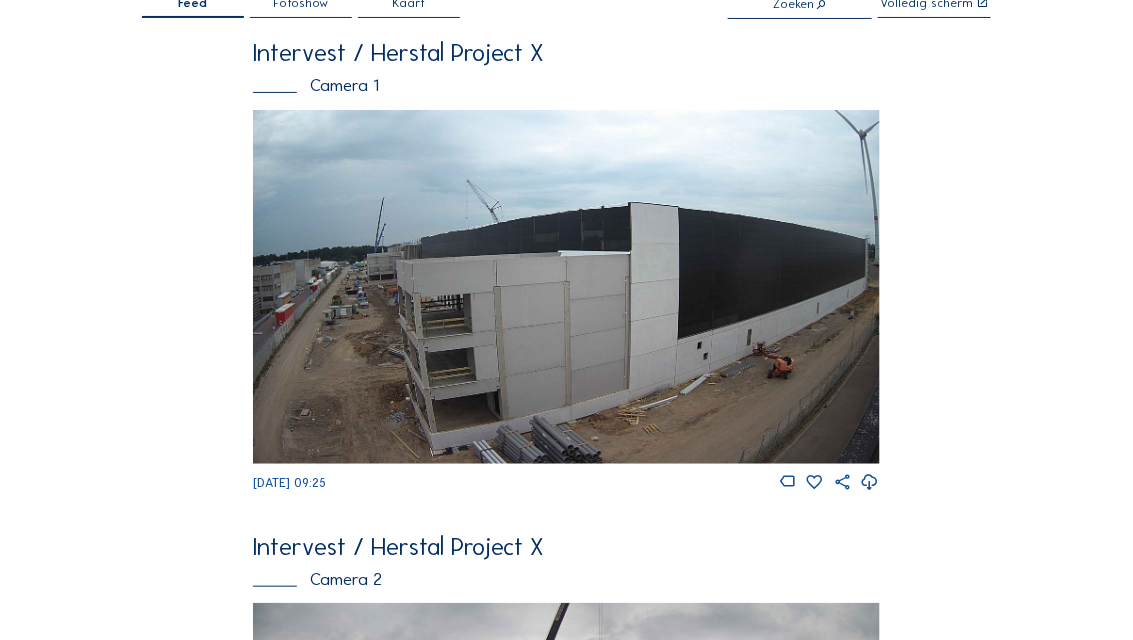scroll, scrollTop: 0, scrollLeft: 0, axis: both 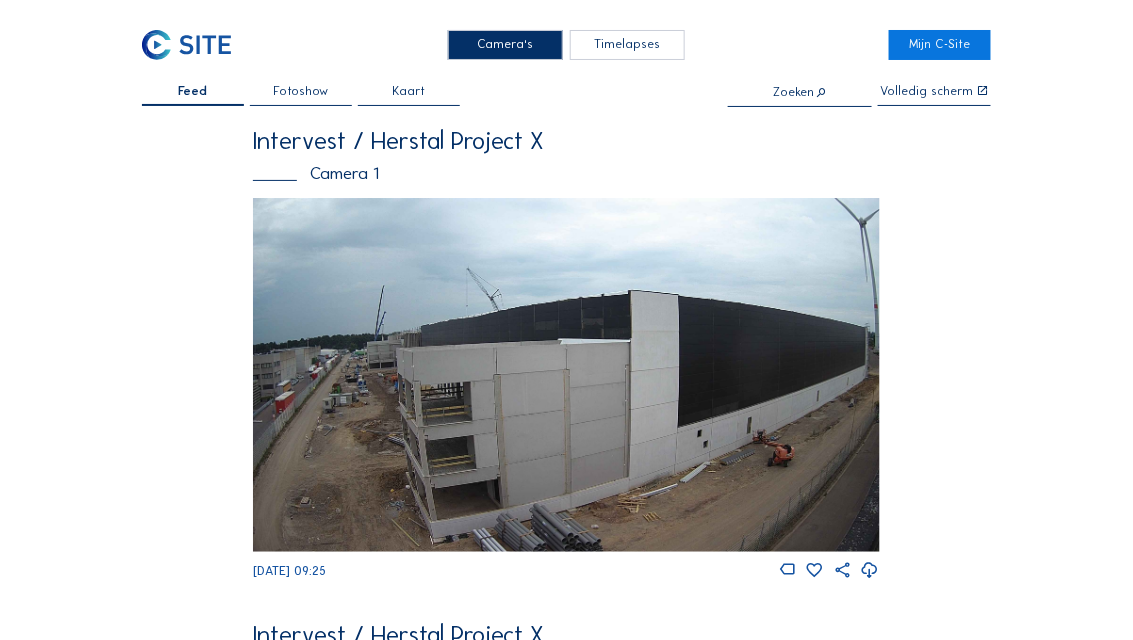 click on "Camera's" at bounding box center [506, 45] 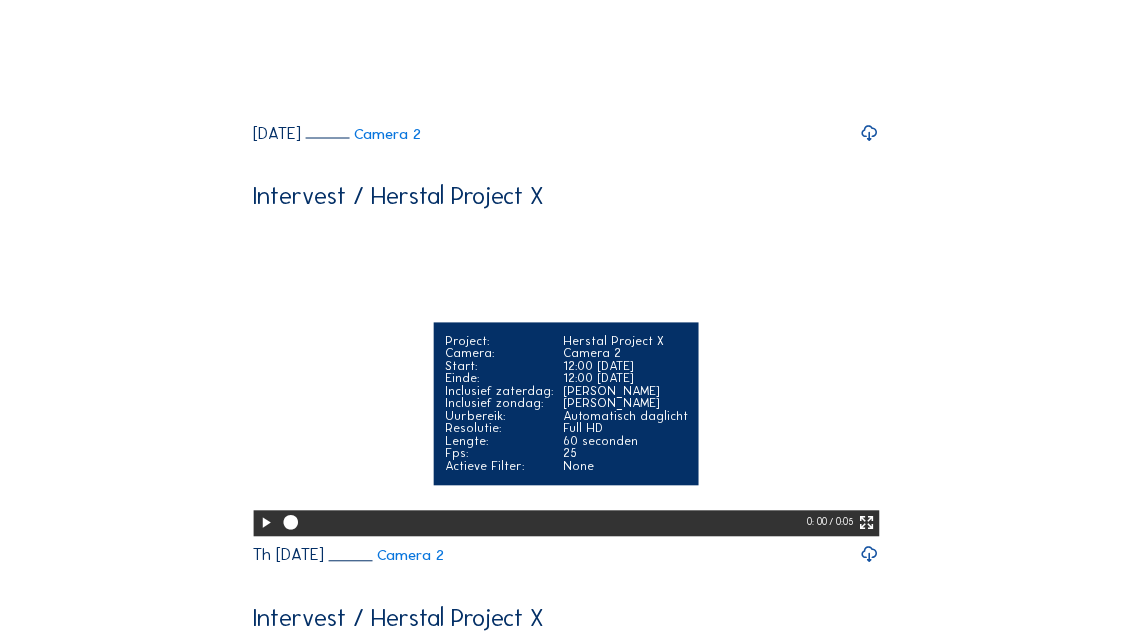 scroll, scrollTop: 560, scrollLeft: 0, axis: vertical 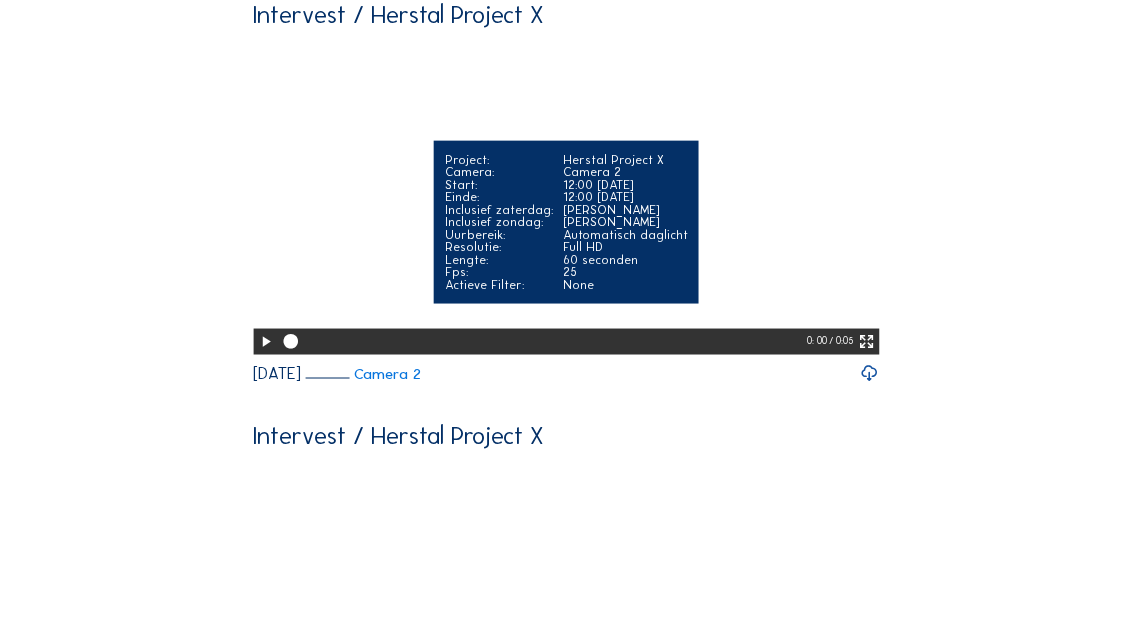 click at bounding box center (867, 342) 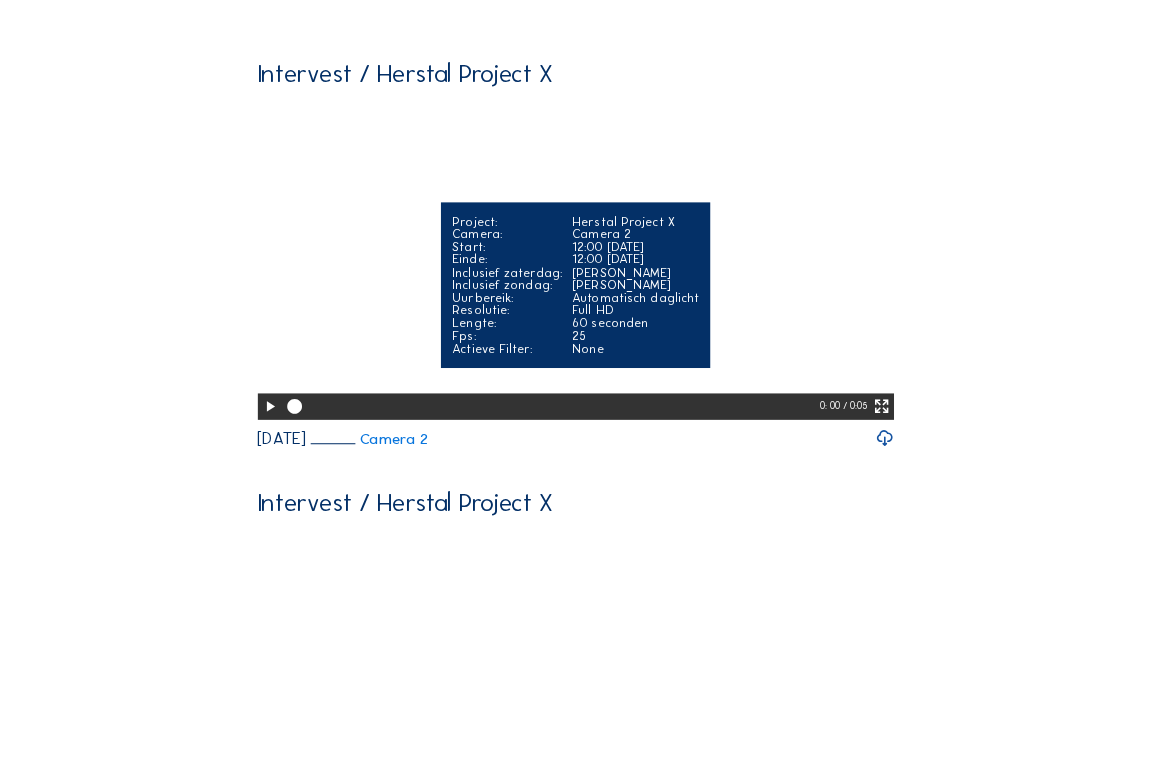scroll, scrollTop: 459, scrollLeft: 0, axis: vertical 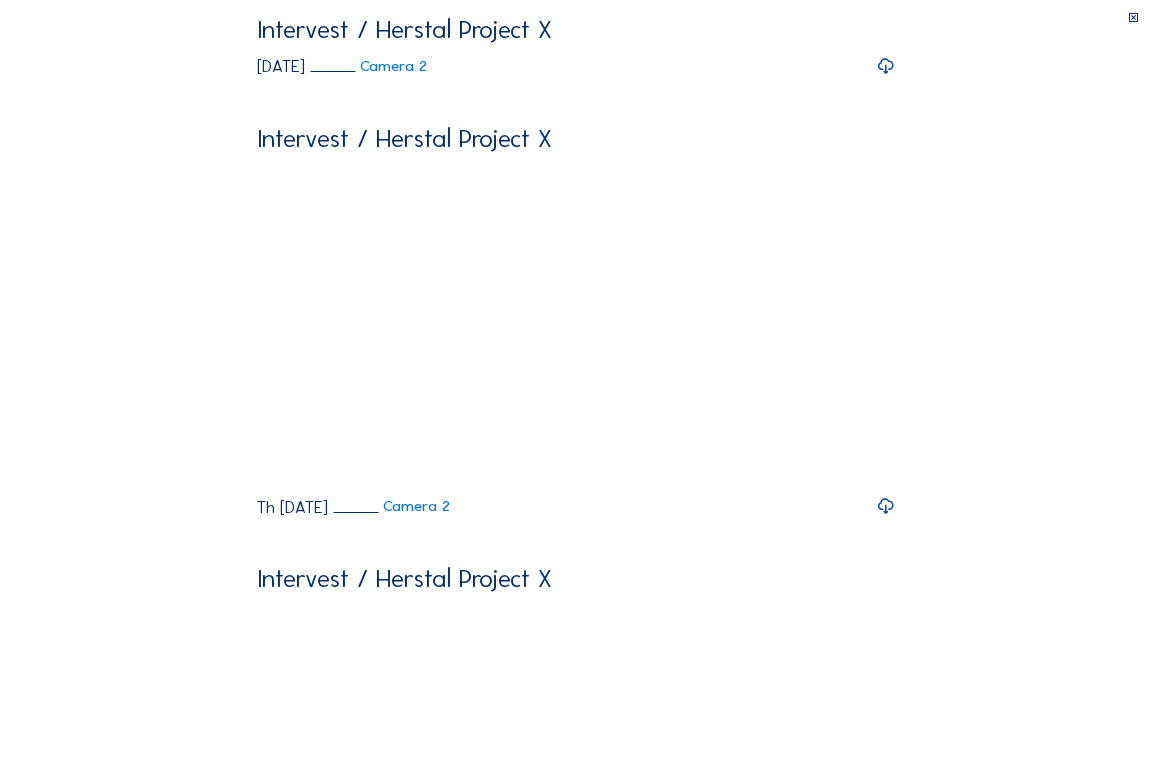 click at bounding box center [271, 2706] 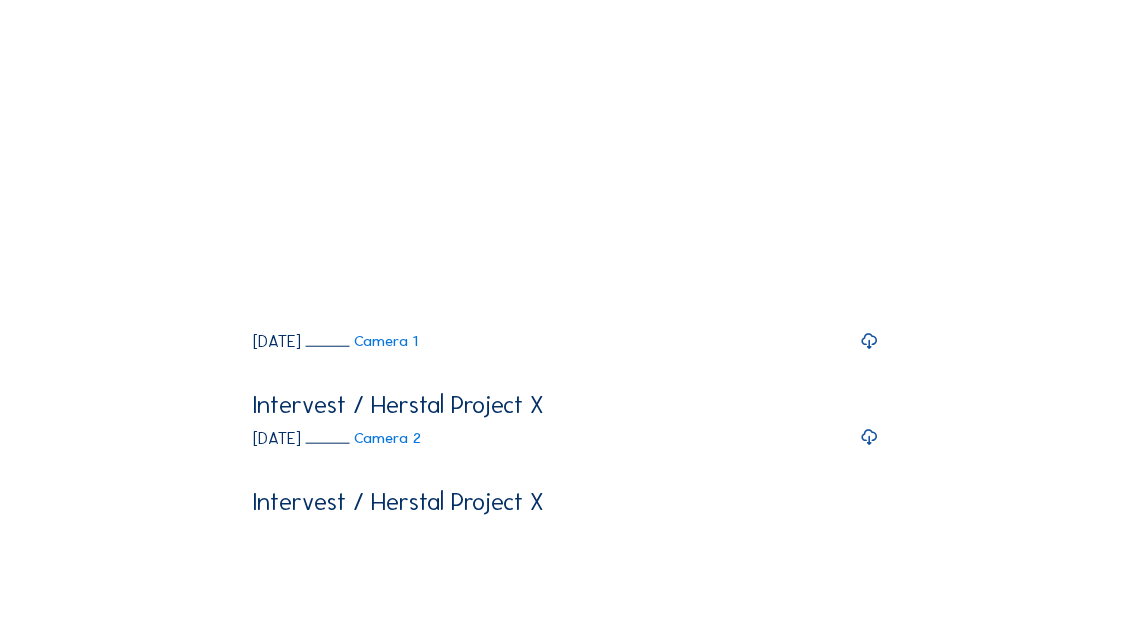 scroll, scrollTop: 0, scrollLeft: 0, axis: both 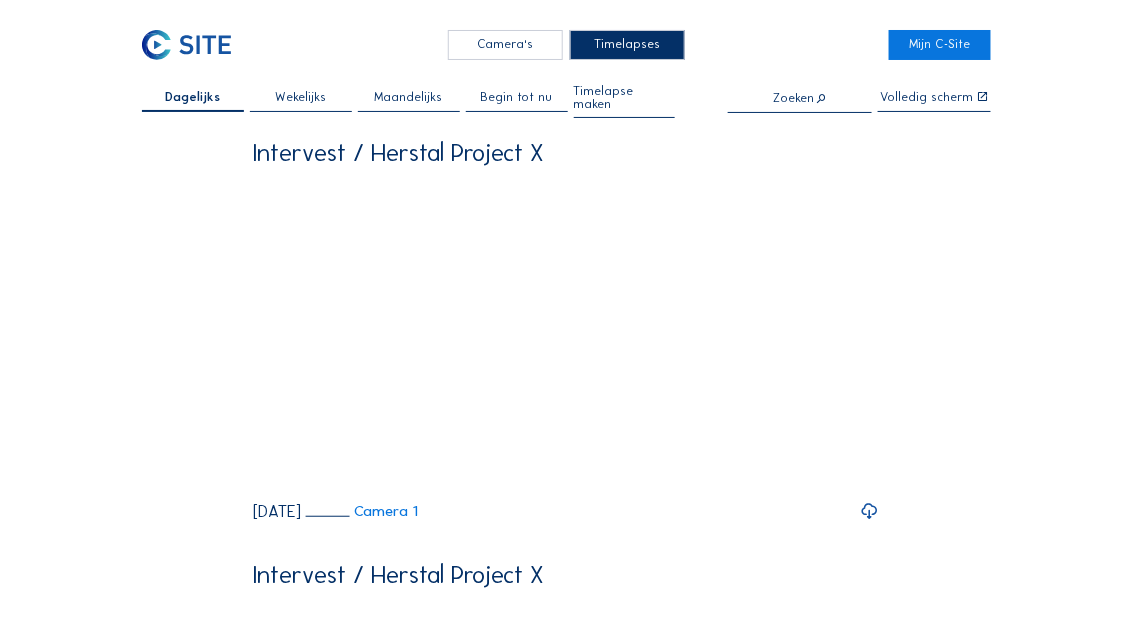 click on "Camera's" at bounding box center [506, 45] 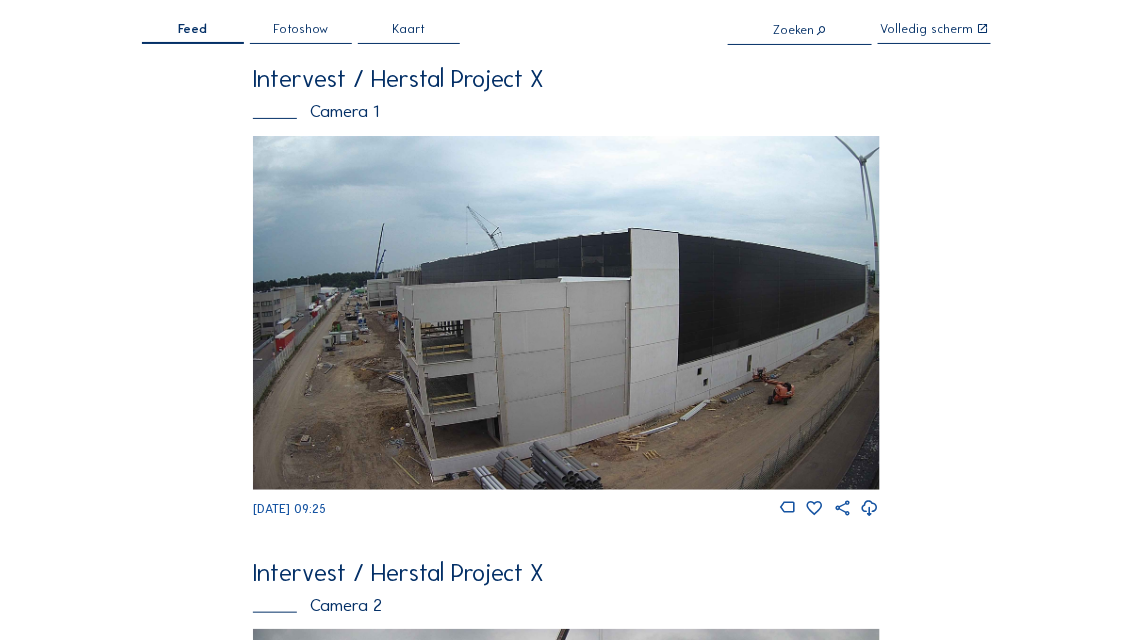 scroll, scrollTop: 0, scrollLeft: 0, axis: both 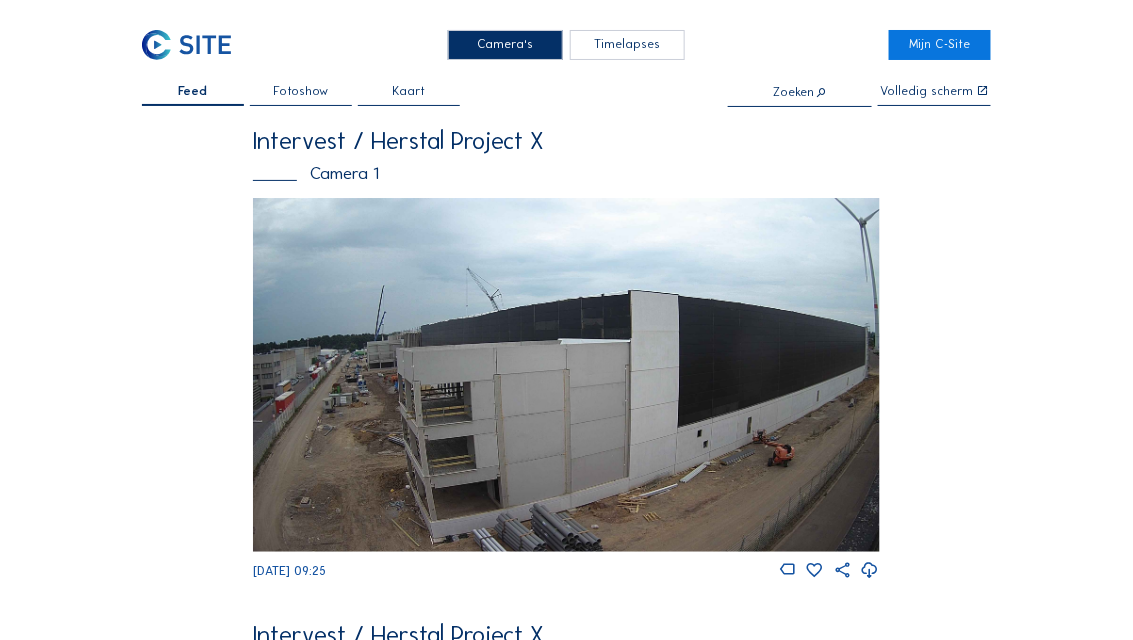 click on "Fotoshow" at bounding box center (300, 91) 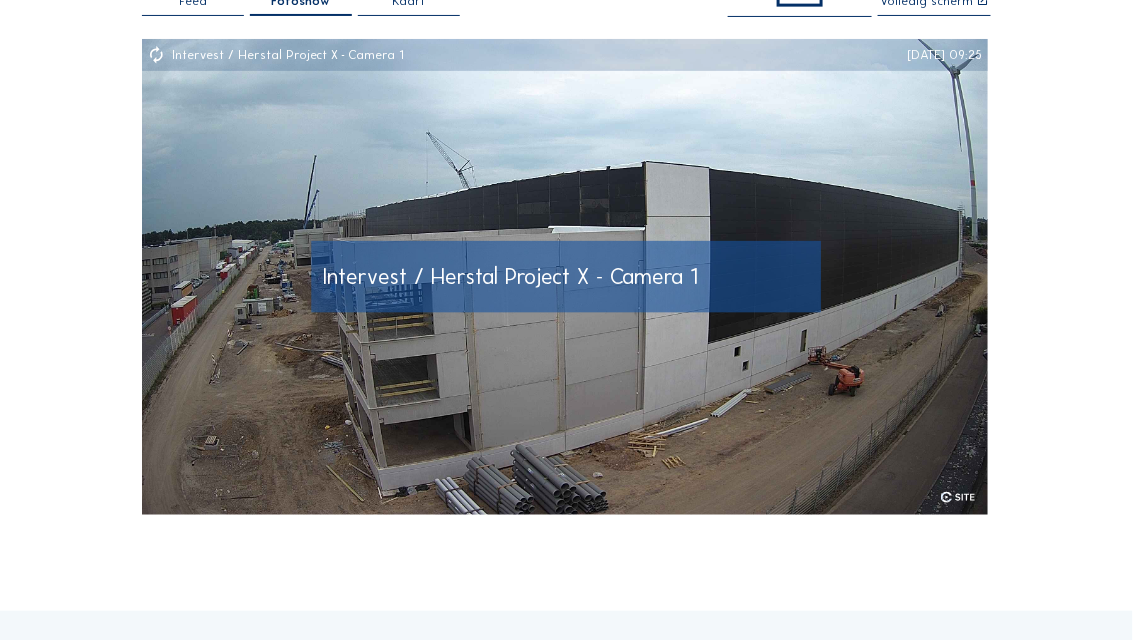 scroll, scrollTop: 160, scrollLeft: 0, axis: vertical 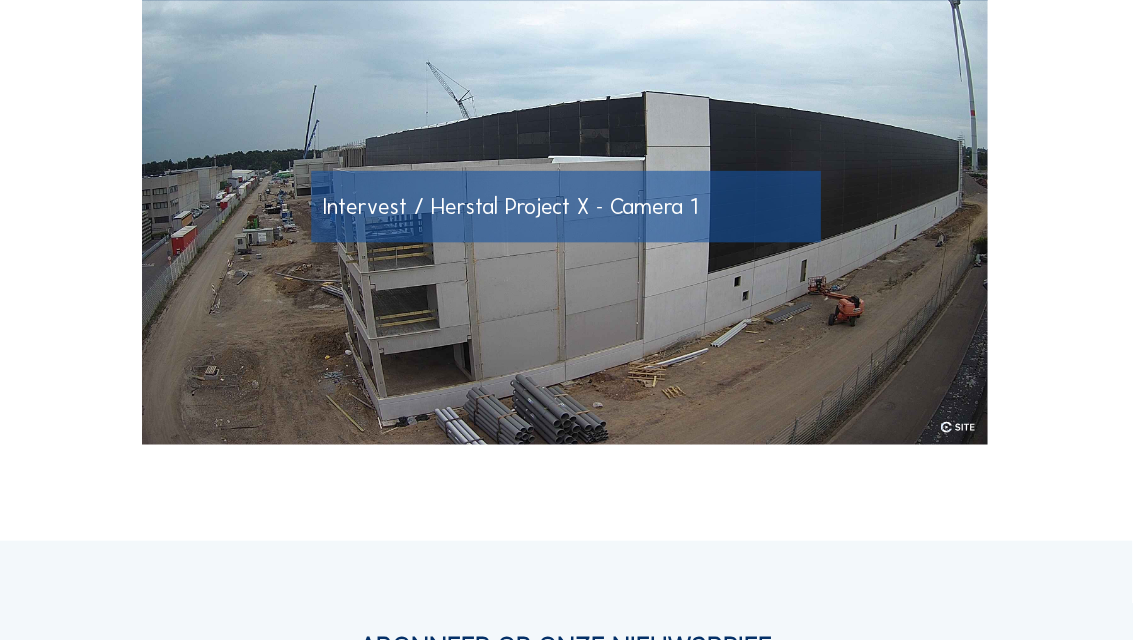 click on "Intervest /
Herstal Project X - Camera 1" at bounding box center [510, 206] 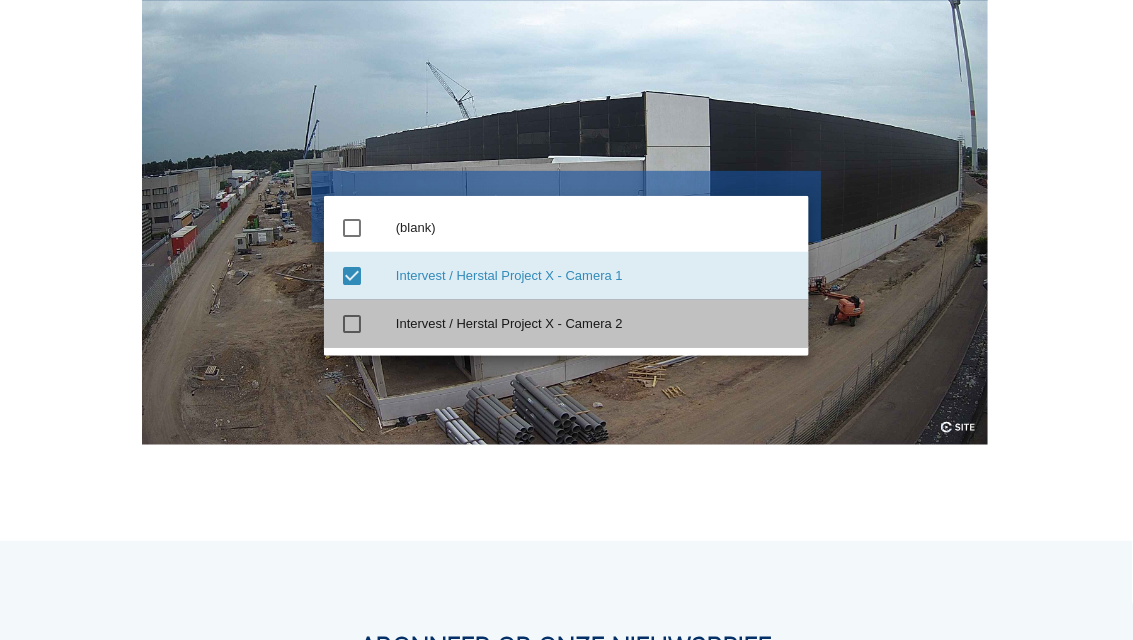 click on "Intervest /
Herstal Project X - Camera 2" at bounding box center (594, 324) 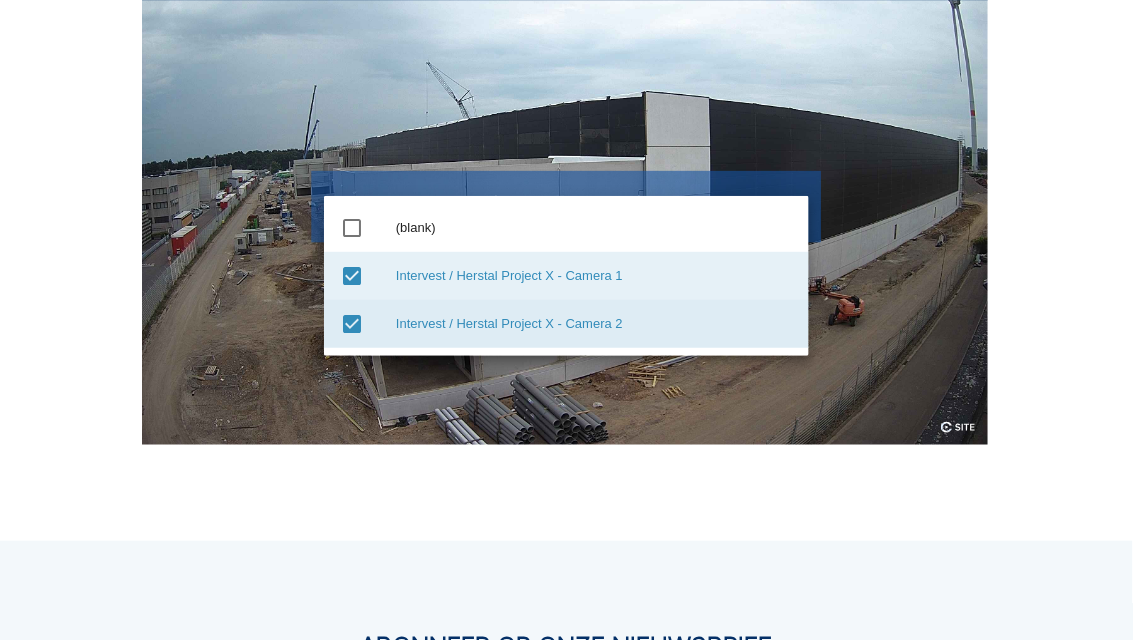 click on "check_box" at bounding box center [352, 276] 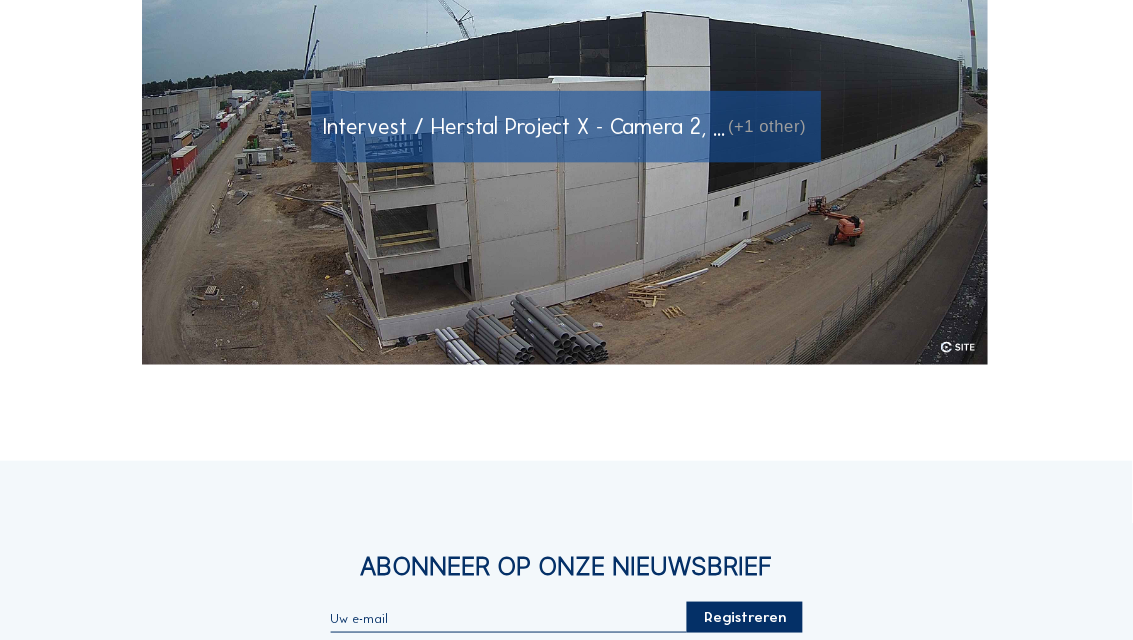 scroll, scrollTop: 80, scrollLeft: 0, axis: vertical 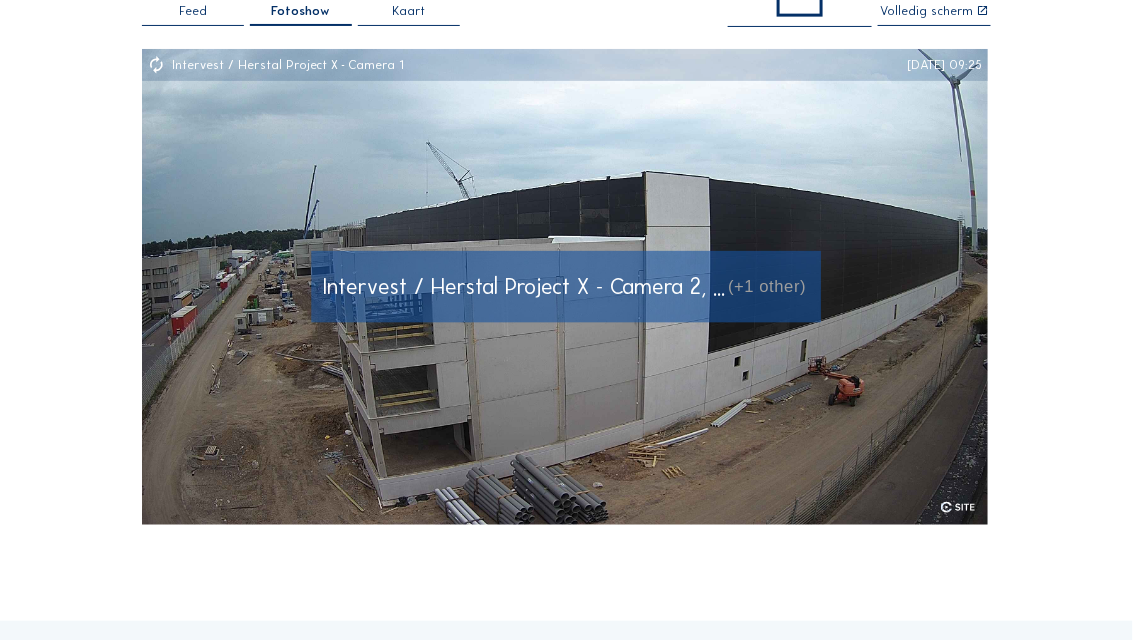 click at bounding box center (565, 287) 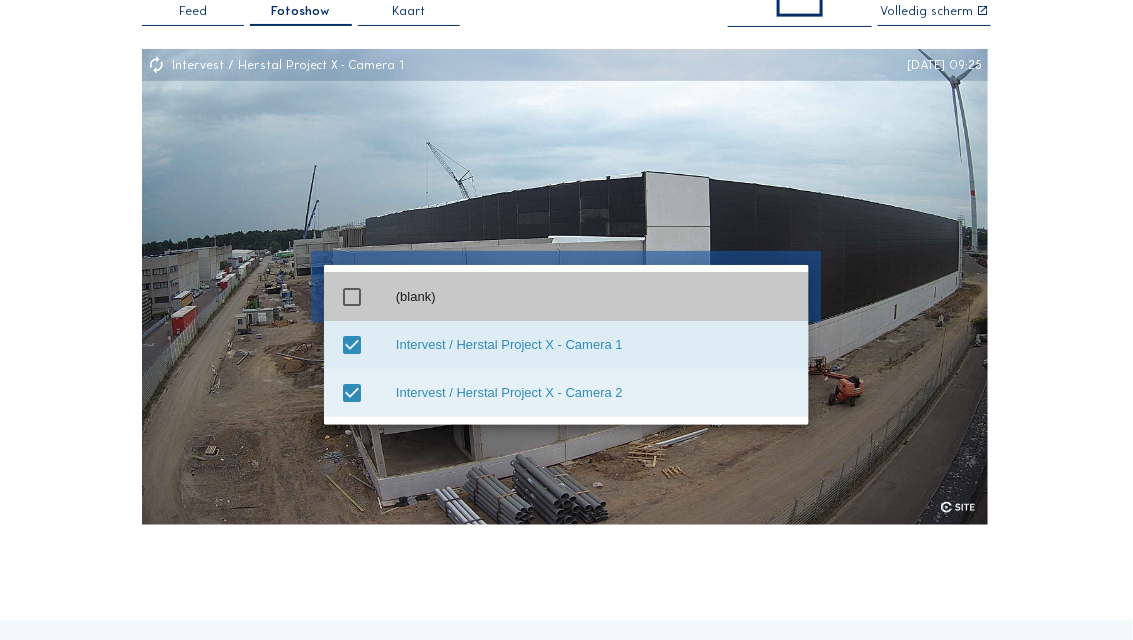 click on "check_box_outline_blank (blank)" at bounding box center [566, 297] 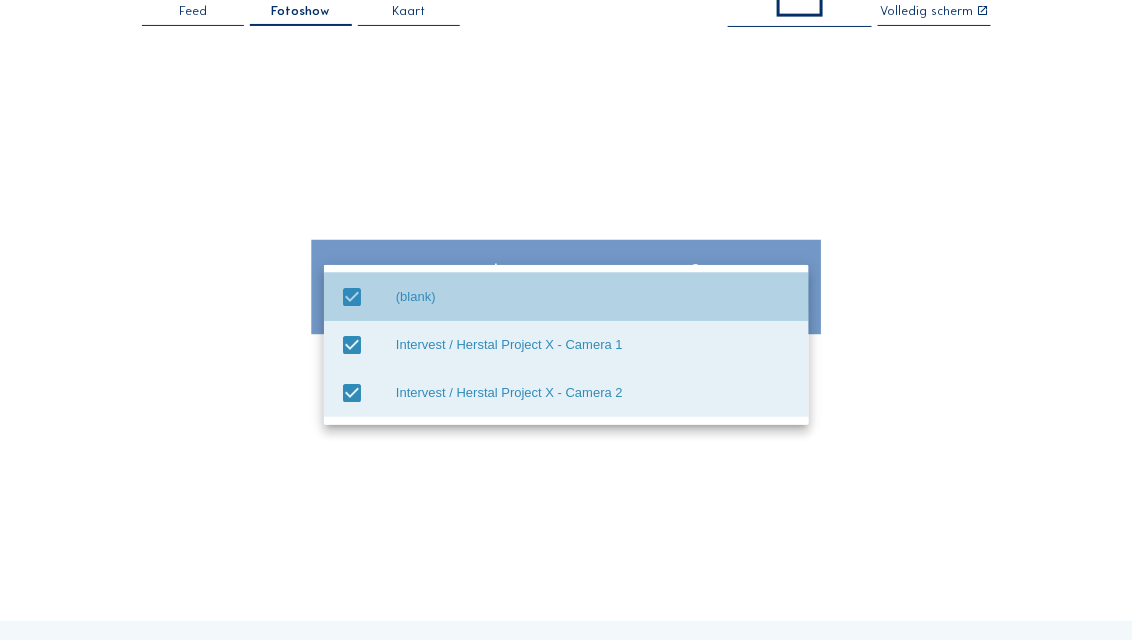 click on "check_box" at bounding box center [352, 297] 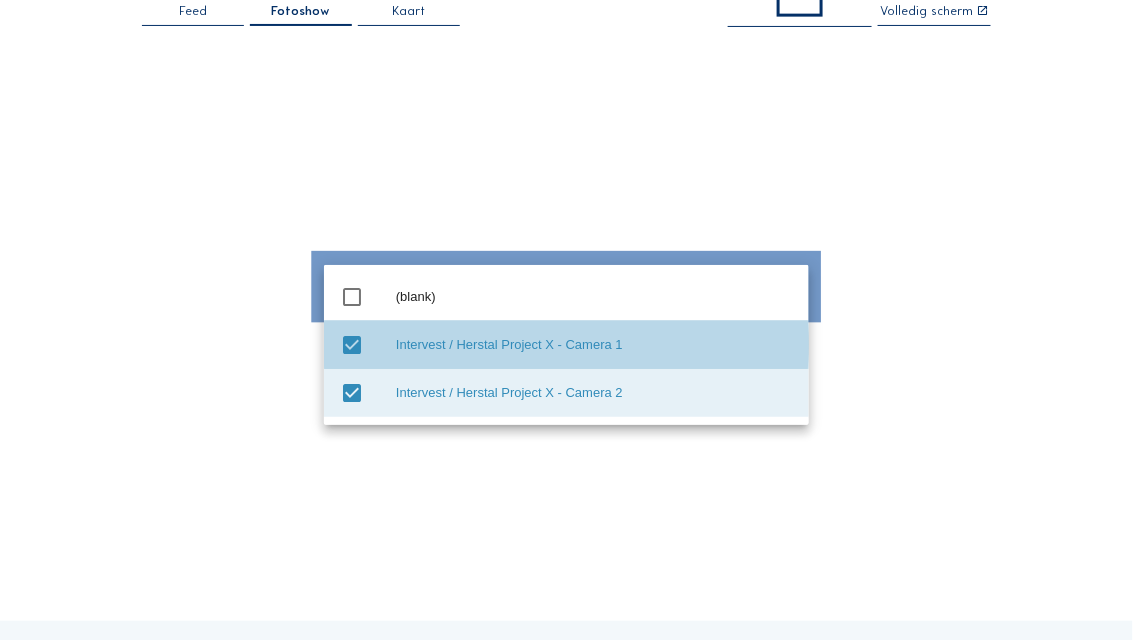 click on "check_box" at bounding box center [352, 345] 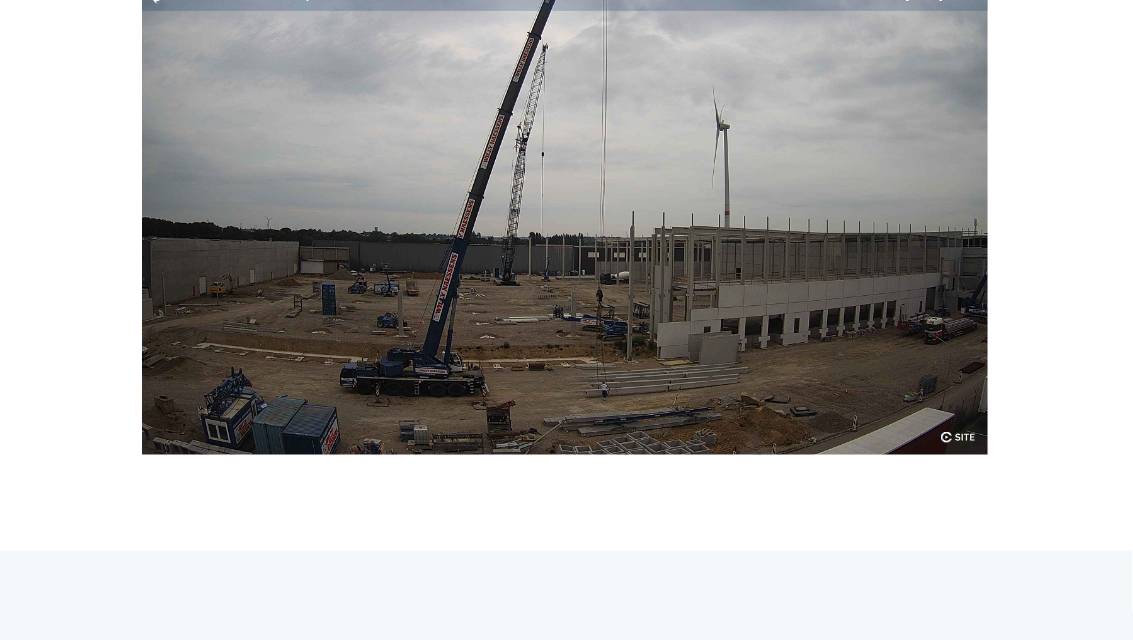 scroll, scrollTop: 240, scrollLeft: 0, axis: vertical 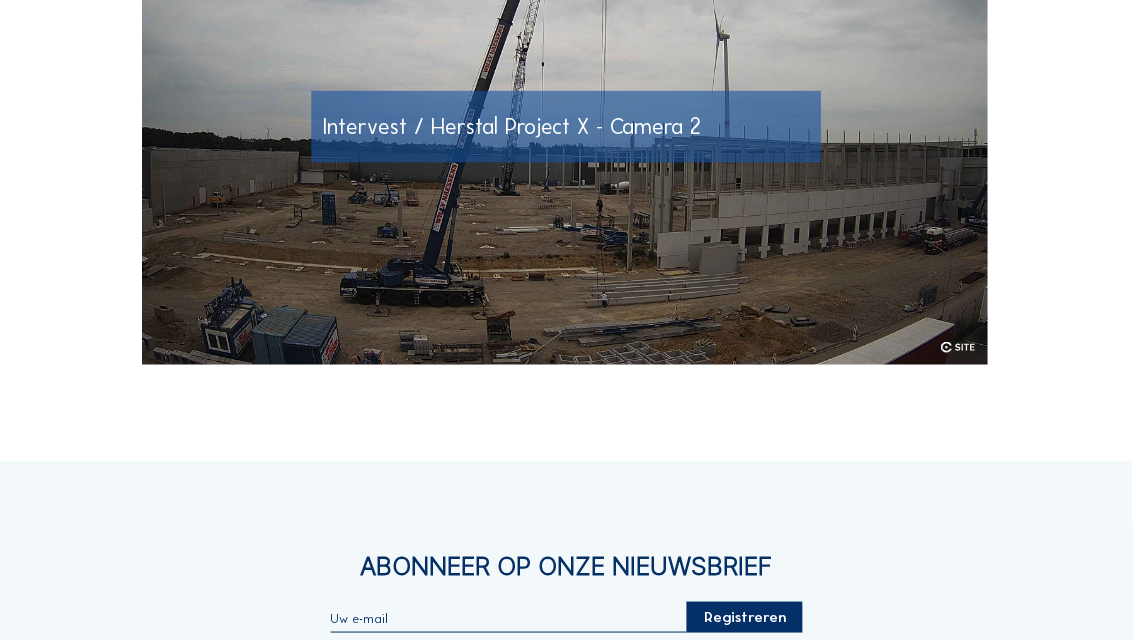 click at bounding box center [958, 347] 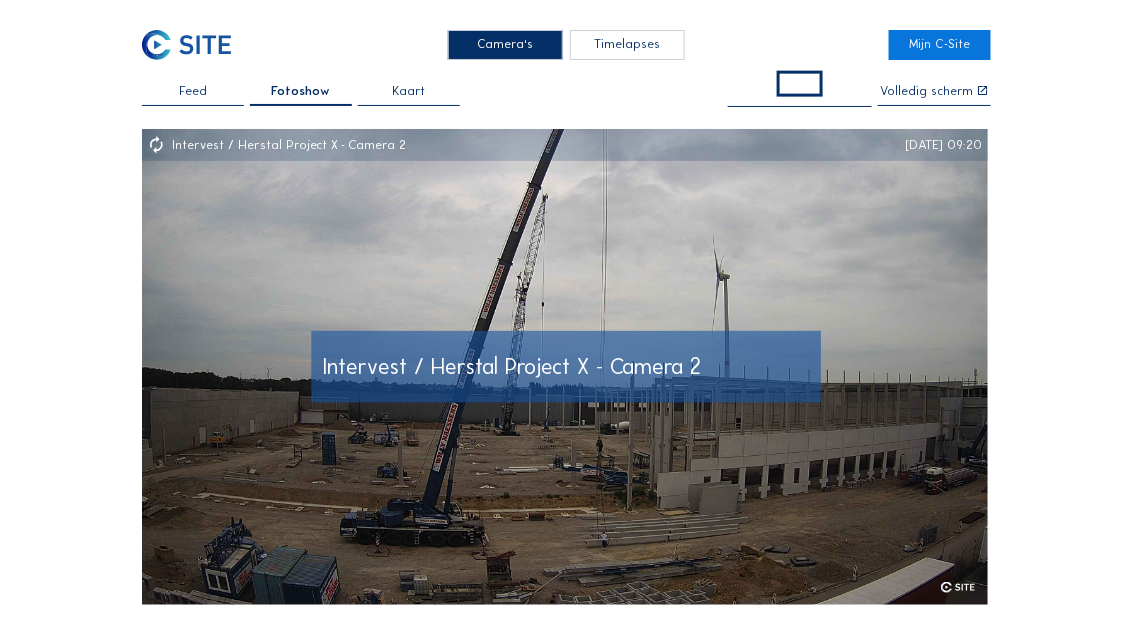 click at bounding box center [565, 367] 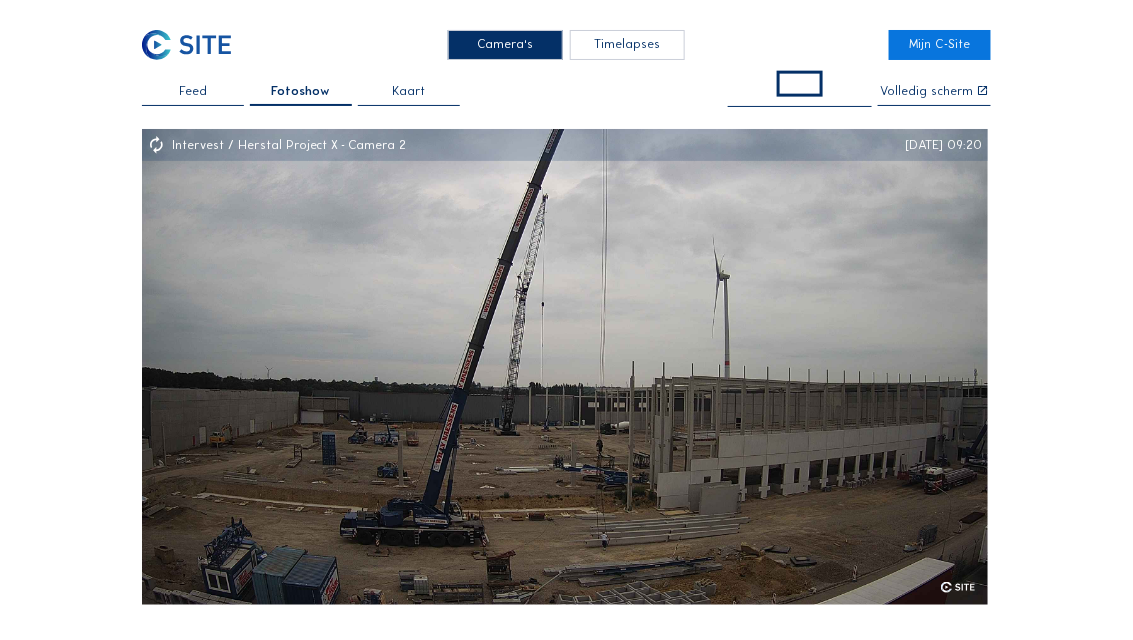 click at bounding box center [800, 84] 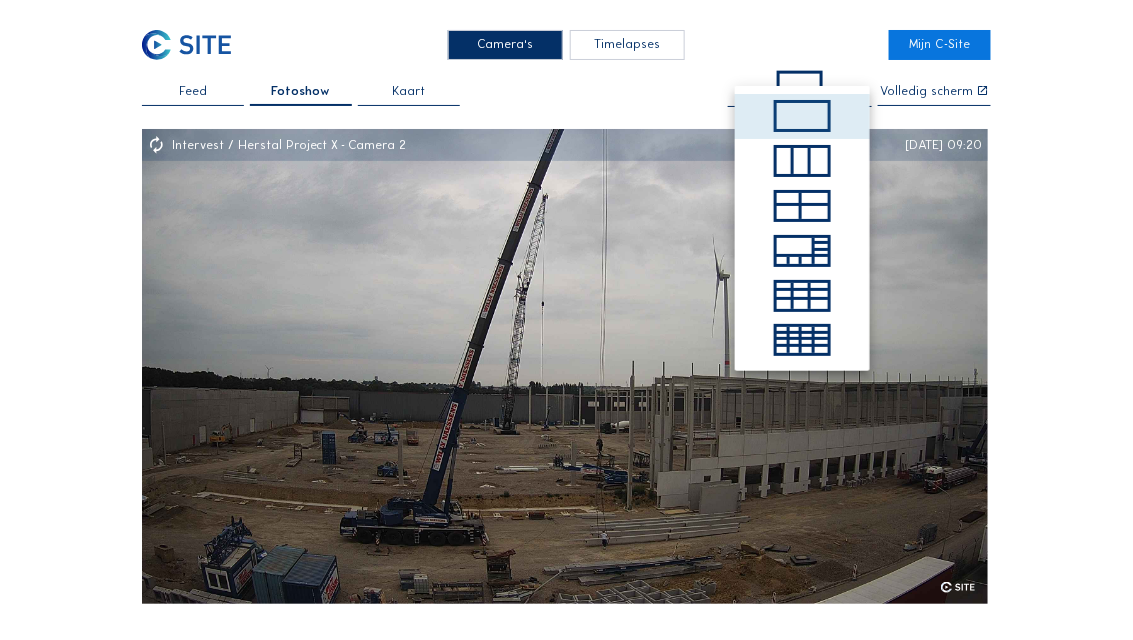 click at bounding box center (802, 228) 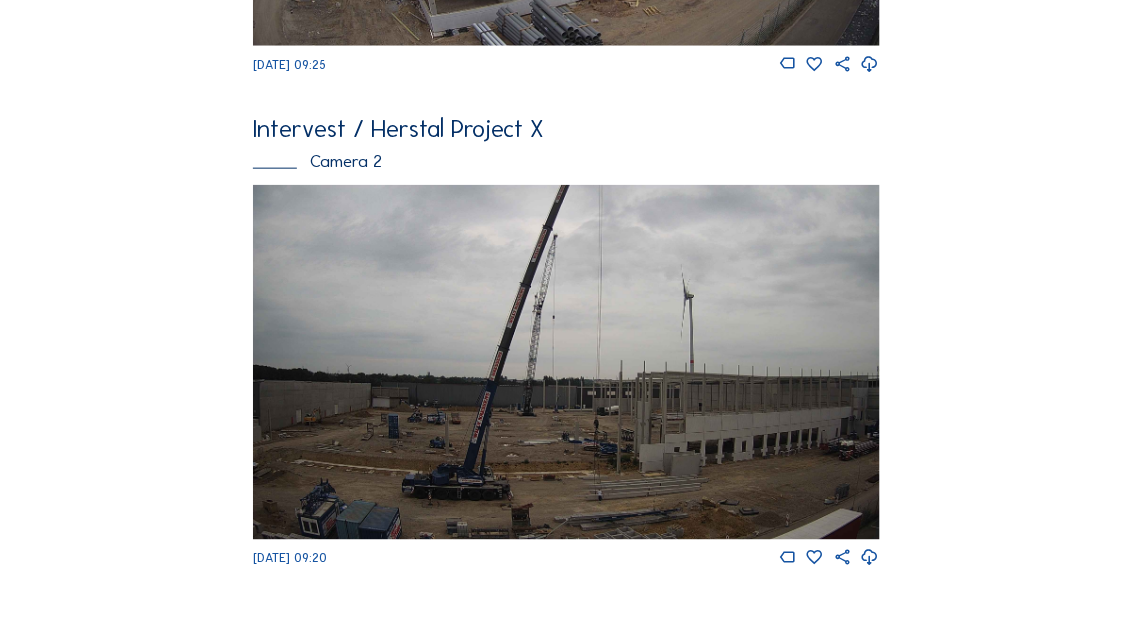 scroll, scrollTop: 480, scrollLeft: 0, axis: vertical 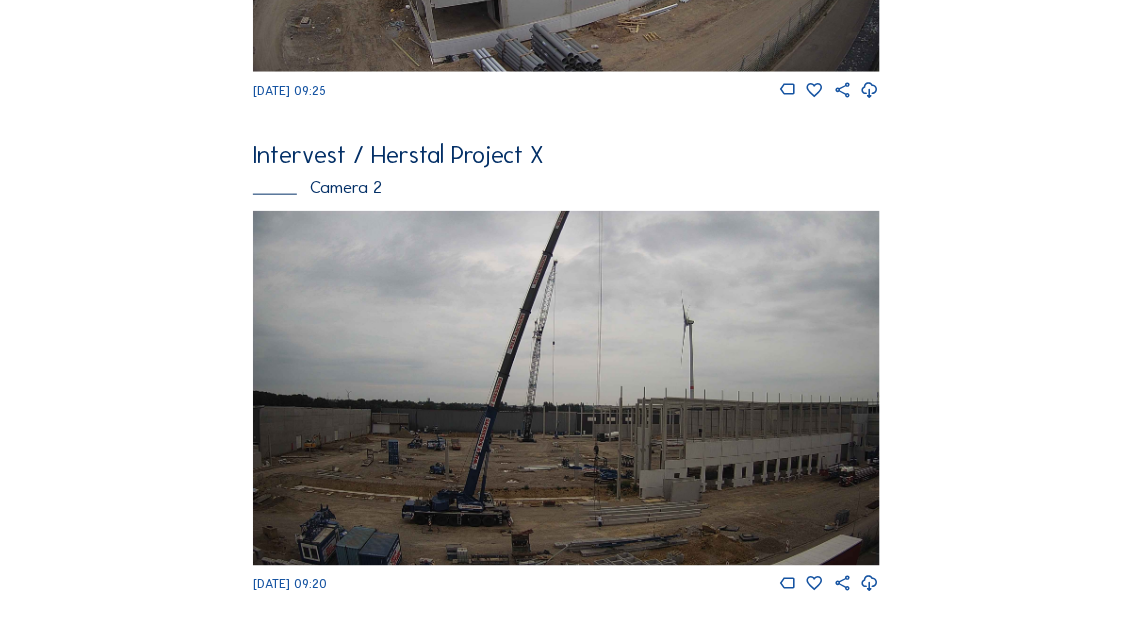 click at bounding box center [566, 388] 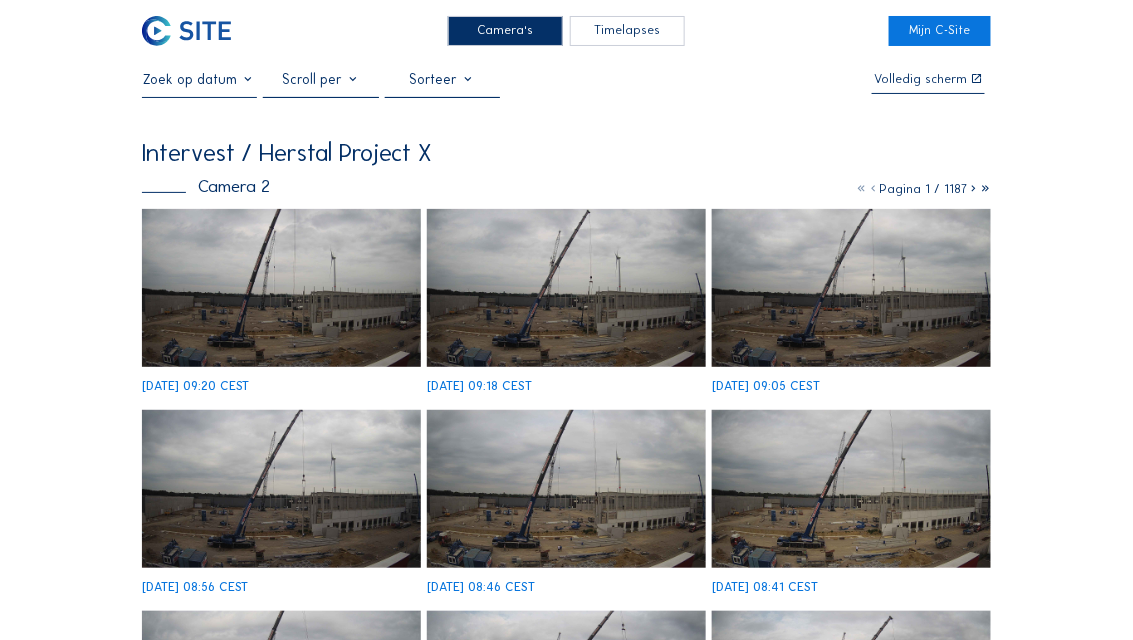 scroll, scrollTop: 0, scrollLeft: 0, axis: both 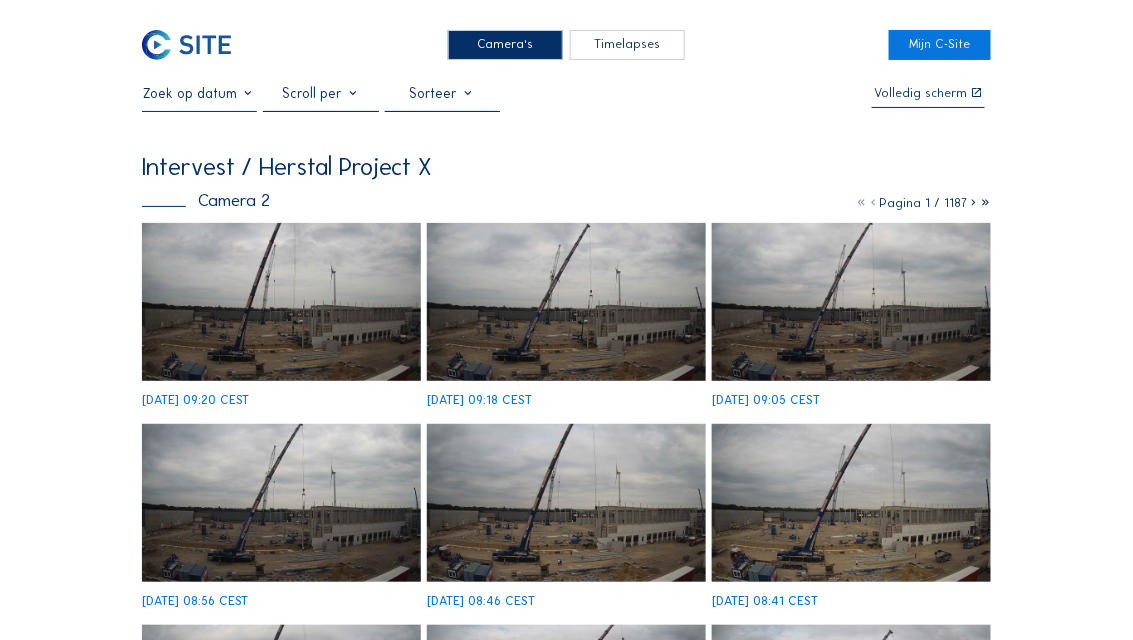 click at bounding box center (985, 202) 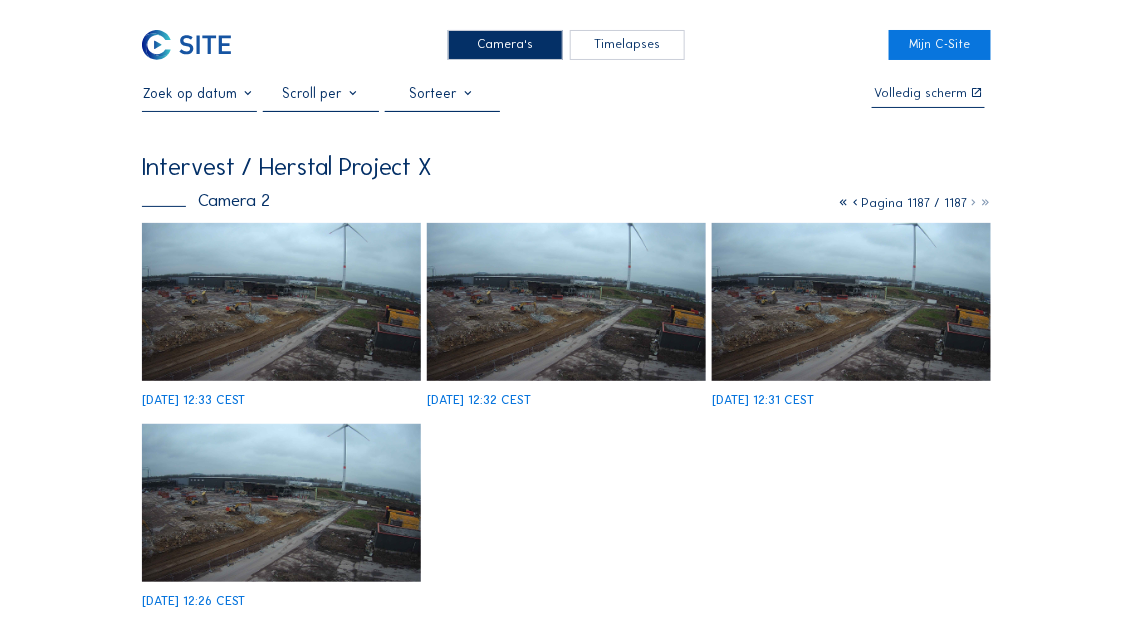 click at bounding box center (843, 202) 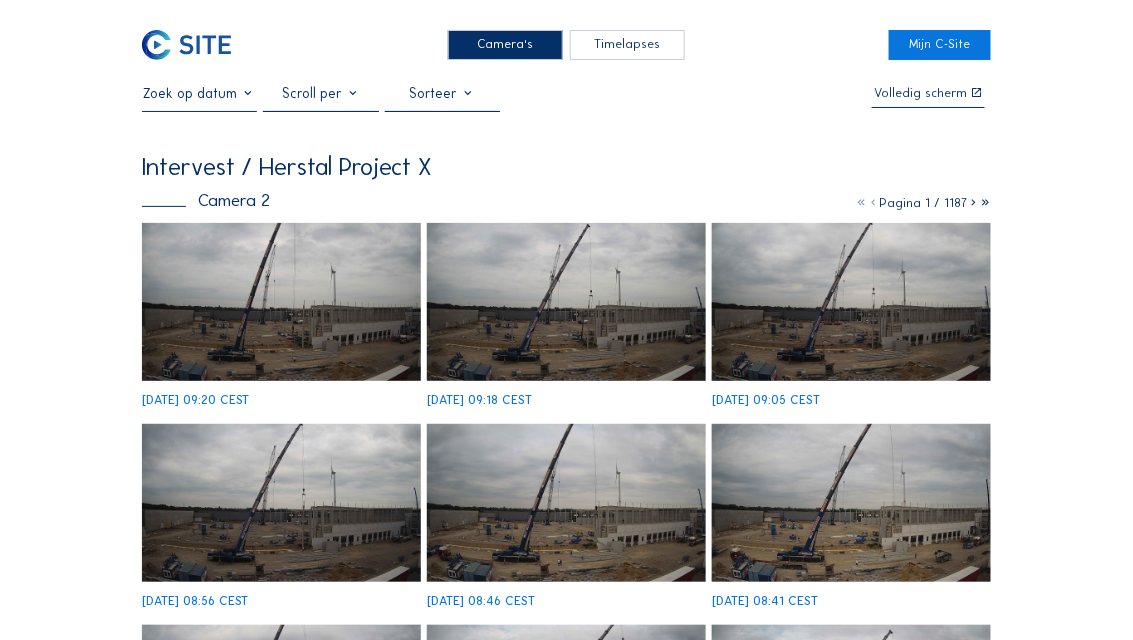 click at bounding box center [861, 202] 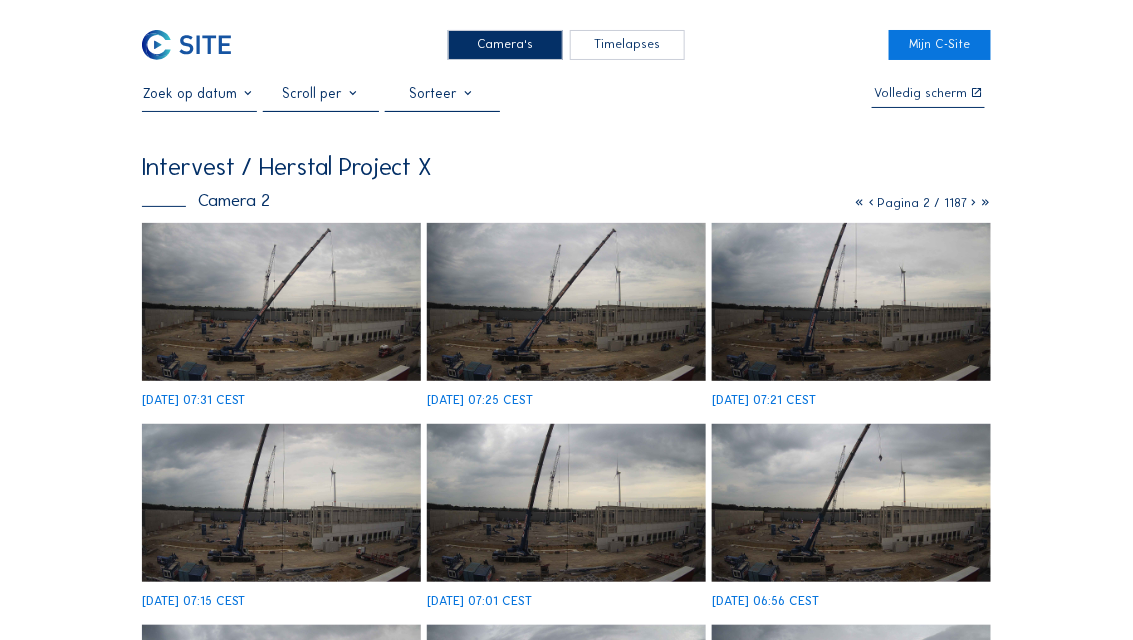click at bounding box center (973, 202) 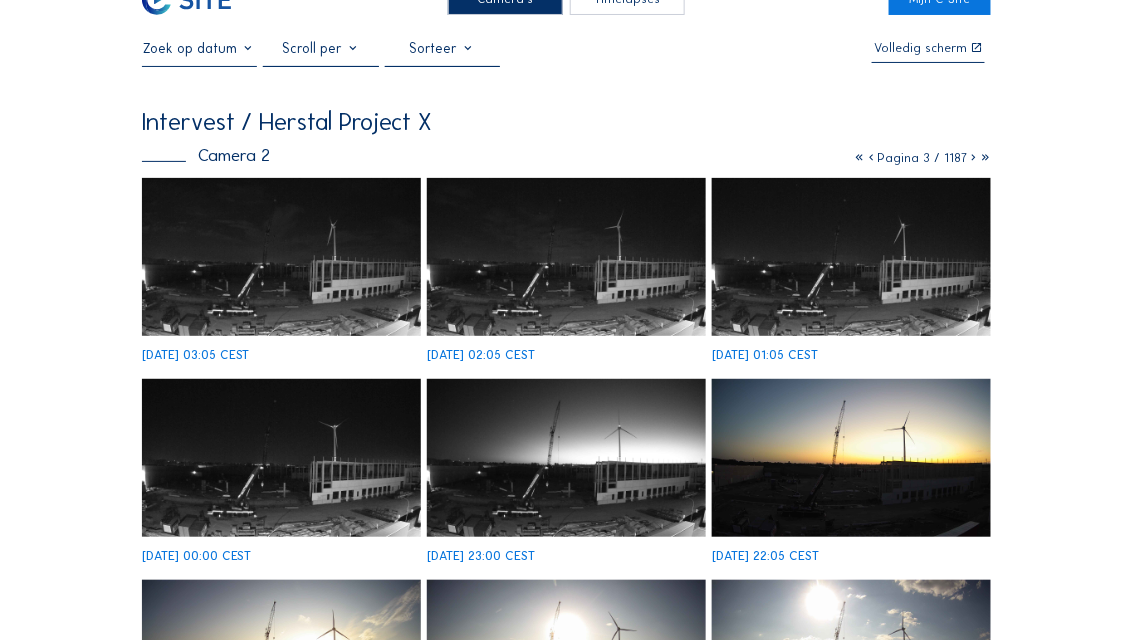 scroll, scrollTop: 0, scrollLeft: 0, axis: both 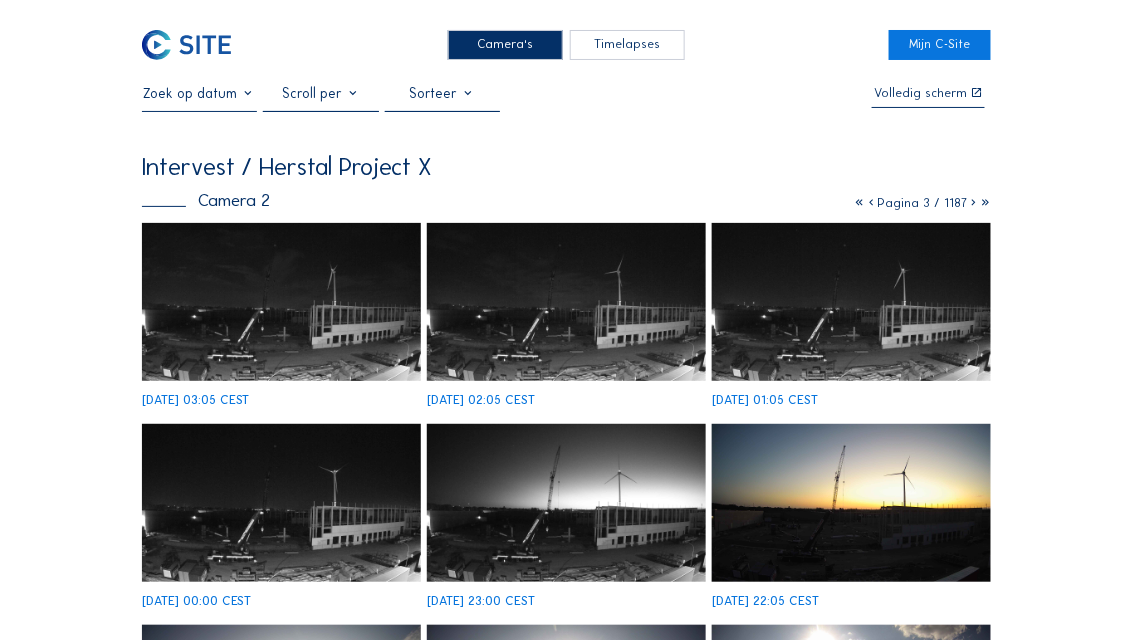 click at bounding box center [973, 202] 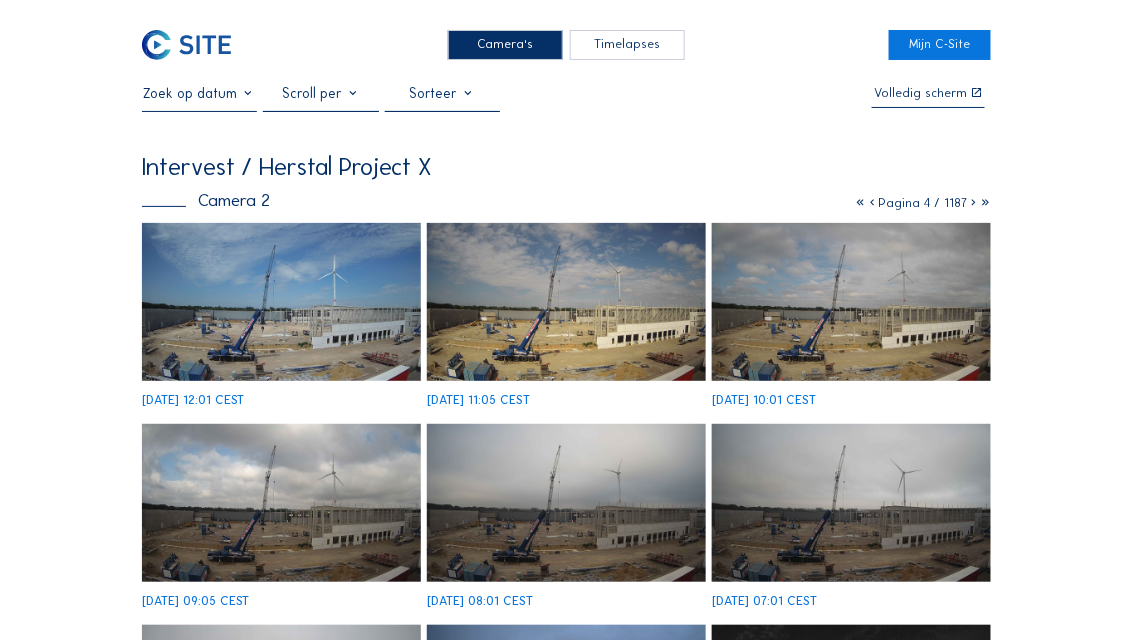 click at bounding box center (973, 202) 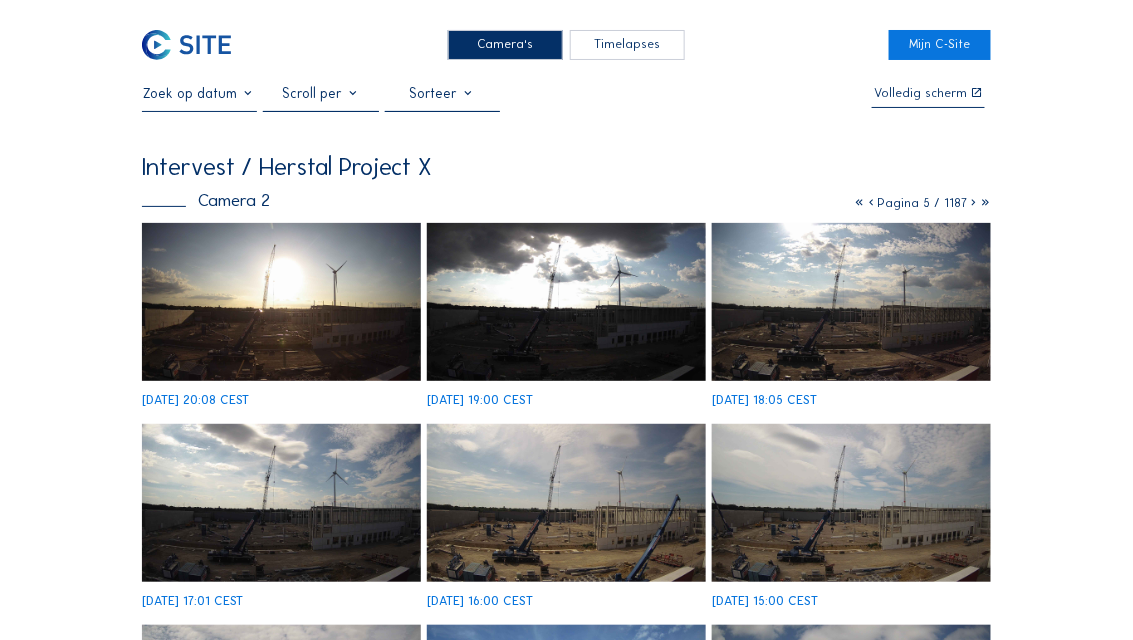 click at bounding box center [973, 202] 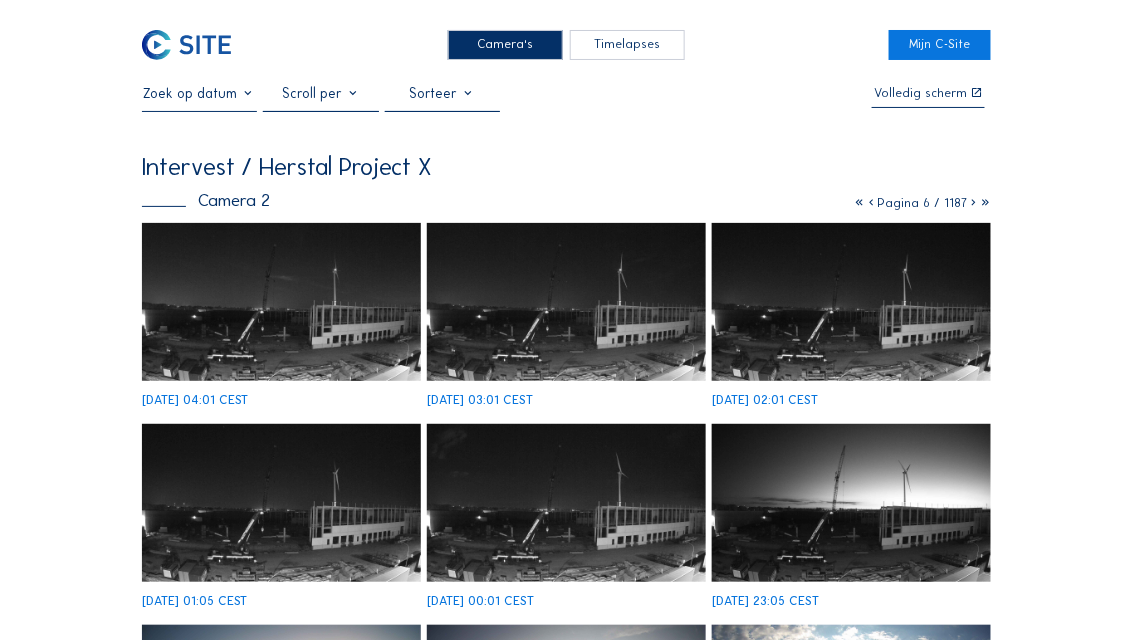 click at bounding box center [973, 202] 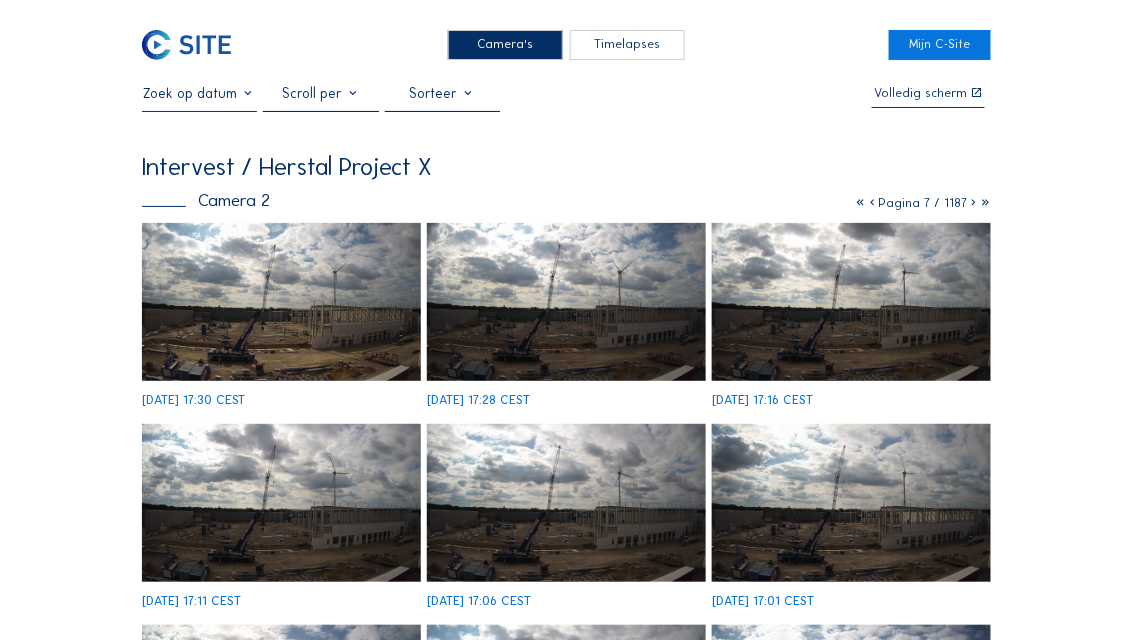 click at bounding box center (973, 202) 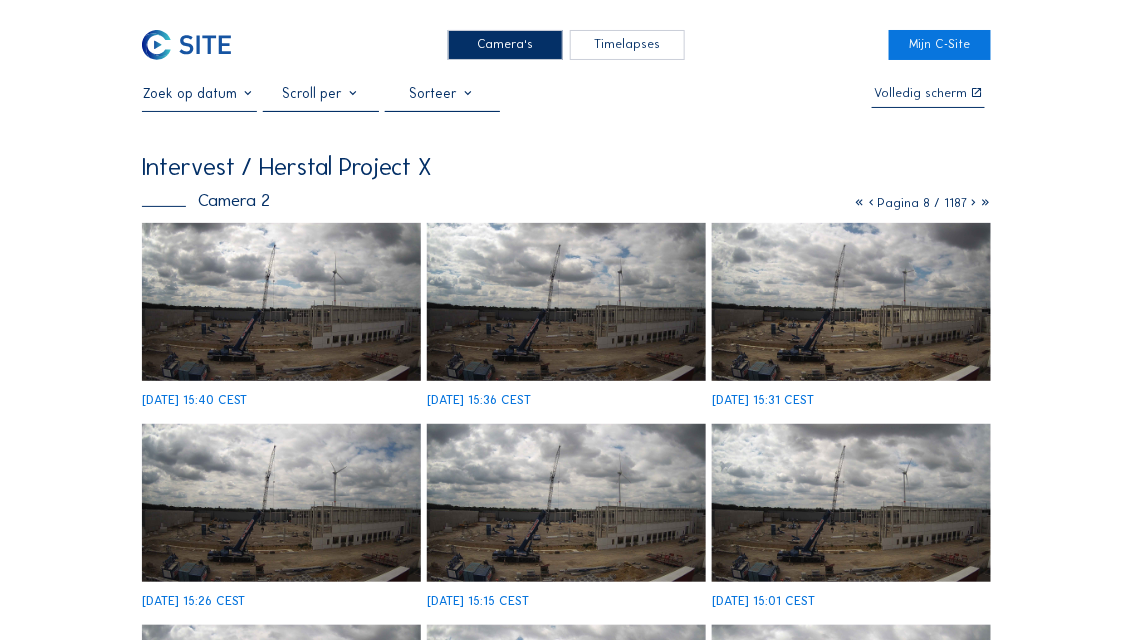 click at bounding box center [973, 202] 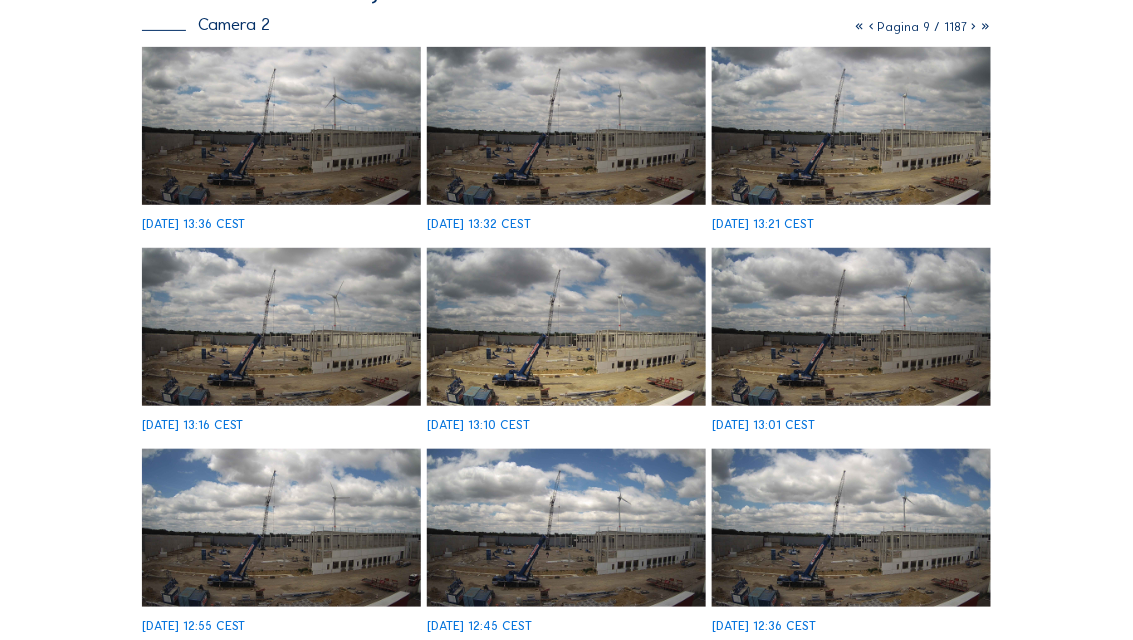 scroll, scrollTop: 160, scrollLeft: 0, axis: vertical 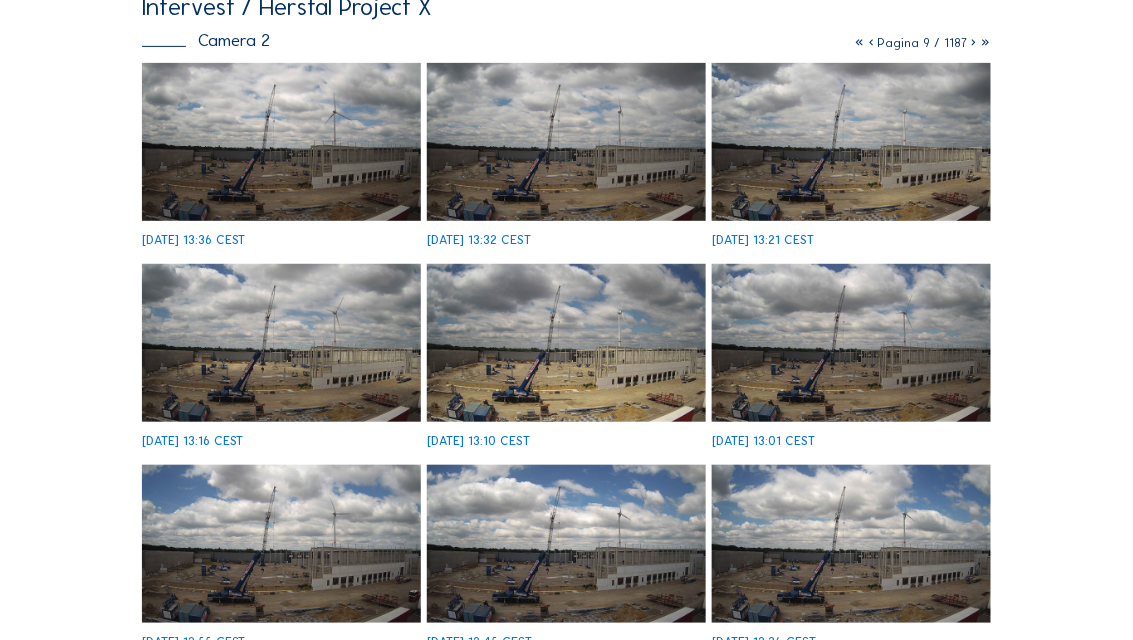 click at bounding box center [871, 42] 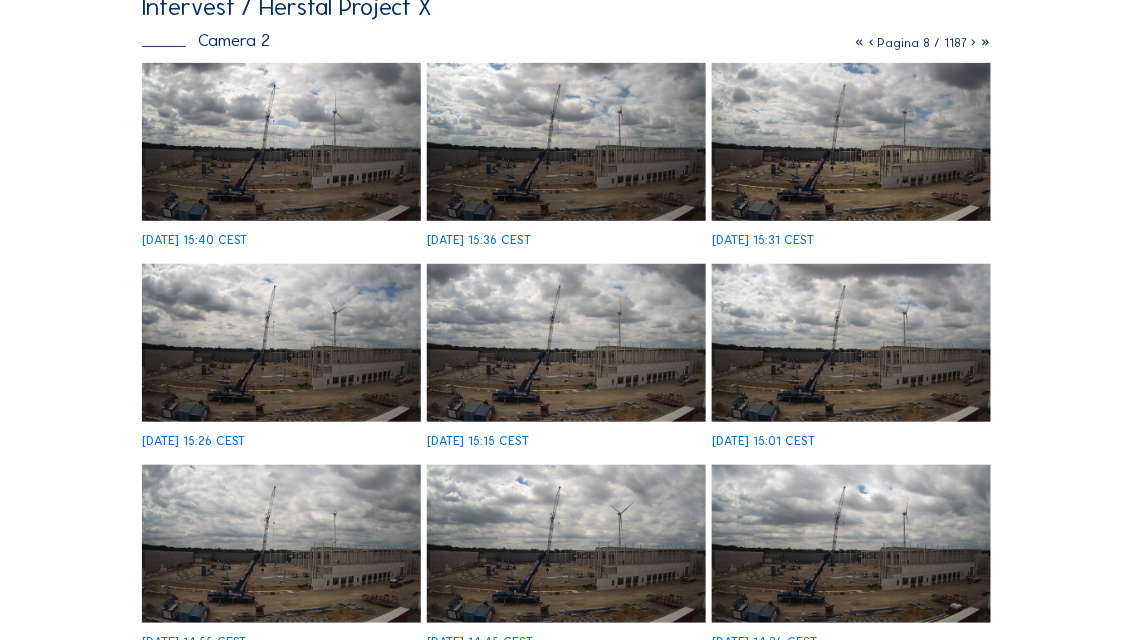 click at bounding box center [566, 142] 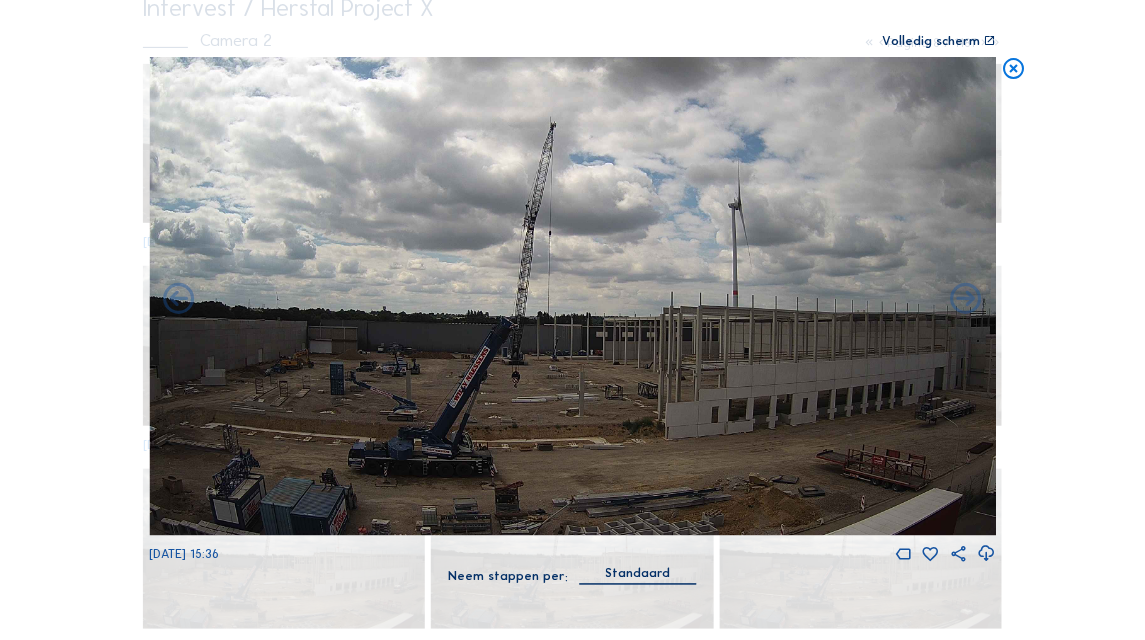 click at bounding box center (1014, 70) 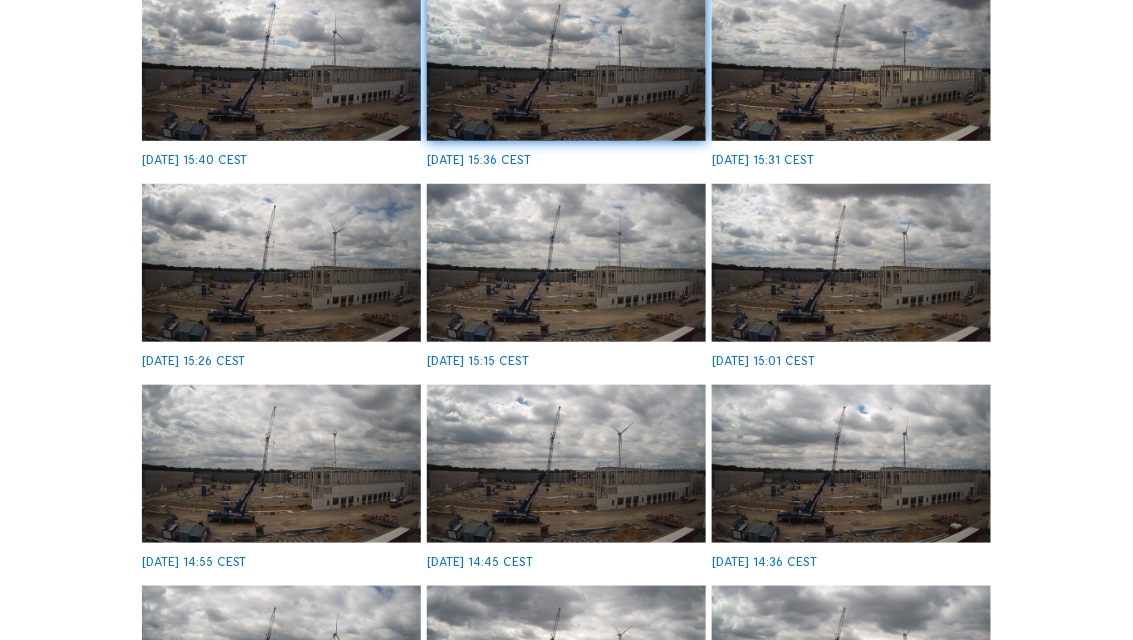 scroll, scrollTop: 0, scrollLeft: 0, axis: both 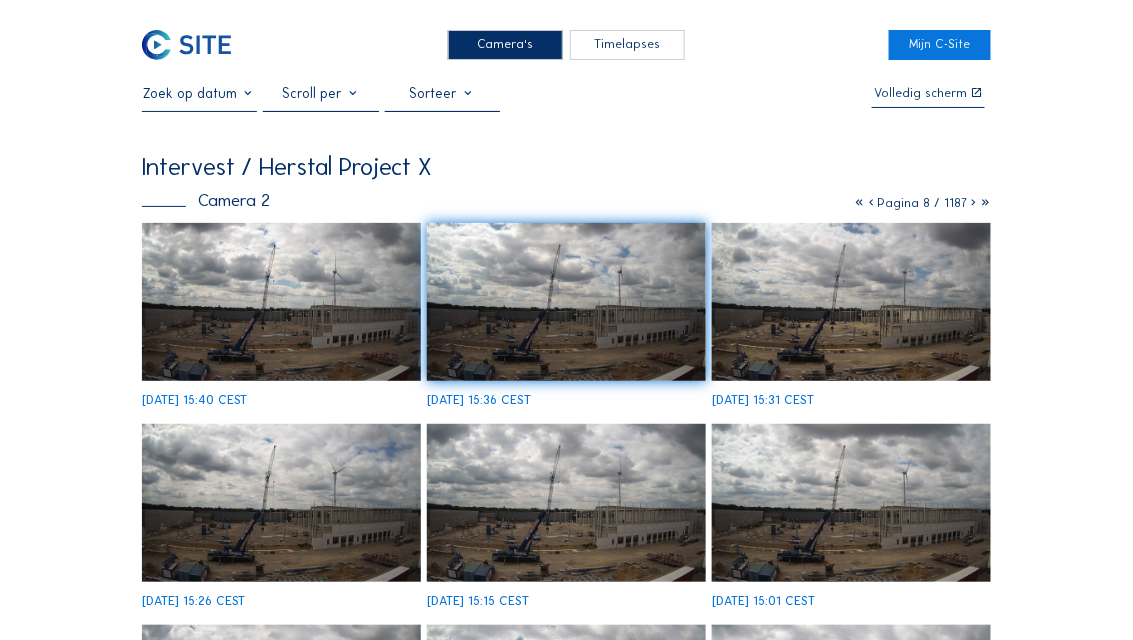 click at bounding box center [871, 202] 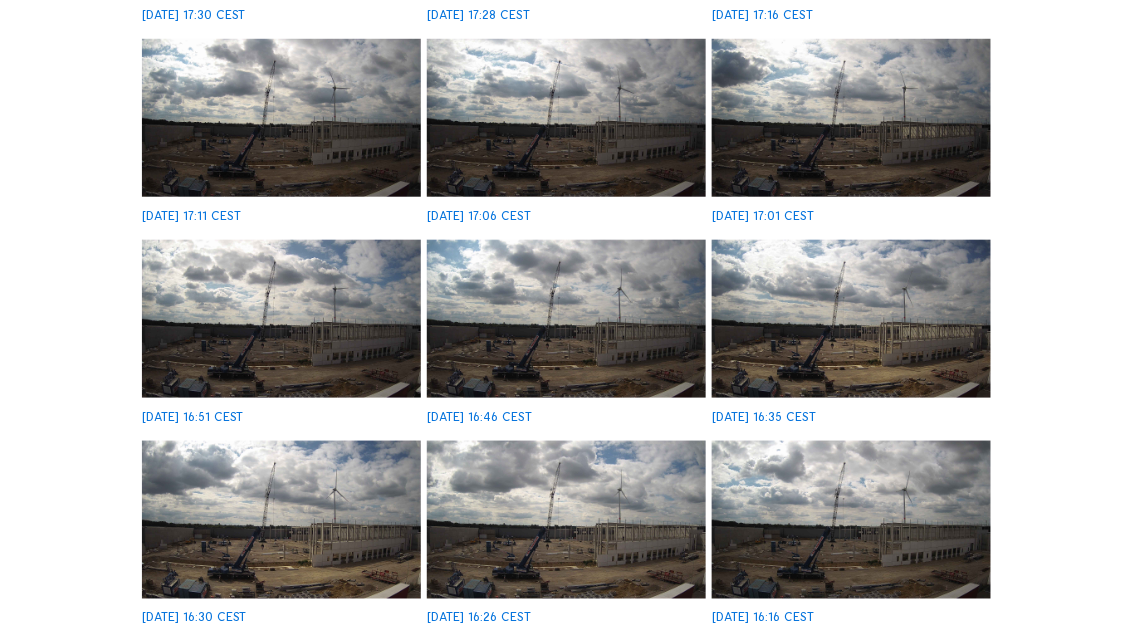 scroll, scrollTop: 400, scrollLeft: 0, axis: vertical 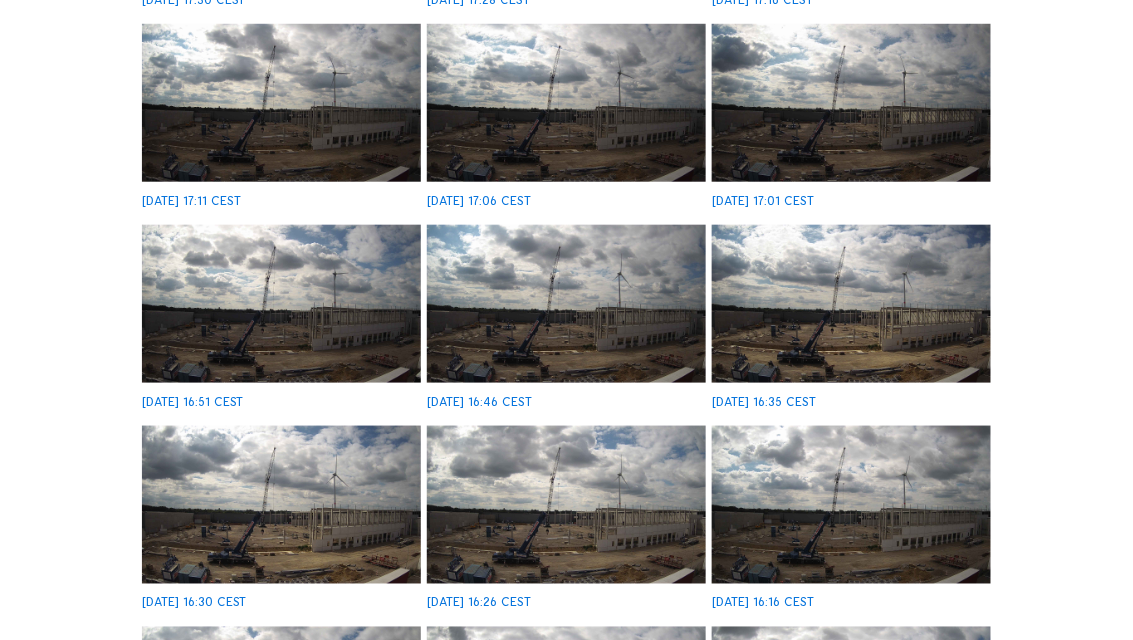 click at bounding box center [566, 505] 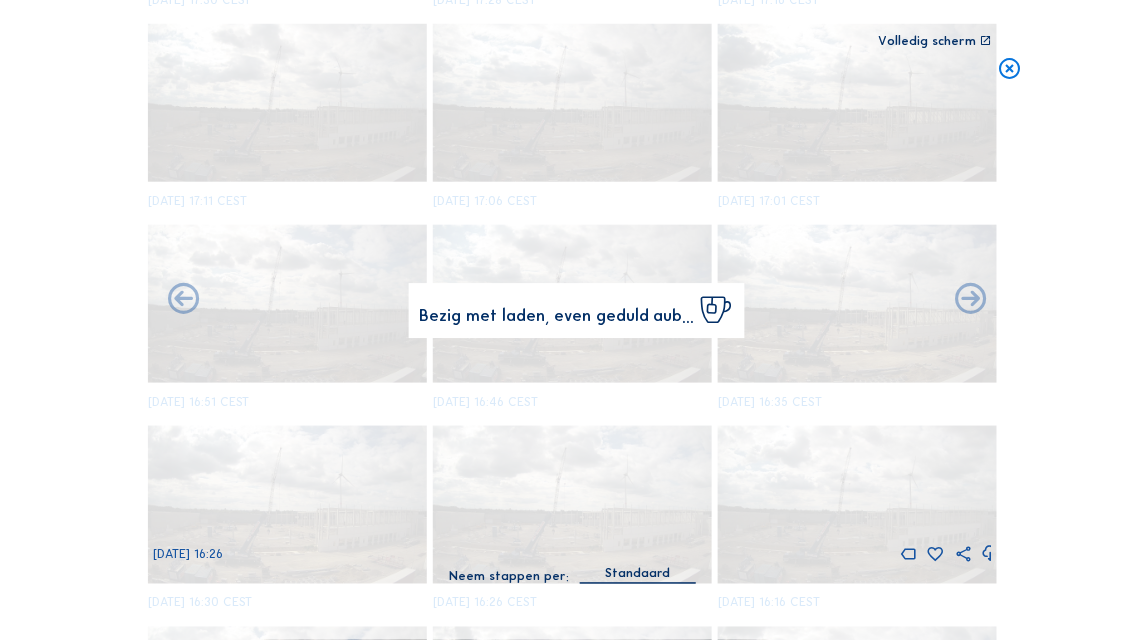 scroll, scrollTop: 402, scrollLeft: 0, axis: vertical 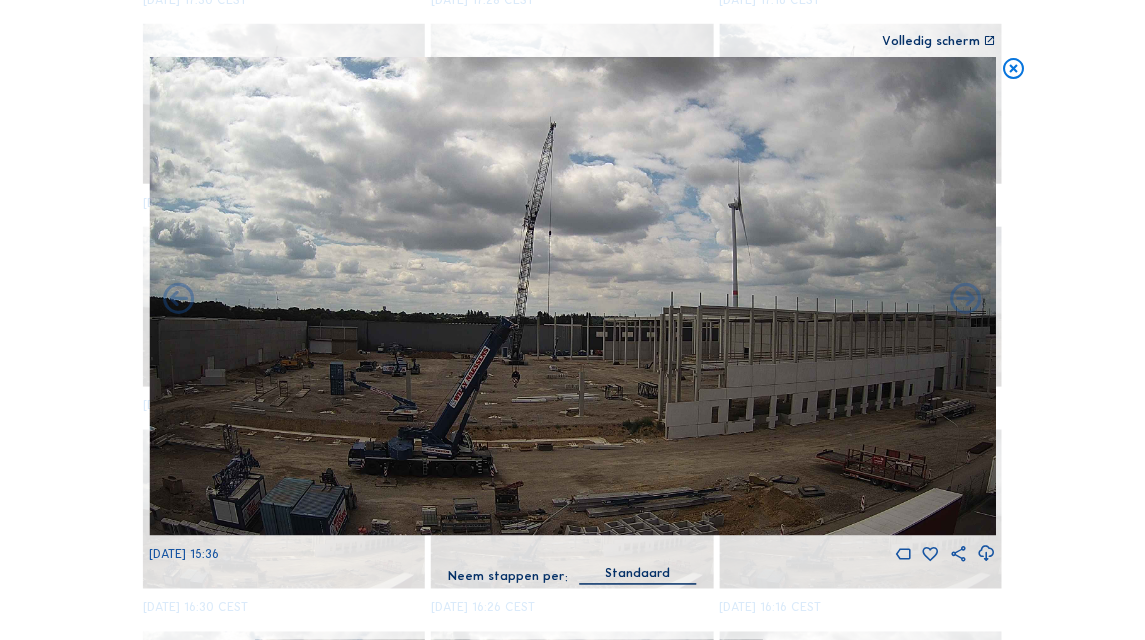 click at bounding box center [1014, 70] 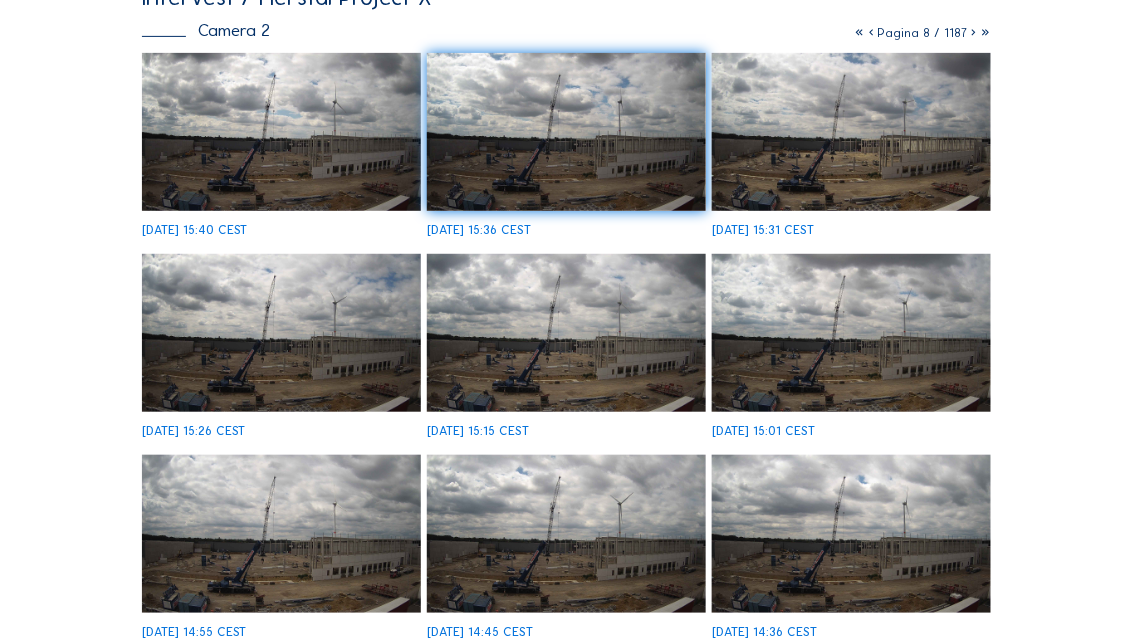 scroll, scrollTop: 80, scrollLeft: 0, axis: vertical 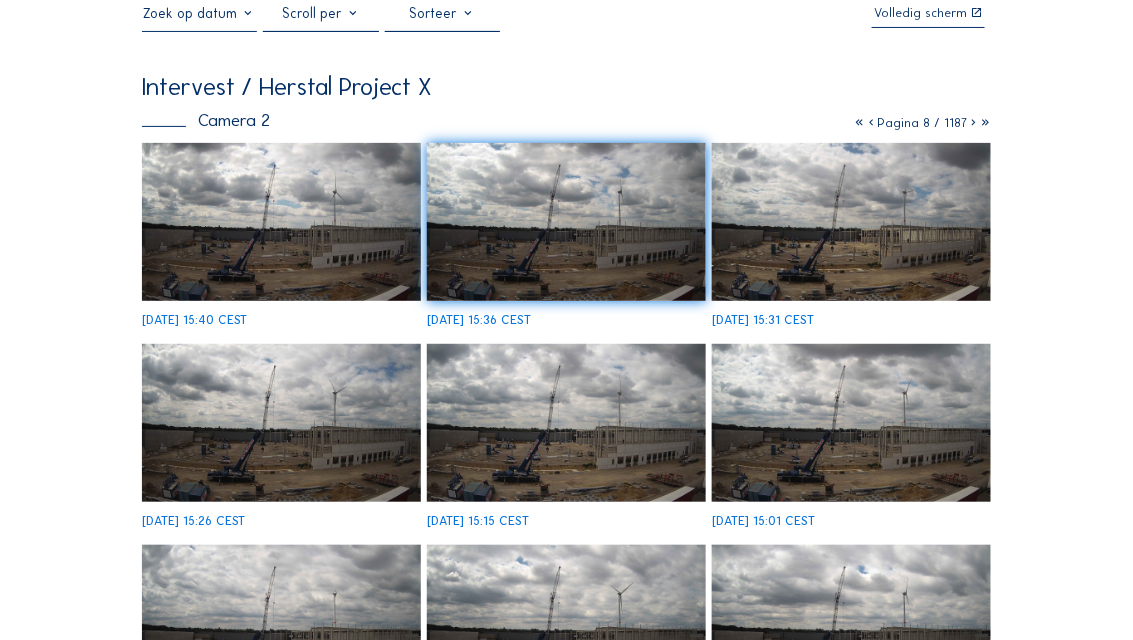 click at bounding box center [871, 122] 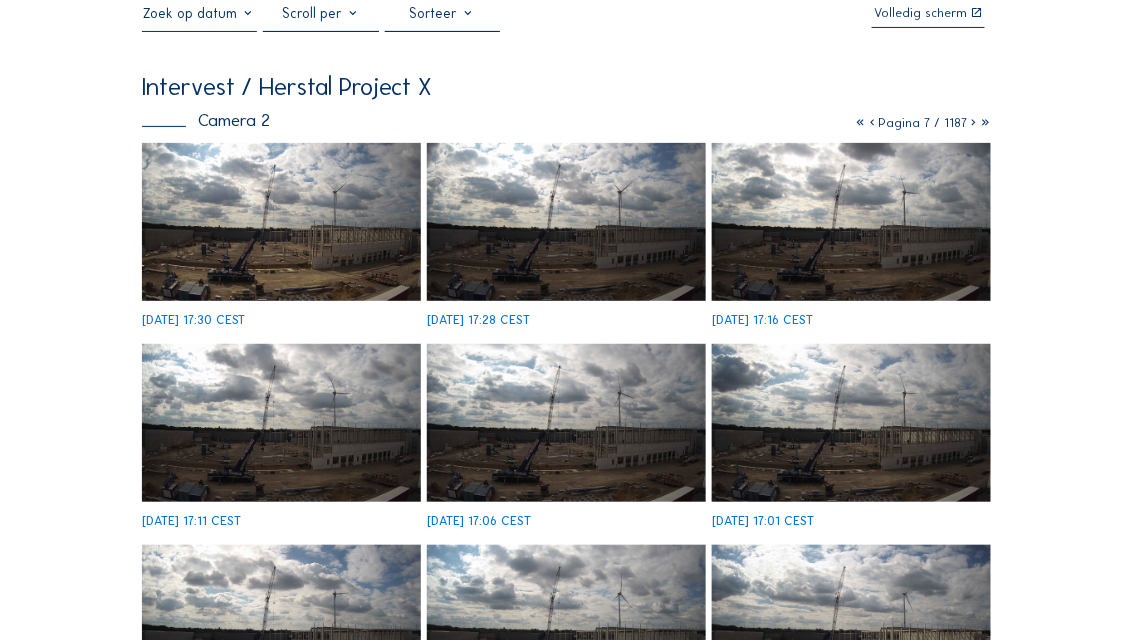 drag, startPoint x: 873, startPoint y: 122, endPoint x: 504, endPoint y: 230, distance: 384.48016 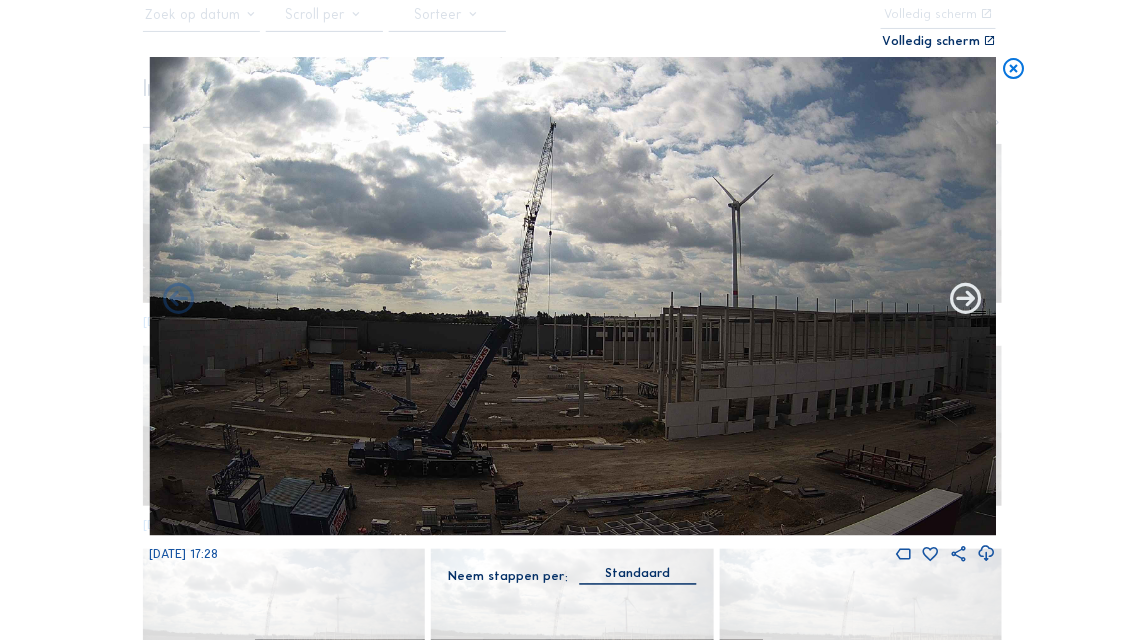 click at bounding box center (966, 299) 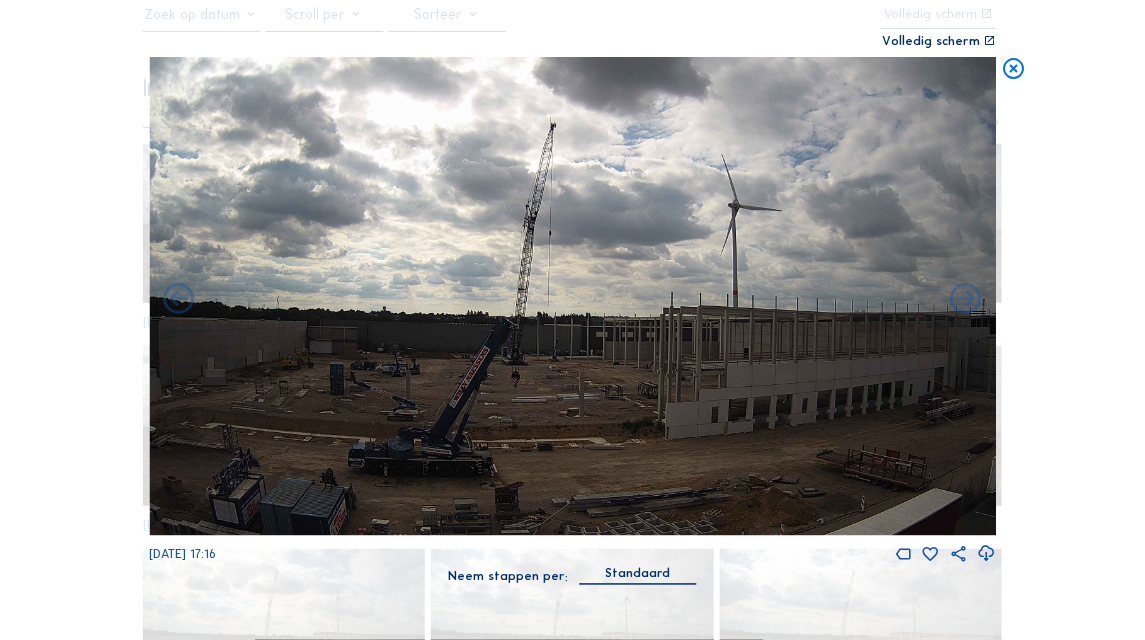 click at bounding box center (966, 299) 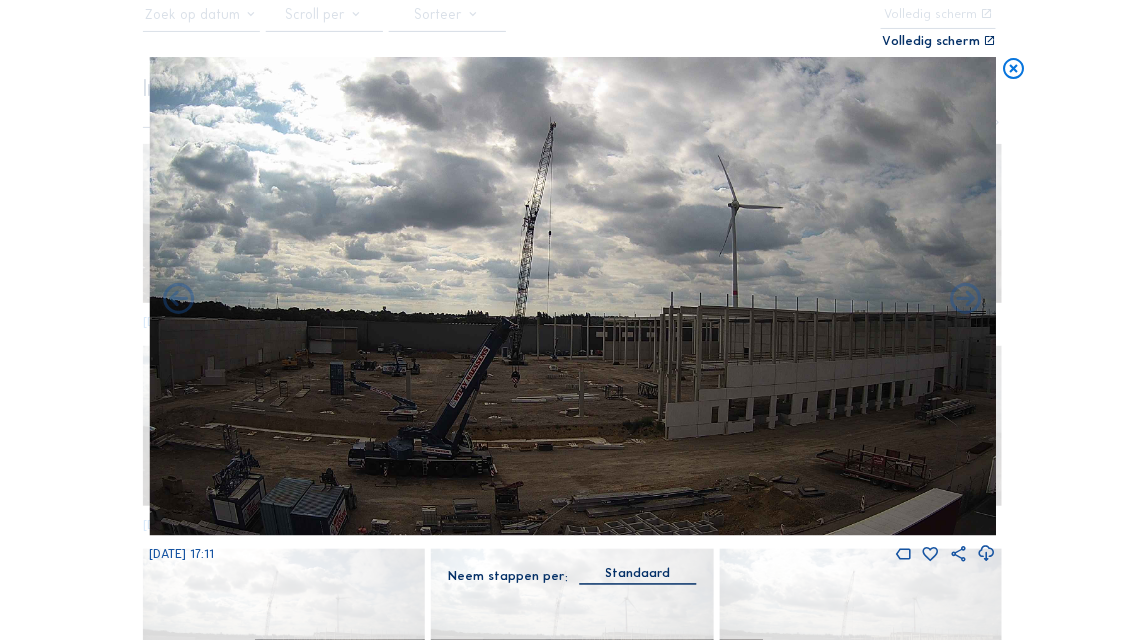 click at bounding box center (966, 299) 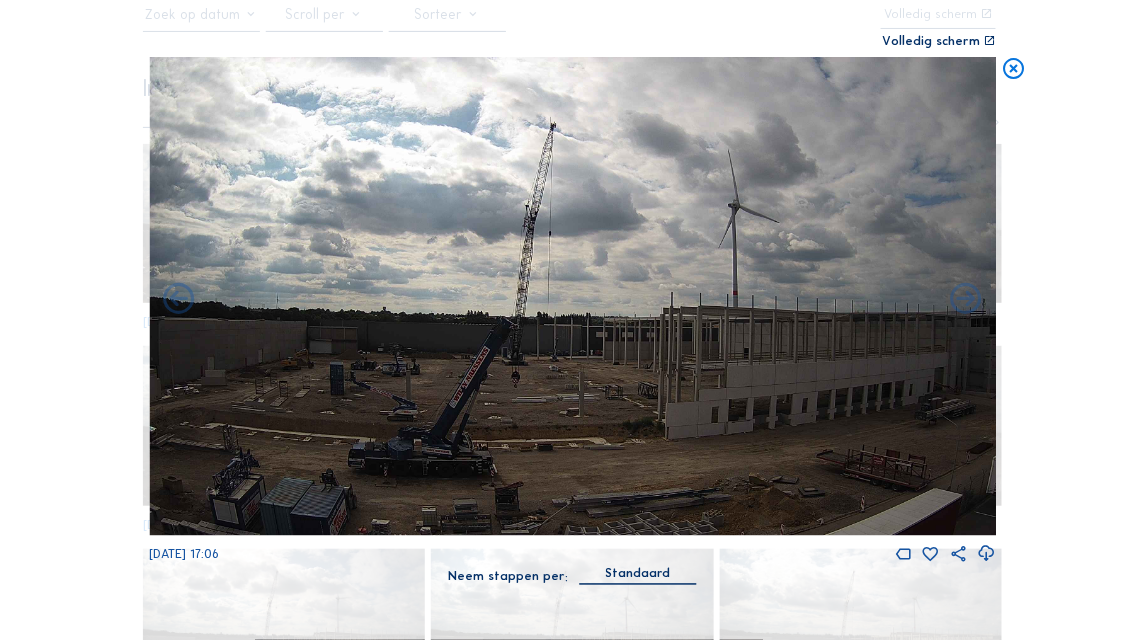 click at bounding box center (966, 299) 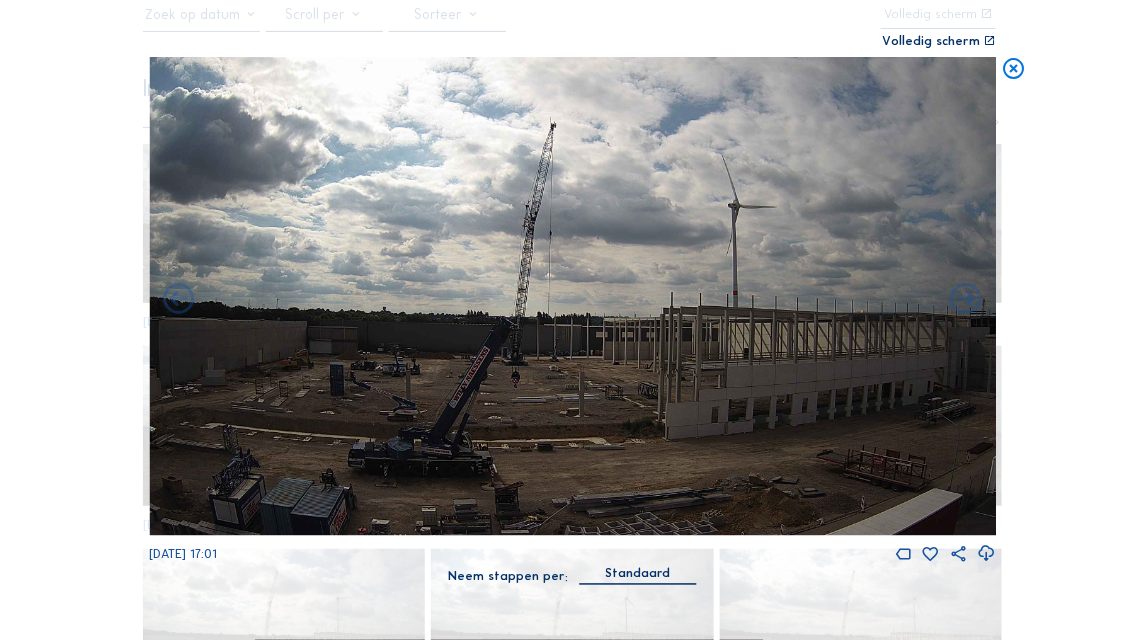 click at bounding box center (966, 299) 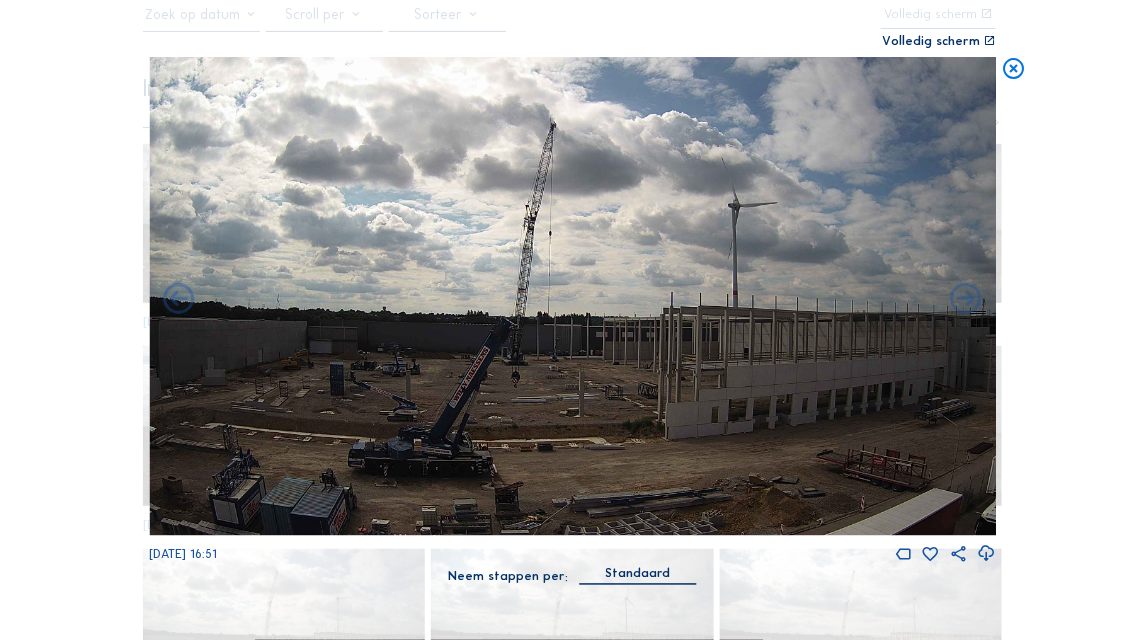 click at bounding box center (966, 299) 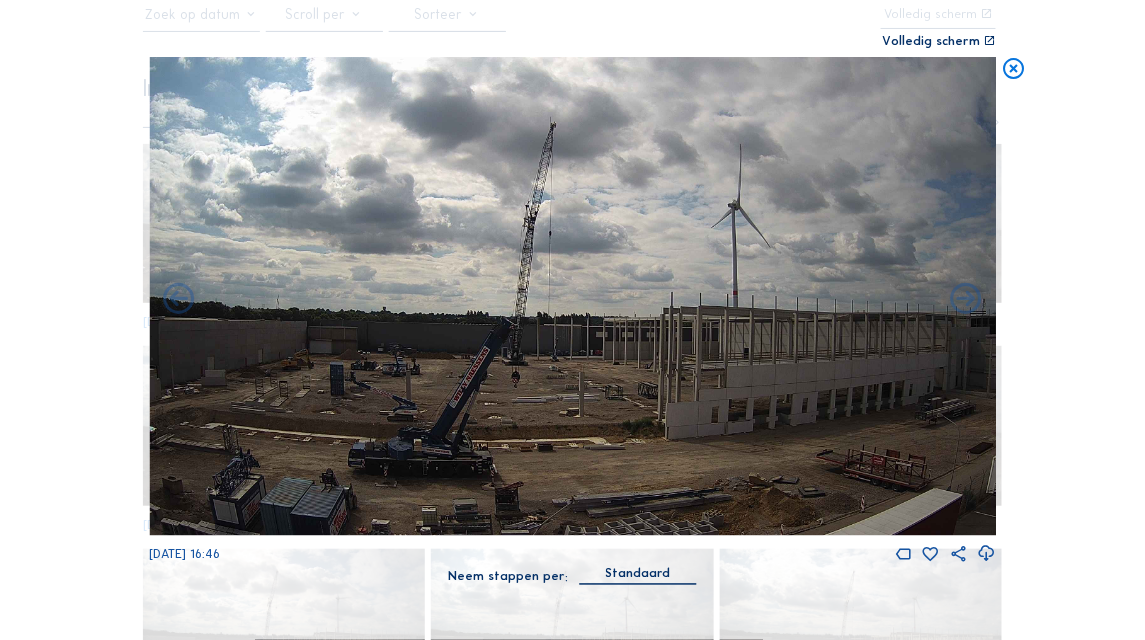 click at bounding box center [966, 299] 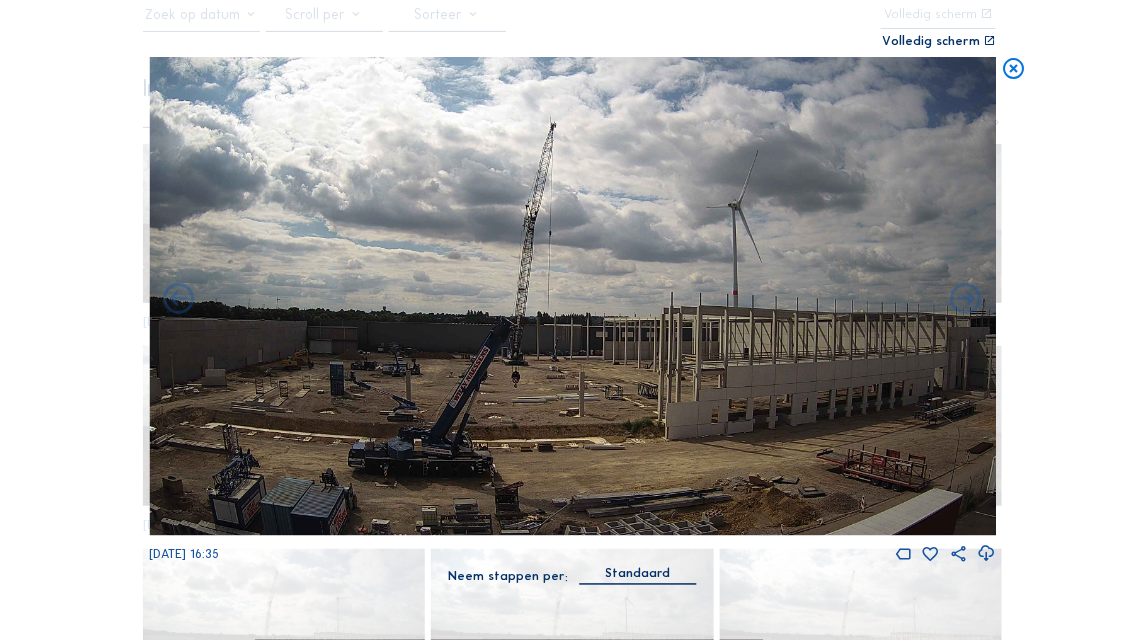 click at bounding box center (966, 299) 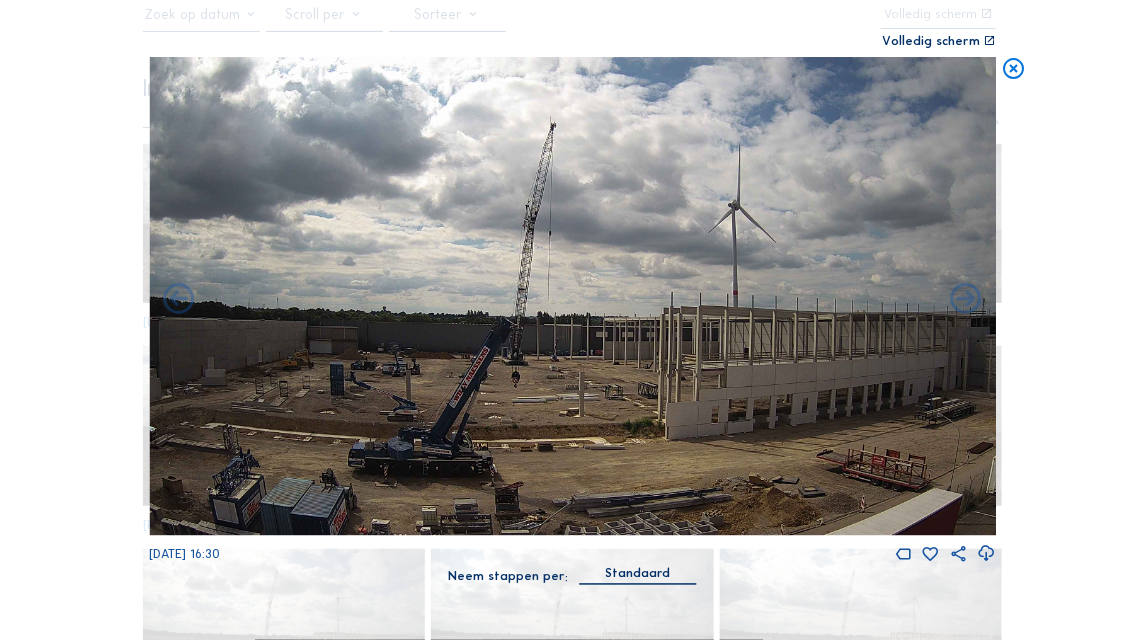click at bounding box center (966, 299) 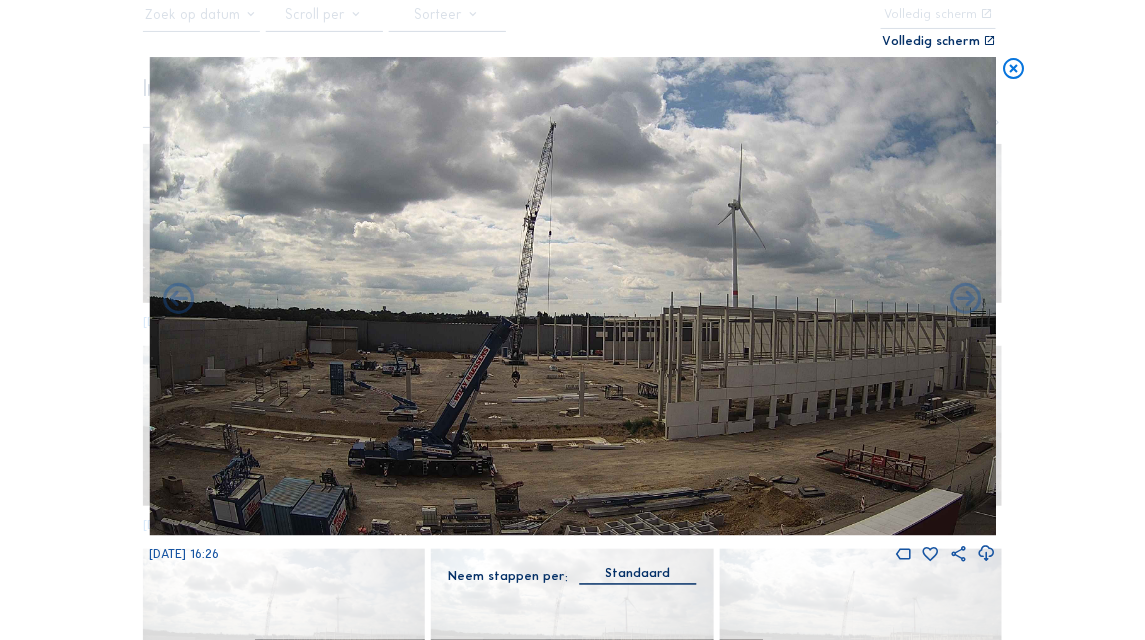 click at bounding box center [966, 299] 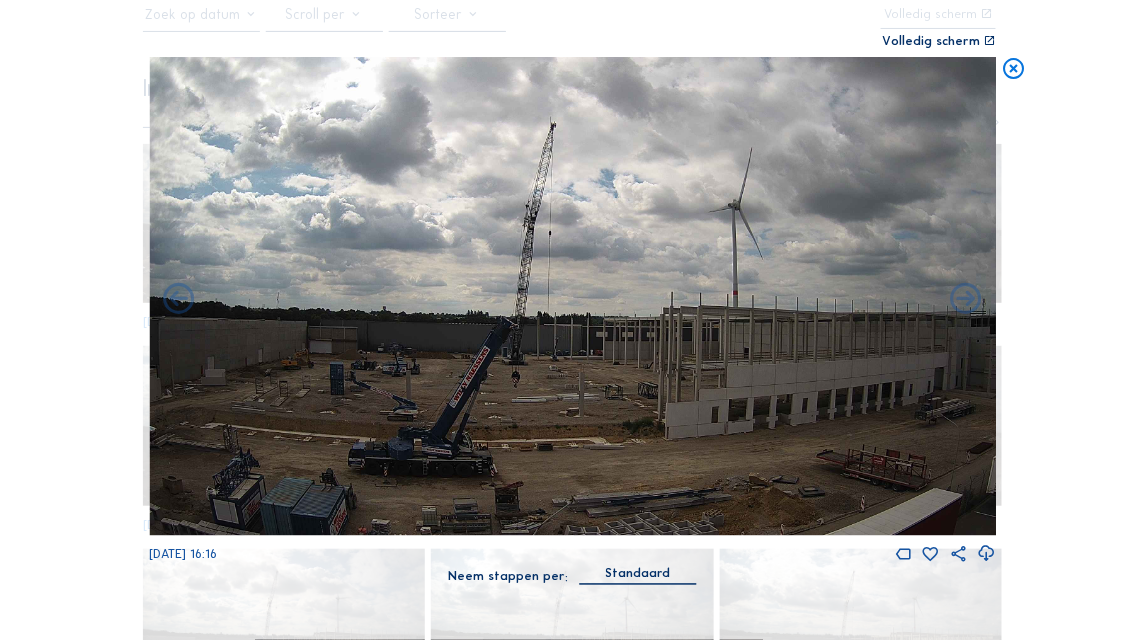 click at bounding box center (966, 299) 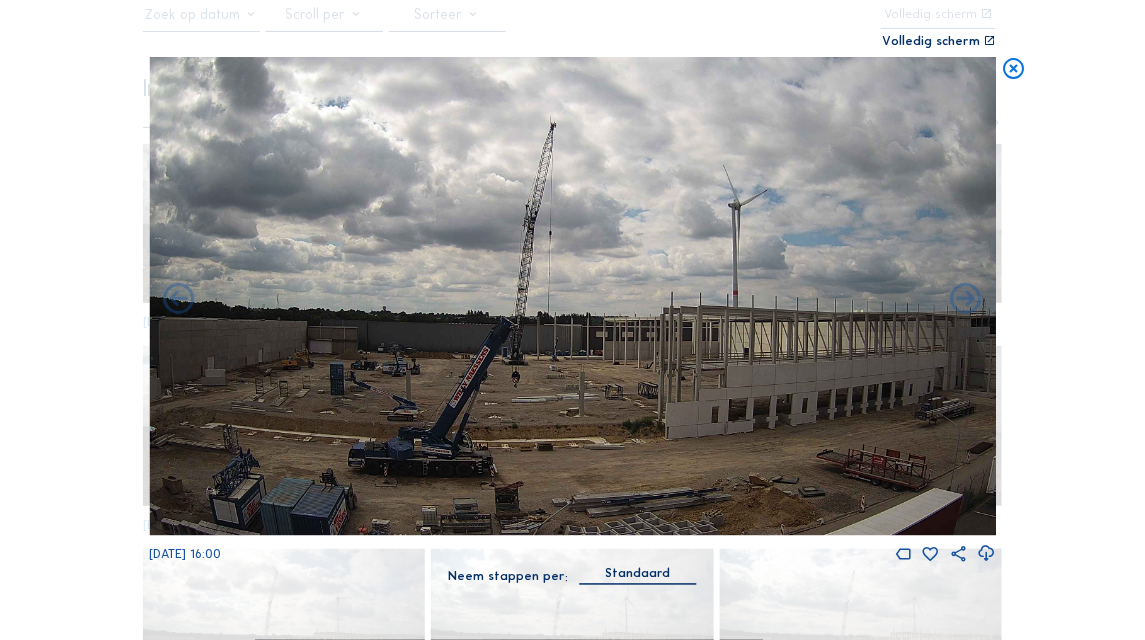 click at bounding box center [966, 299] 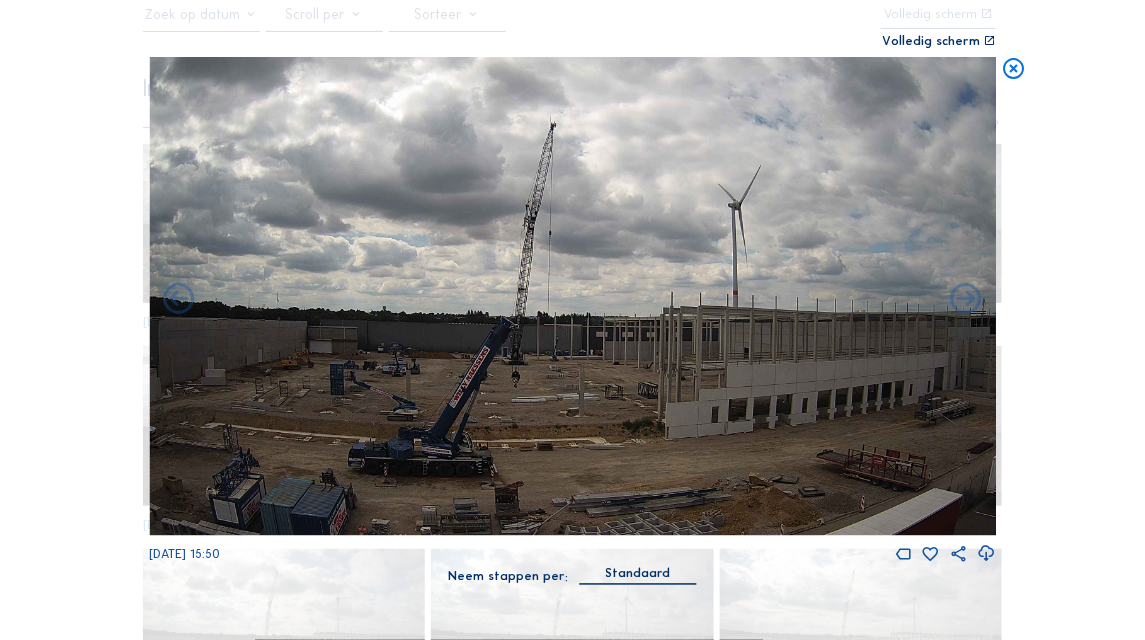 click at bounding box center (966, 299) 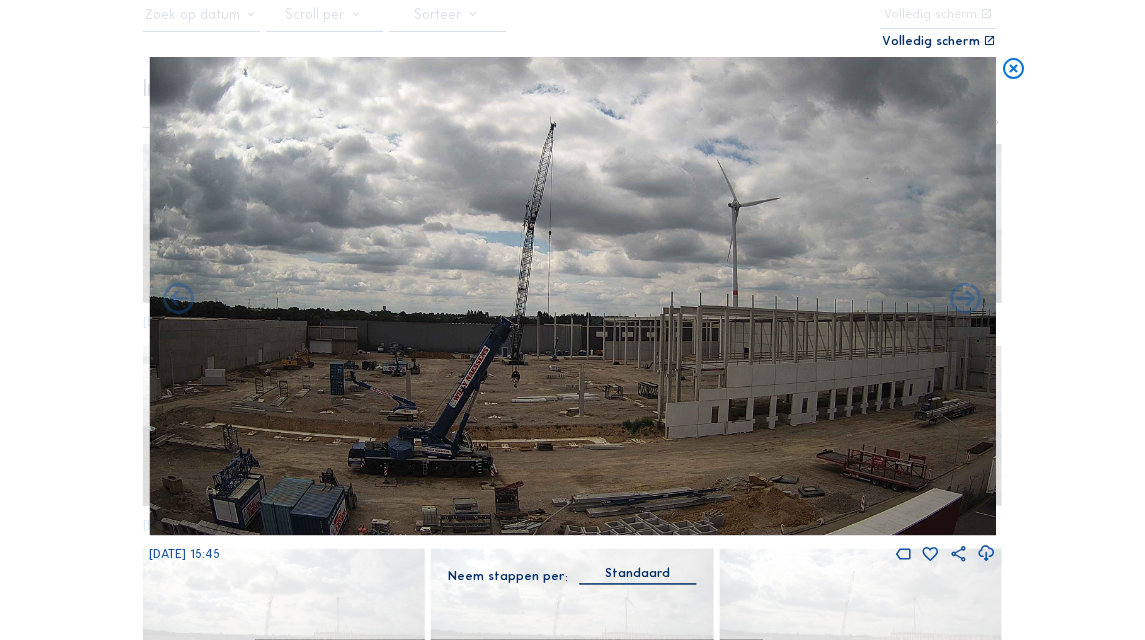 click at bounding box center (966, 299) 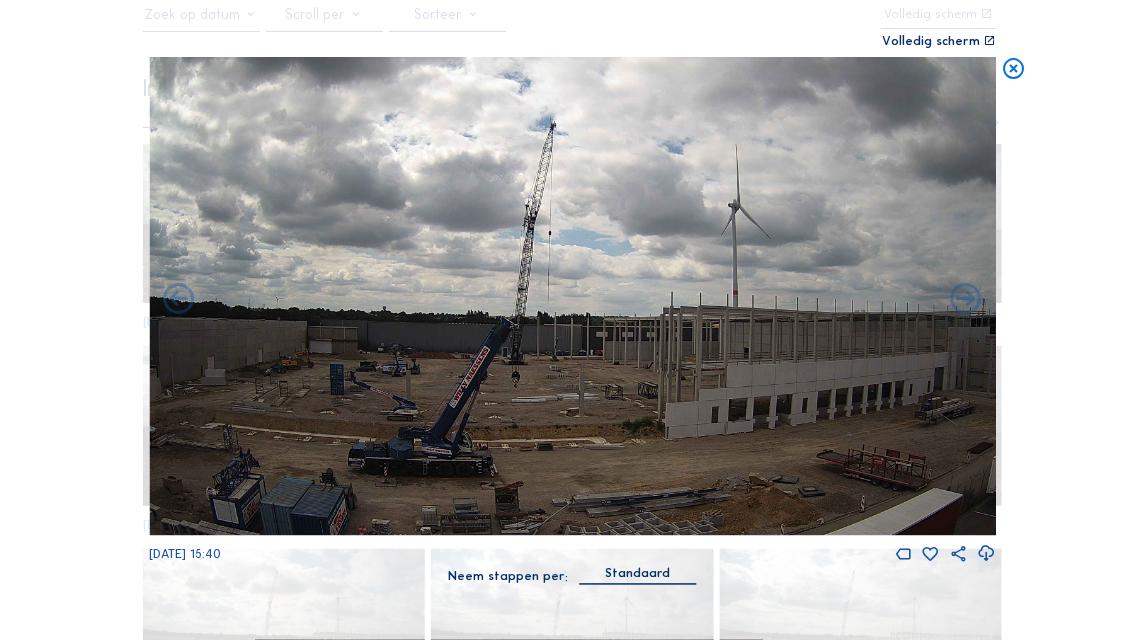 click at bounding box center [966, 299] 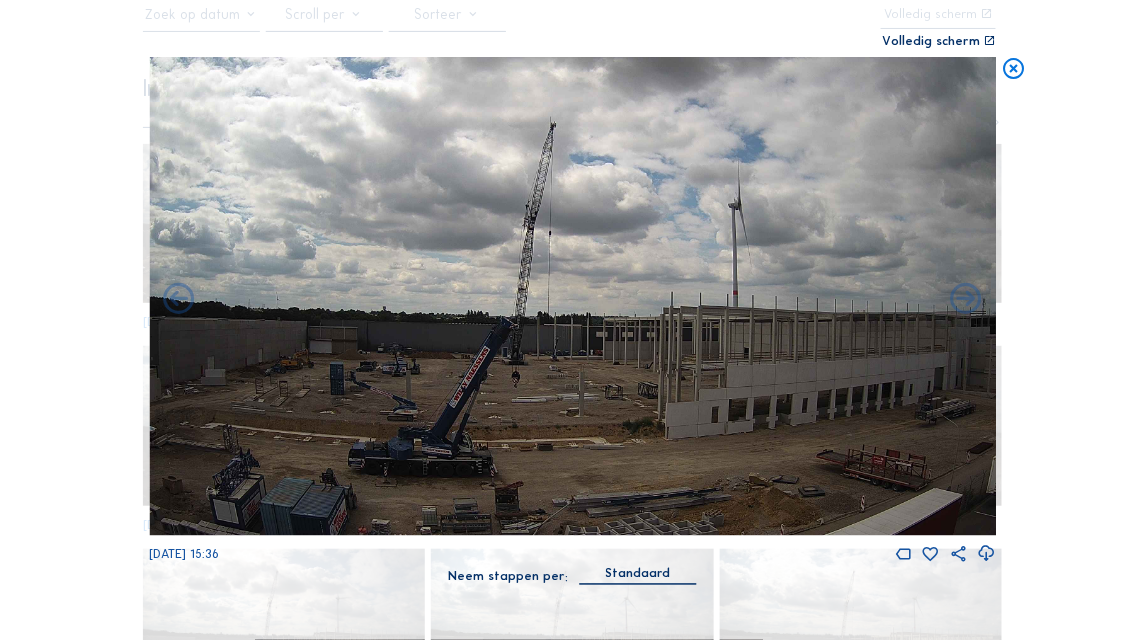 click at bounding box center (966, 299) 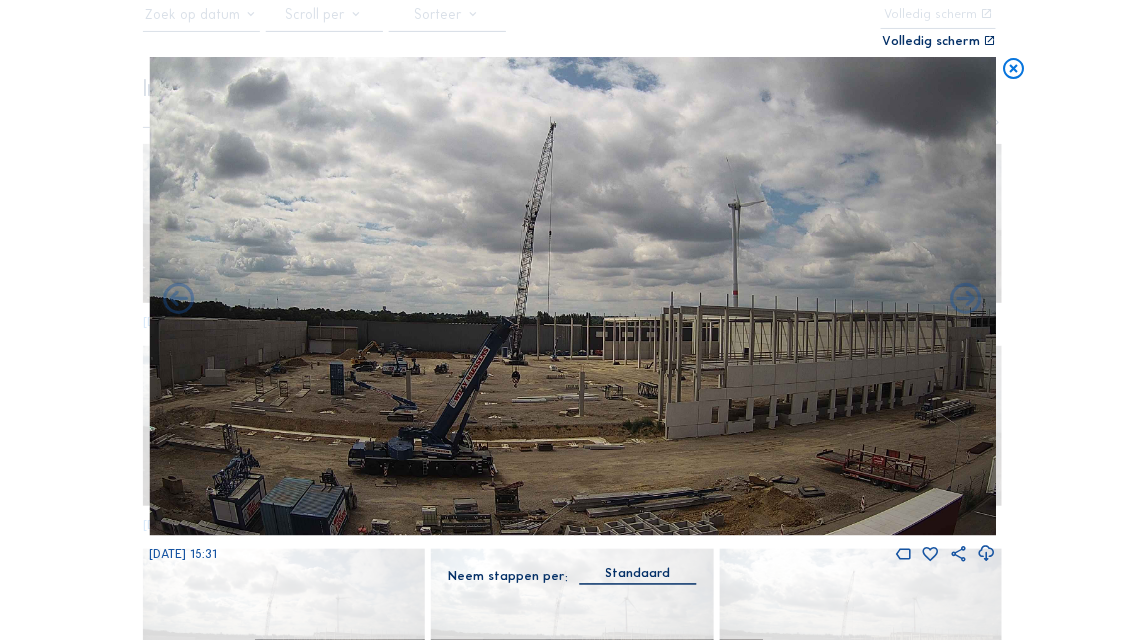 click at bounding box center (966, 299) 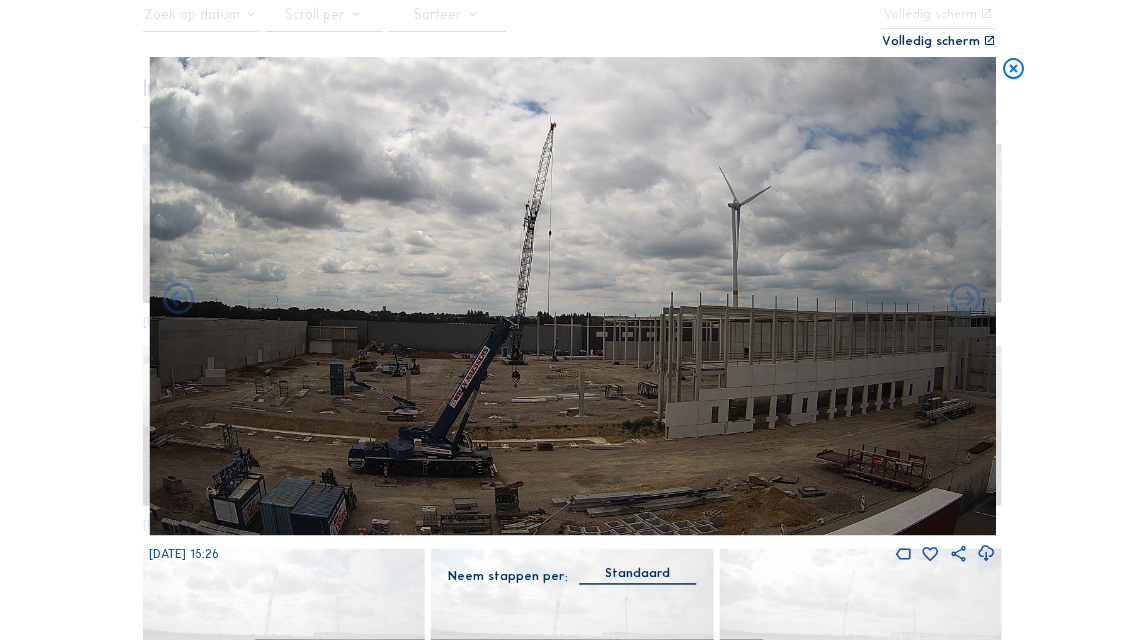 click at bounding box center (966, 299) 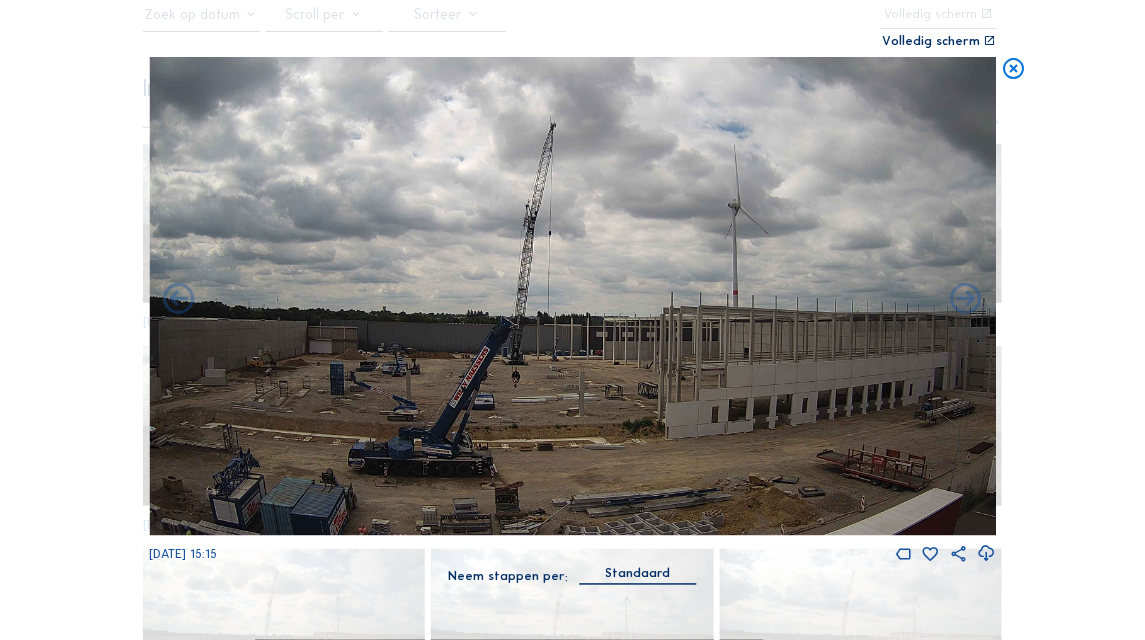 click at bounding box center [966, 299] 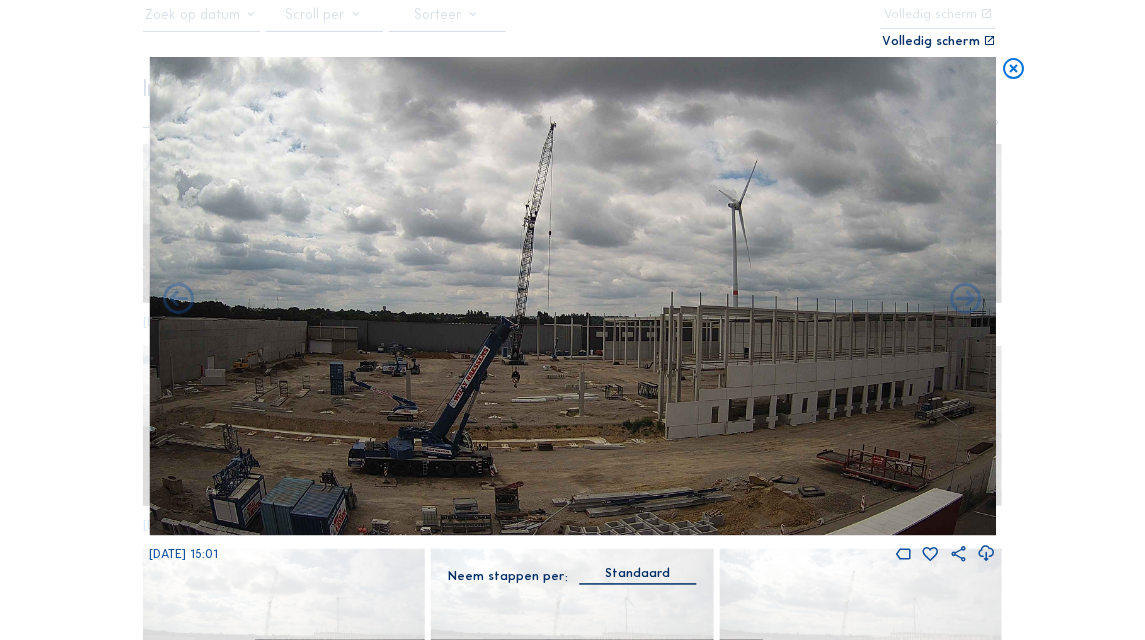 click at bounding box center (966, 299) 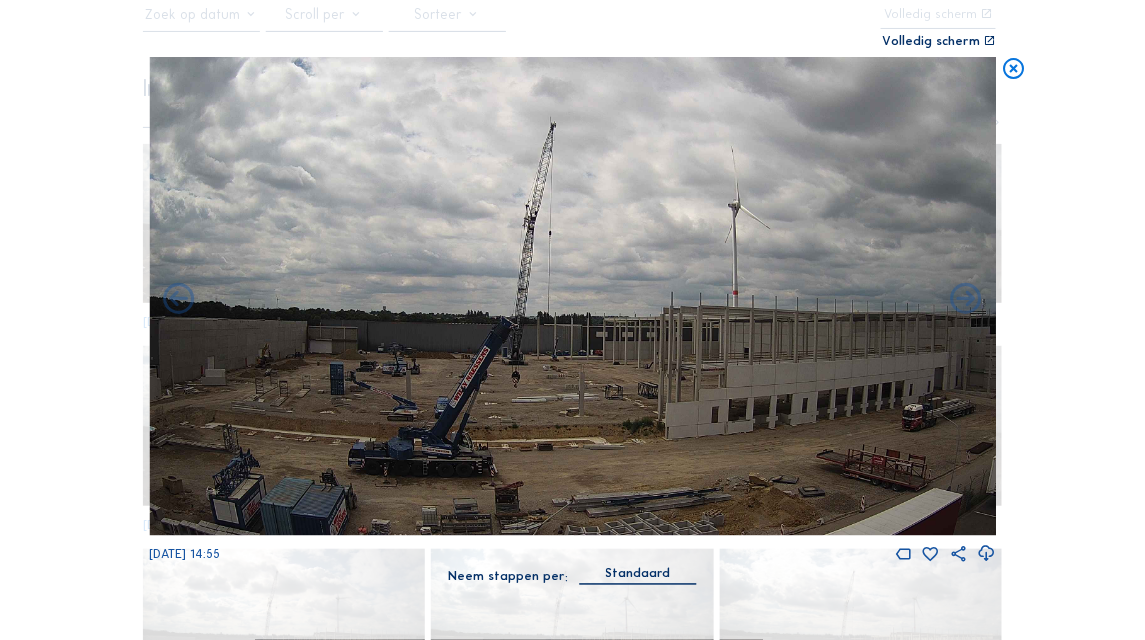 click at bounding box center (966, 299) 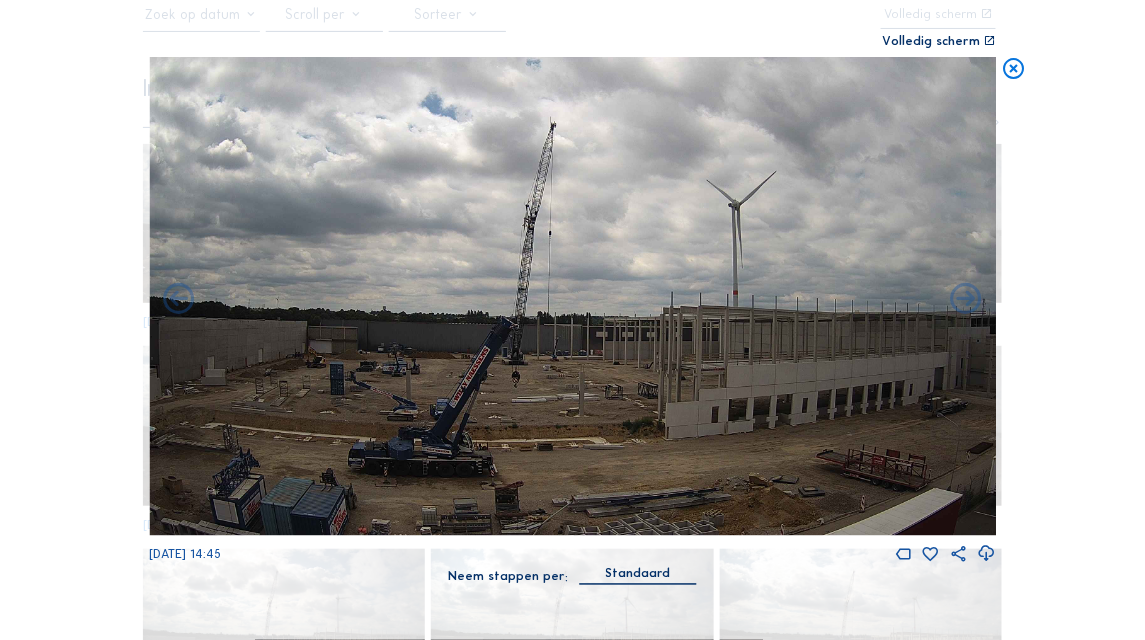 click at bounding box center (1014, 70) 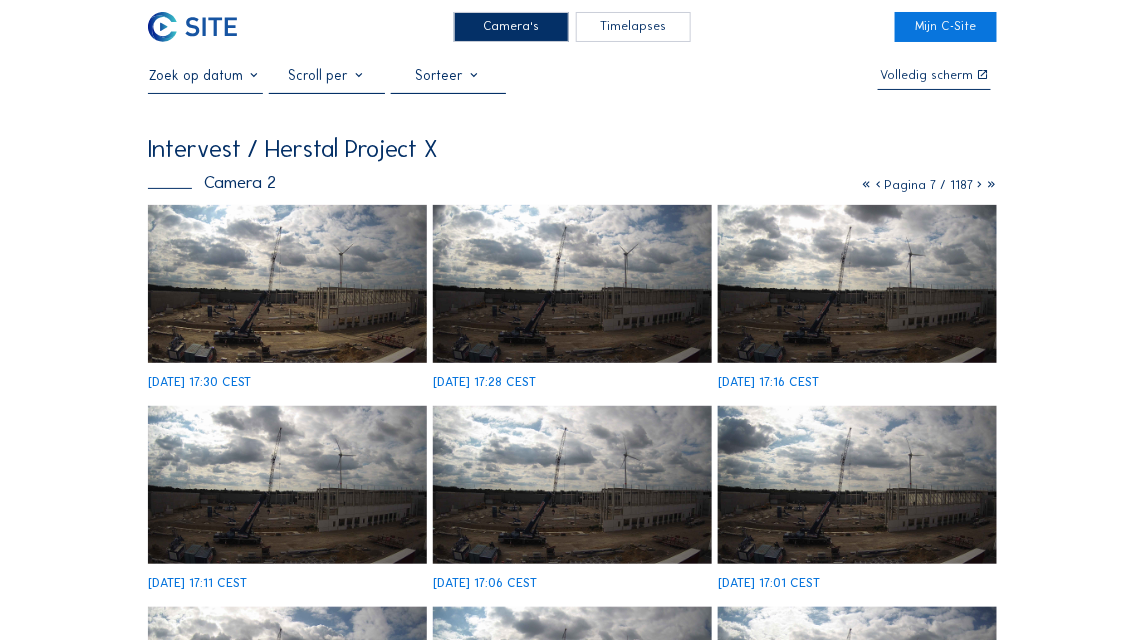 scroll, scrollTop: 0, scrollLeft: 0, axis: both 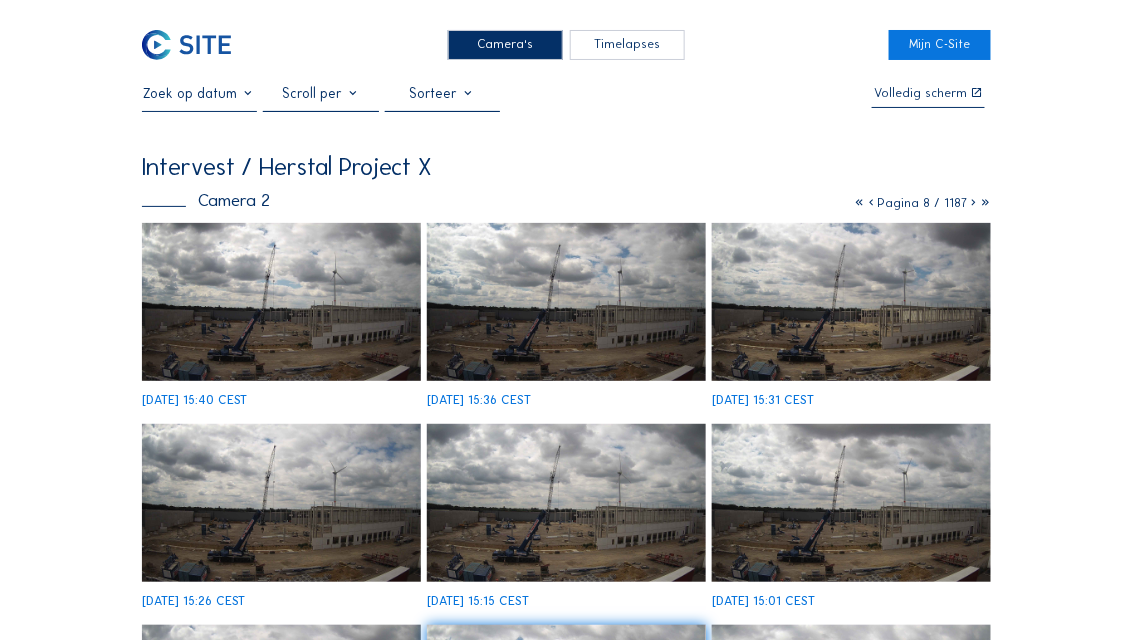 click on "Camera's" at bounding box center [506, 45] 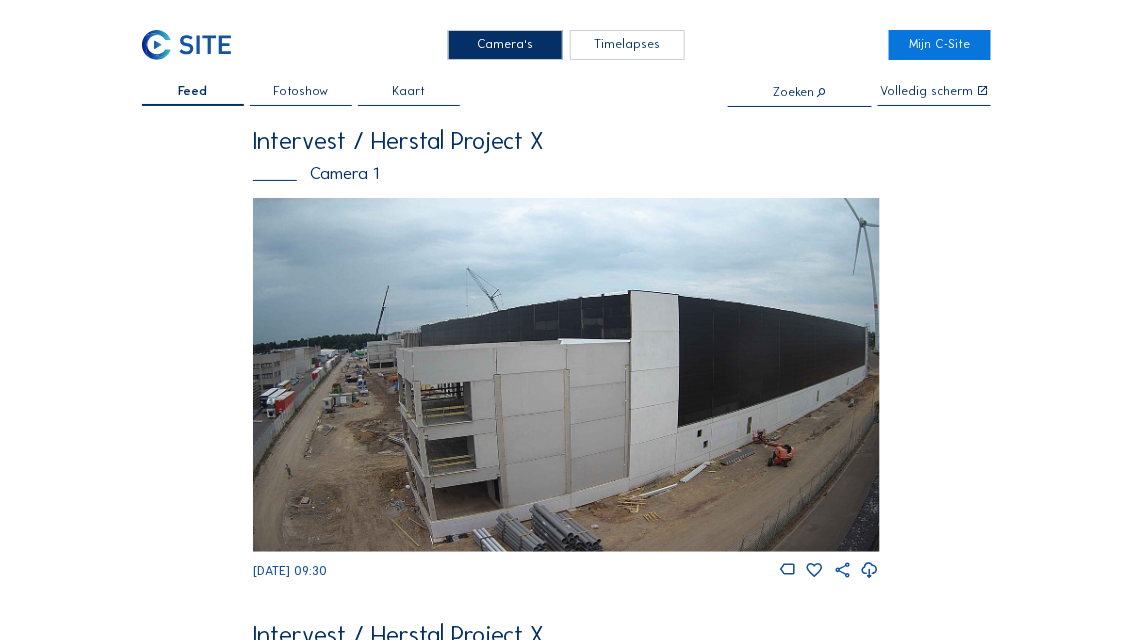 click at bounding box center (566, 375) 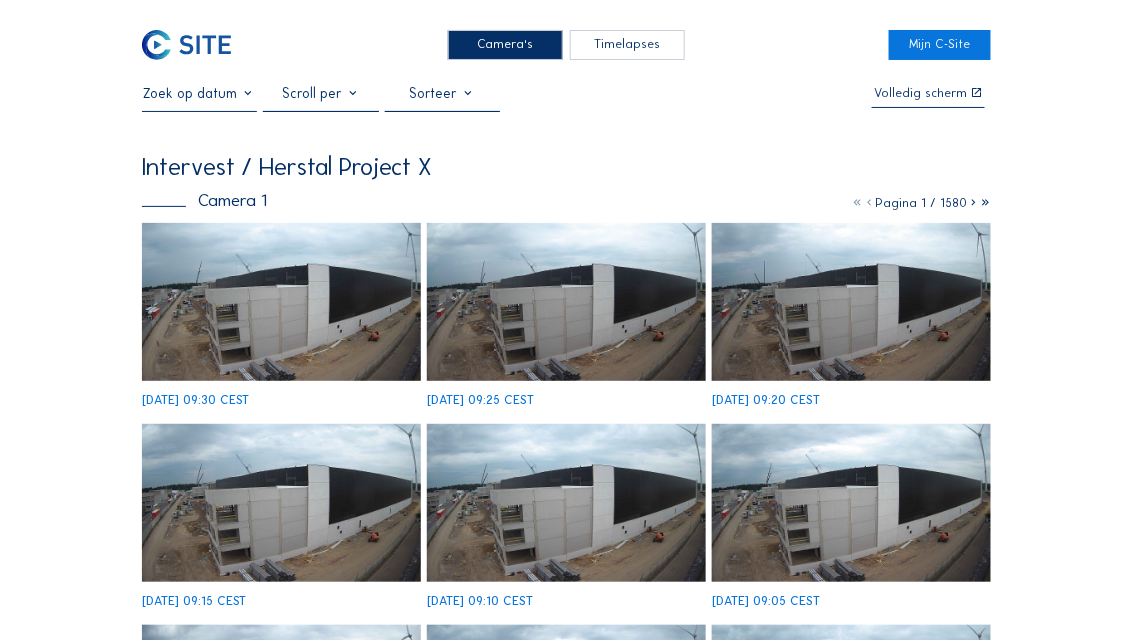 click at bounding box center [281, 302] 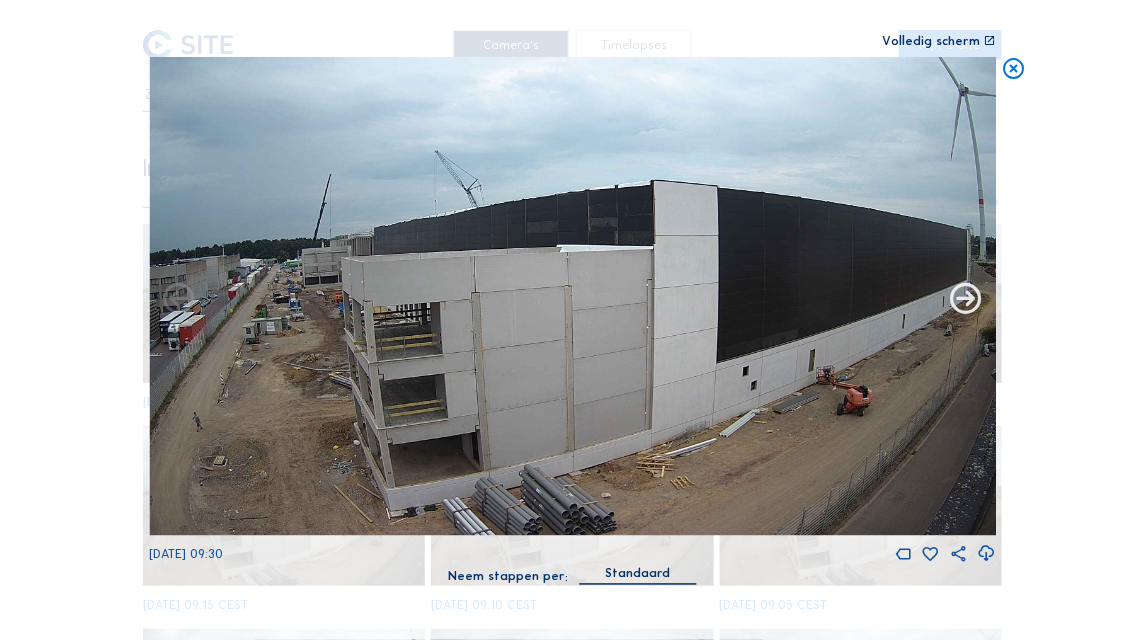 click at bounding box center [966, 299] 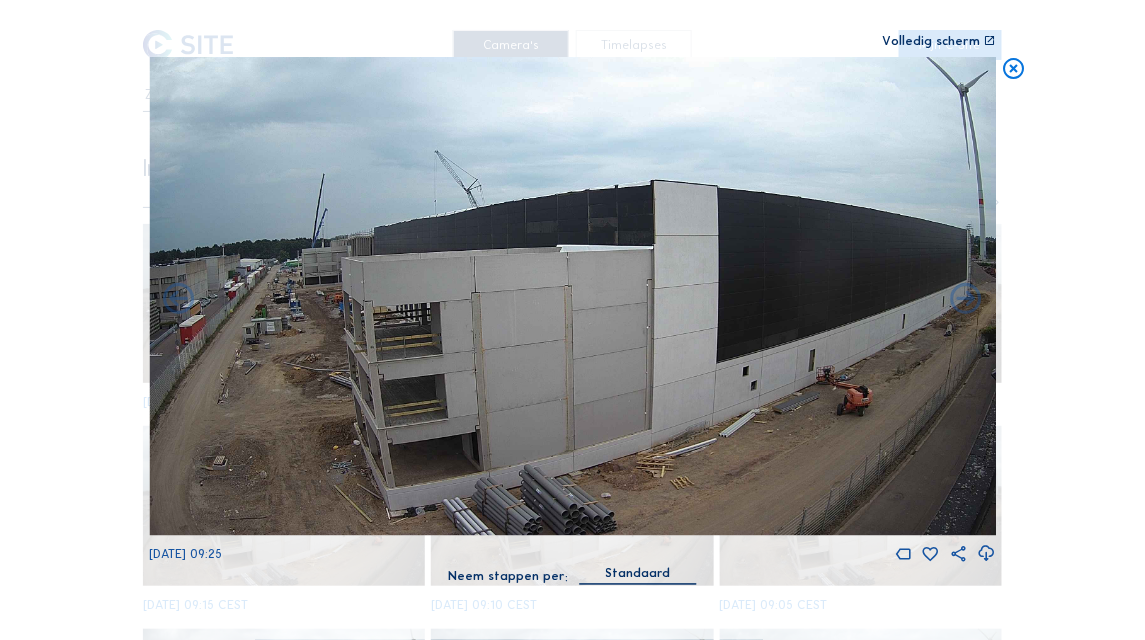 click at bounding box center [966, 299] 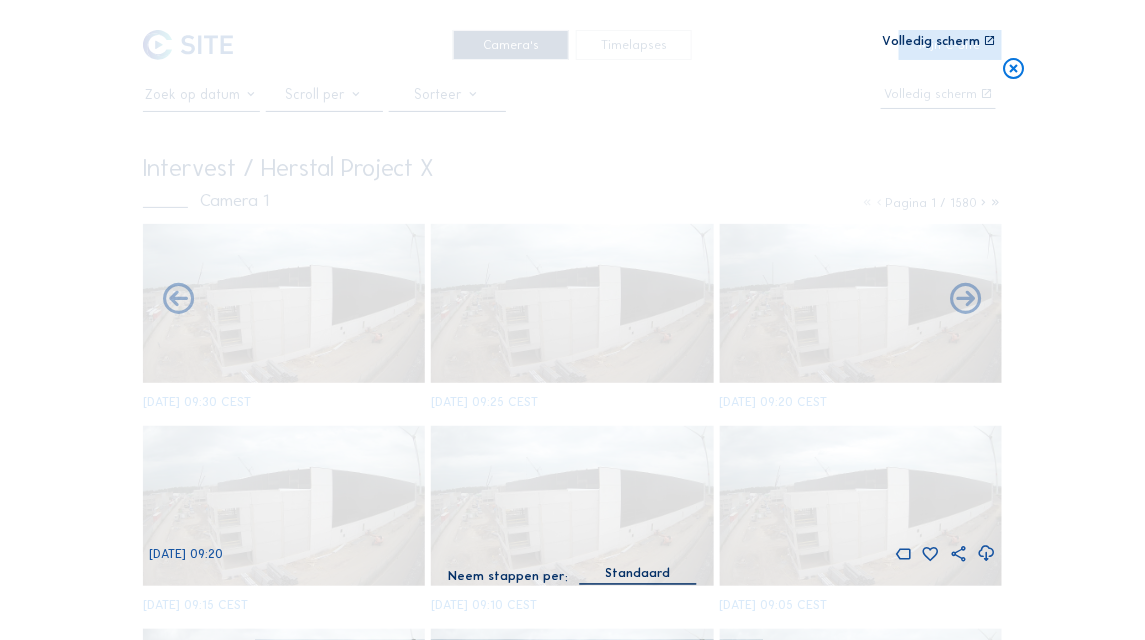 click at bounding box center [966, 299] 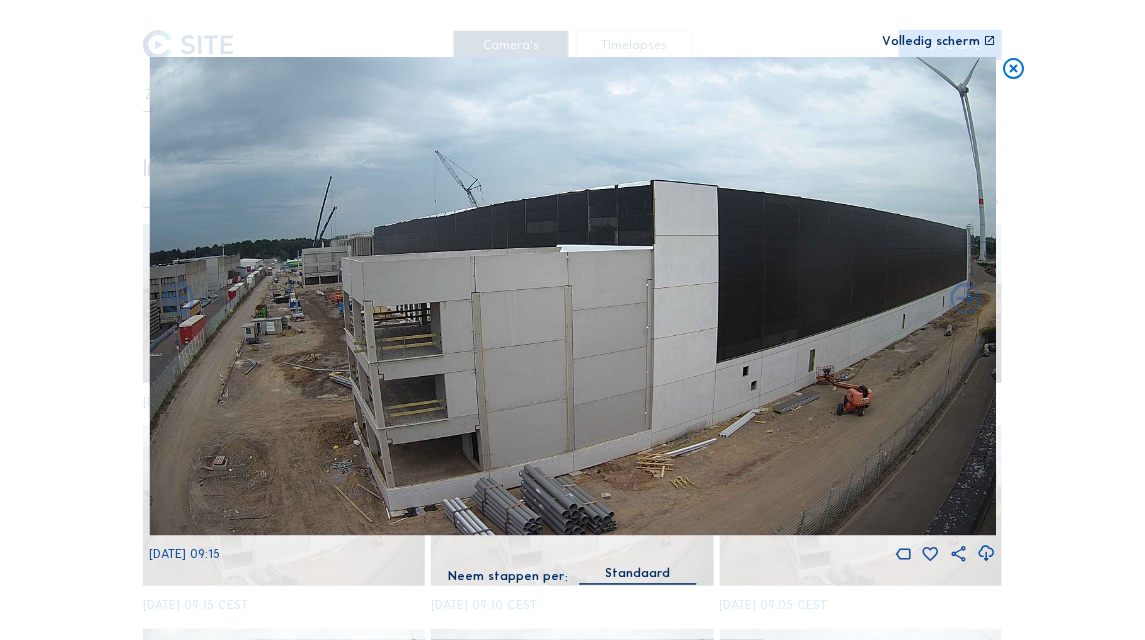 click at bounding box center (966, 299) 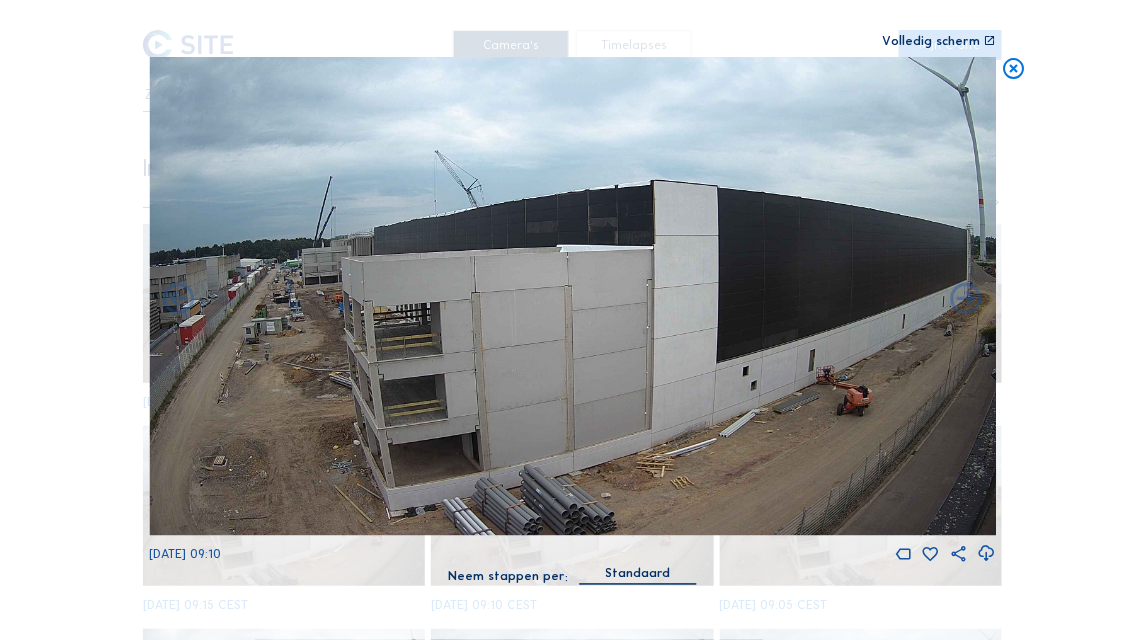 click at bounding box center [966, 299] 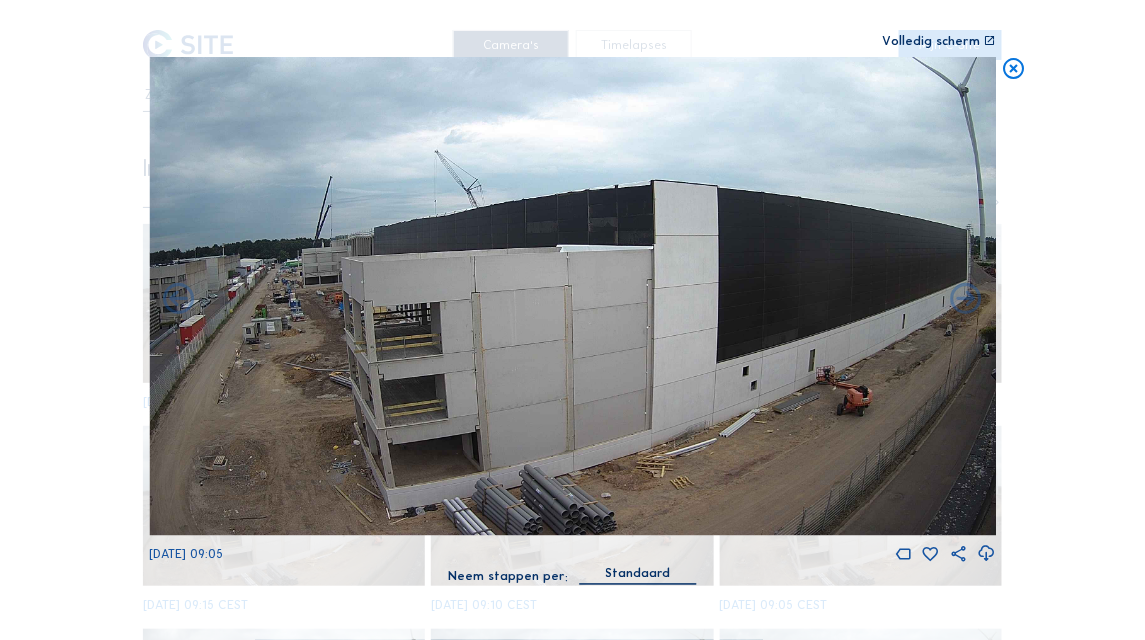 click at bounding box center (966, 299) 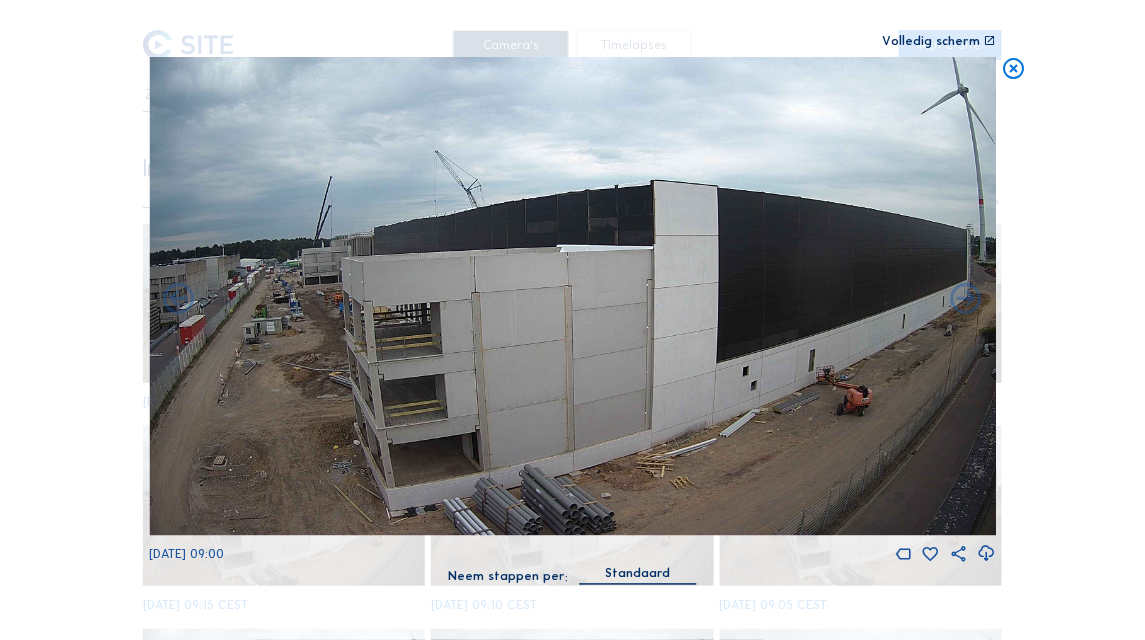 click at bounding box center [966, 299] 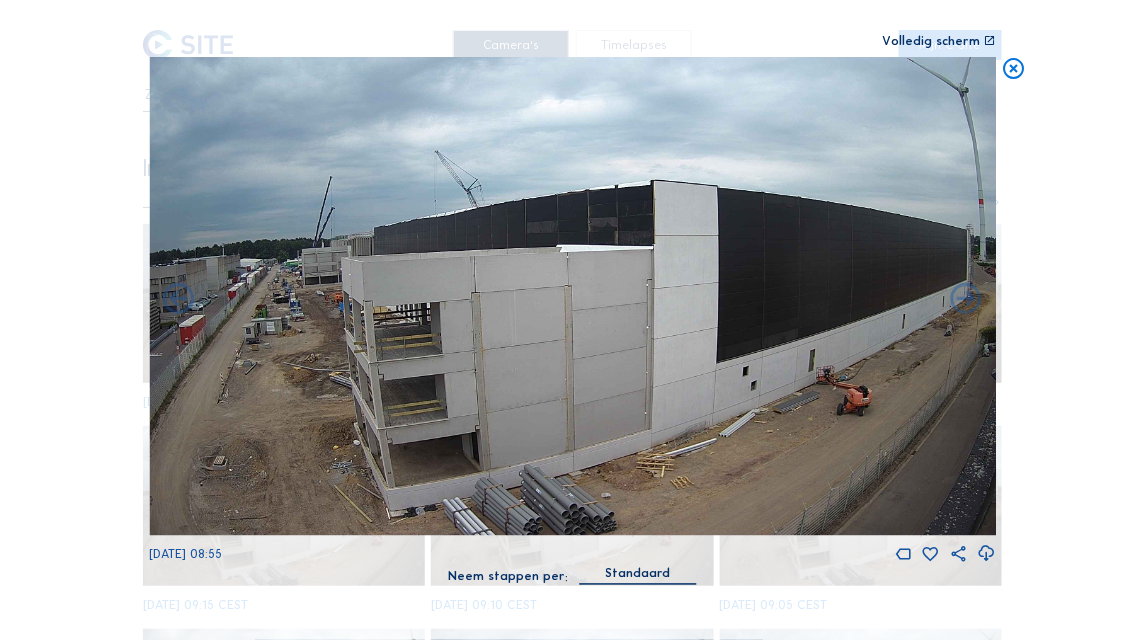 click at bounding box center (966, 299) 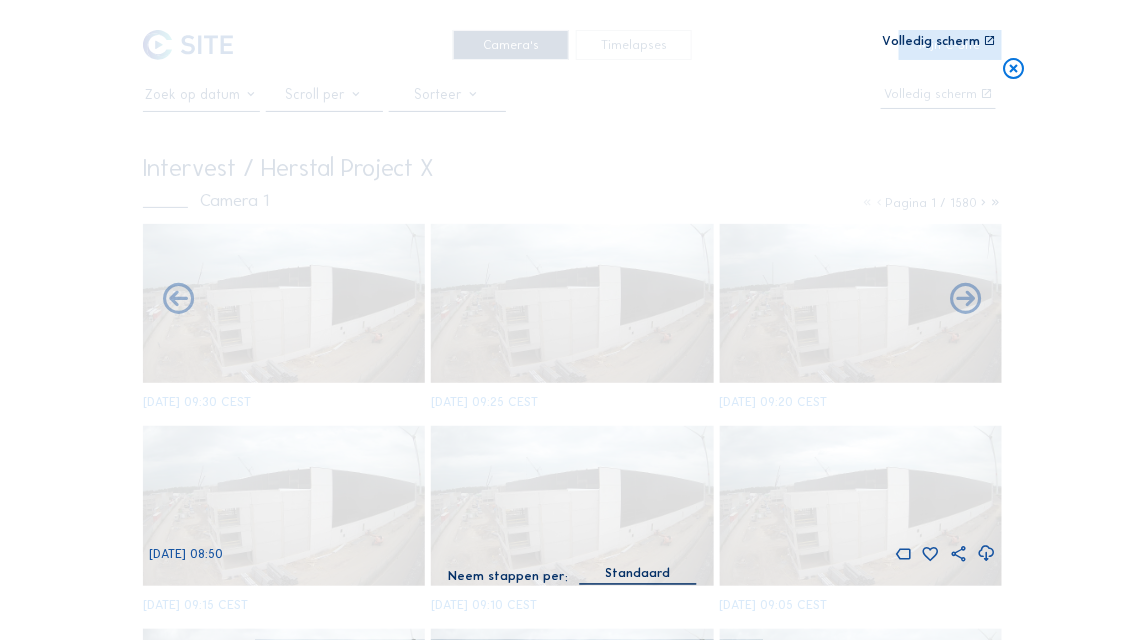 click at bounding box center [966, 299] 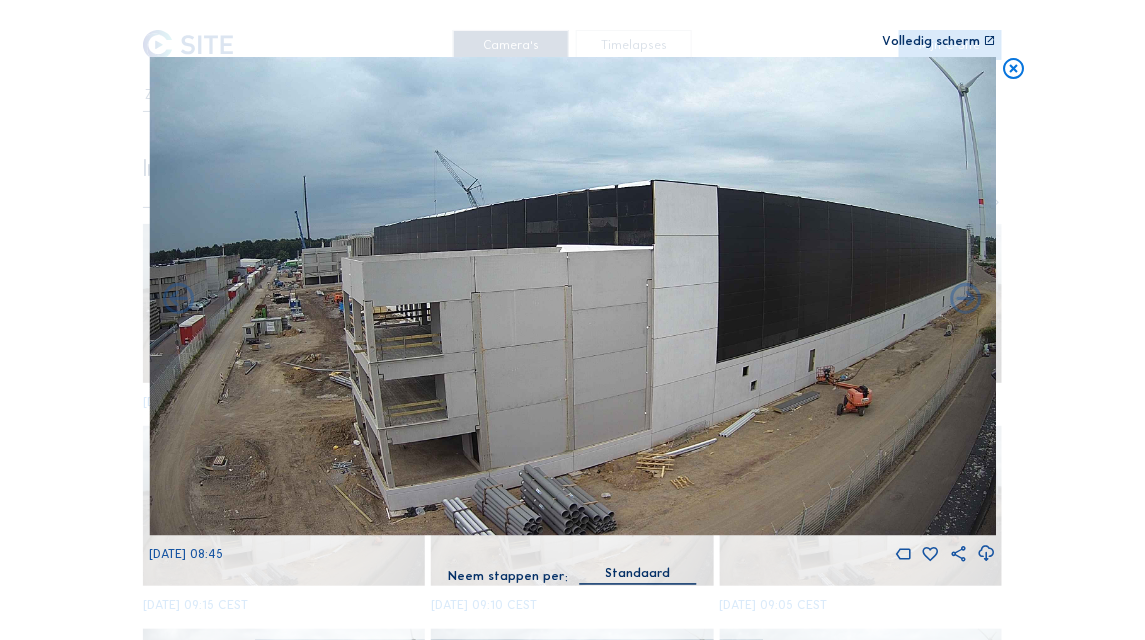 click at bounding box center (966, 299) 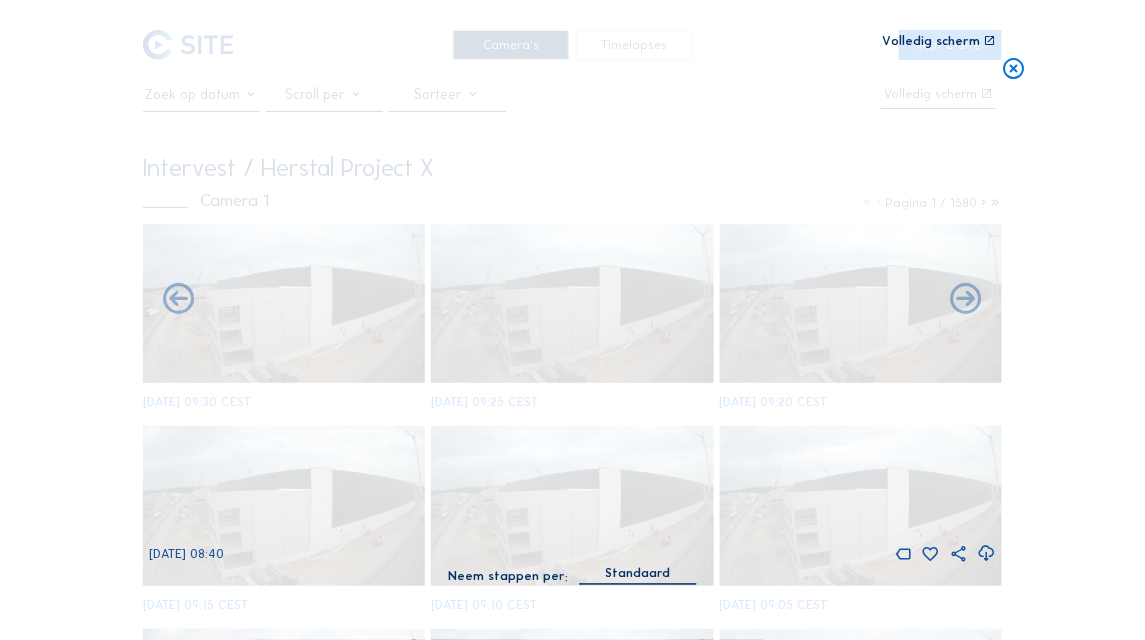 click at bounding box center [966, 299] 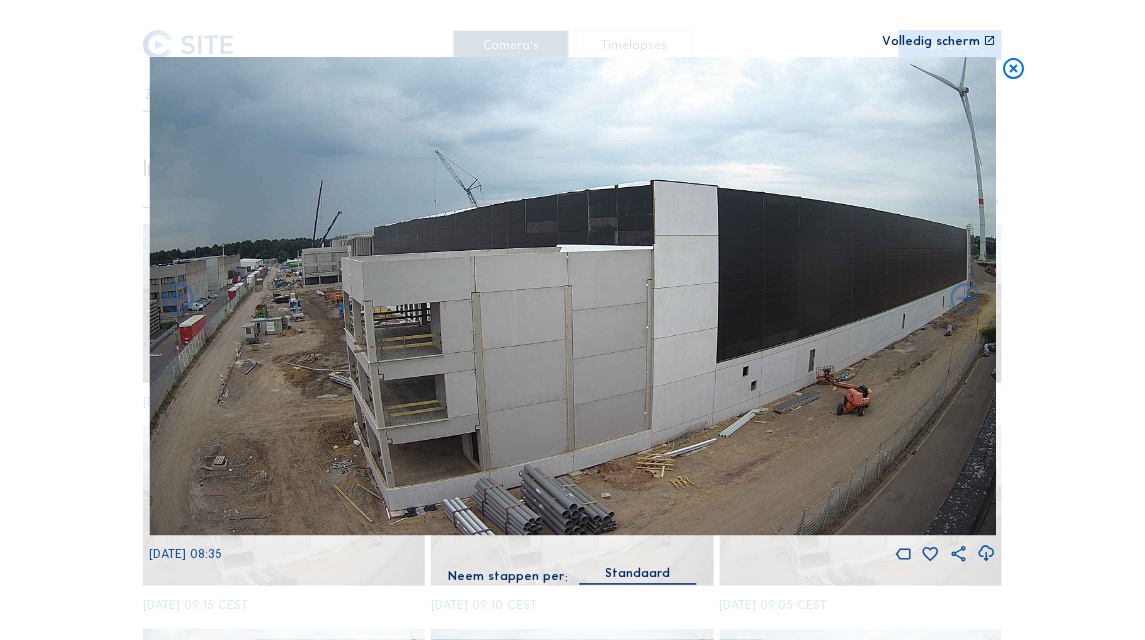 click at bounding box center (966, 299) 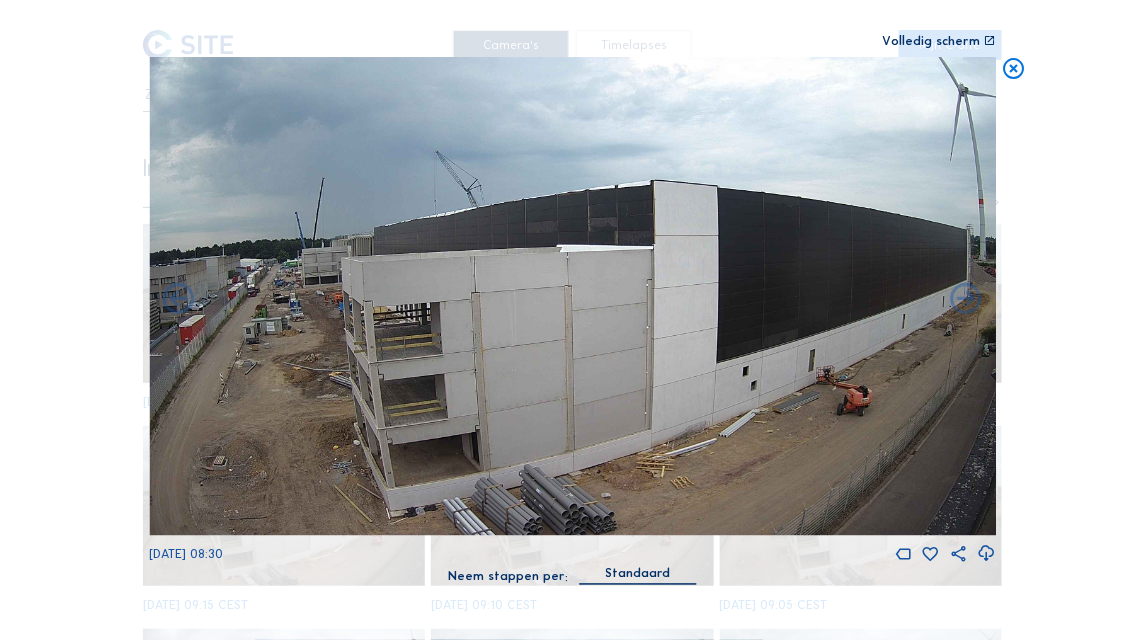 click at bounding box center (966, 299) 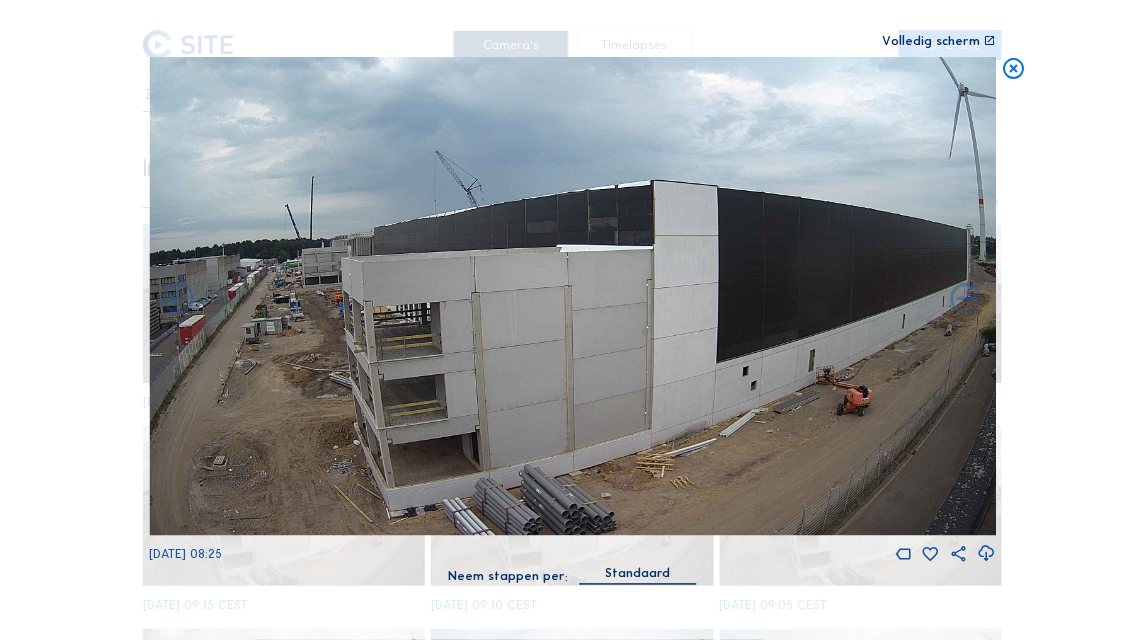 click at bounding box center [966, 299] 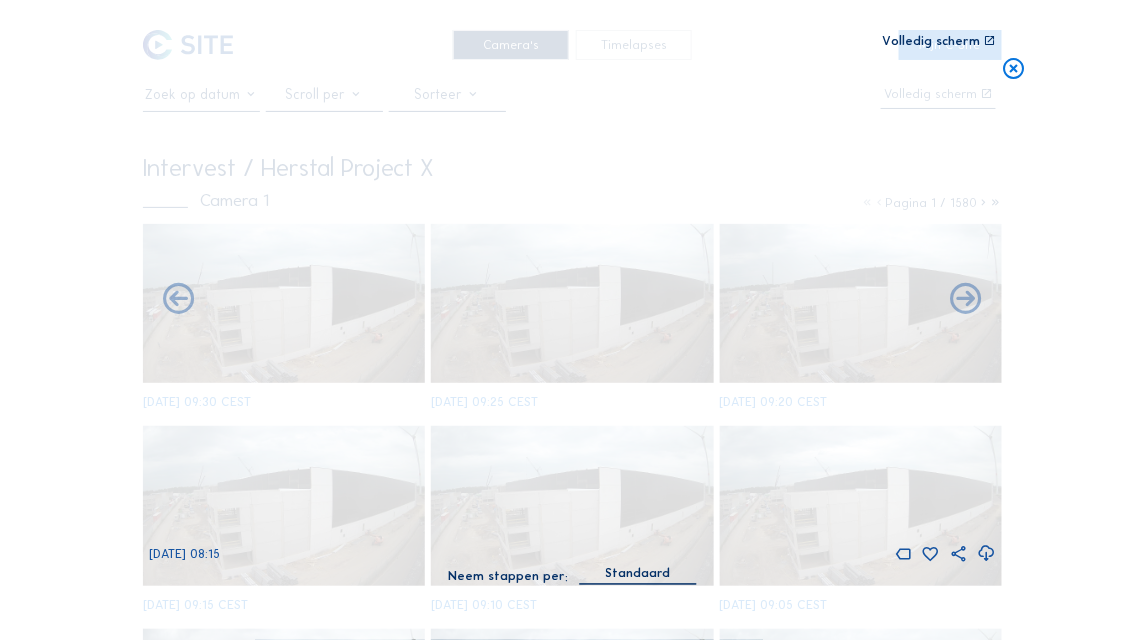 click on "[DATE] 08:15" at bounding box center [572, 311] 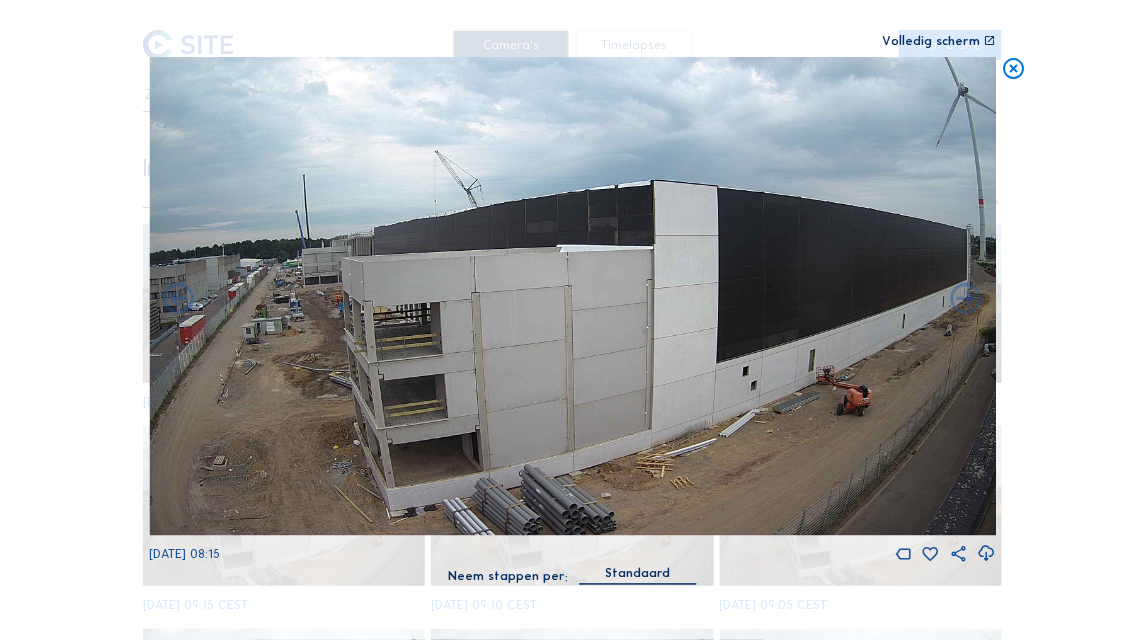 click at bounding box center [966, 299] 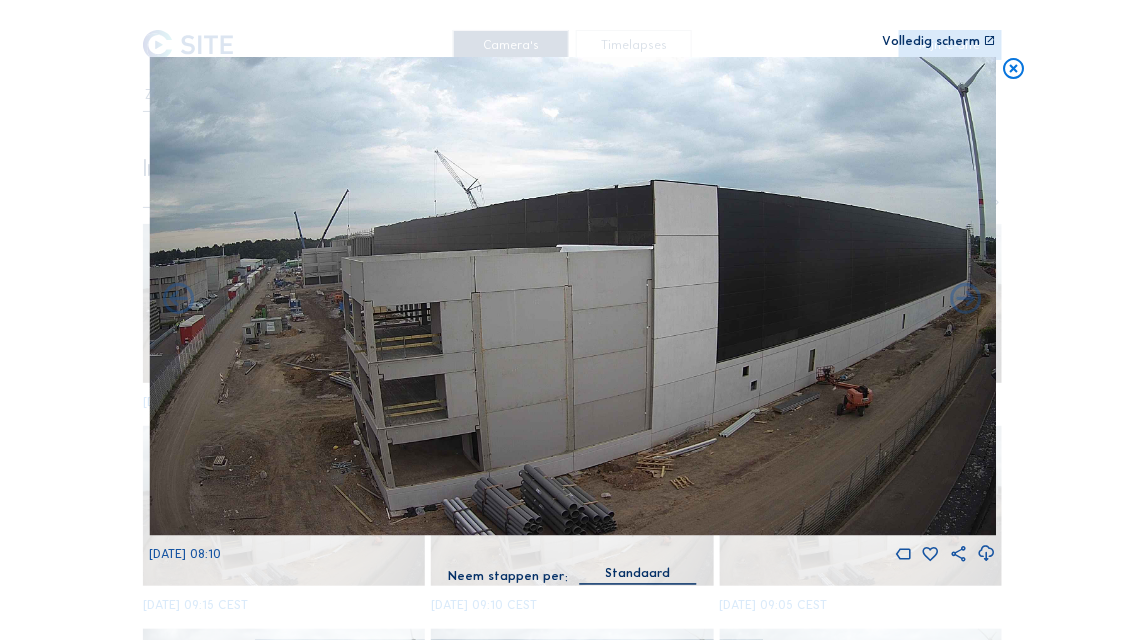 click at bounding box center (966, 299) 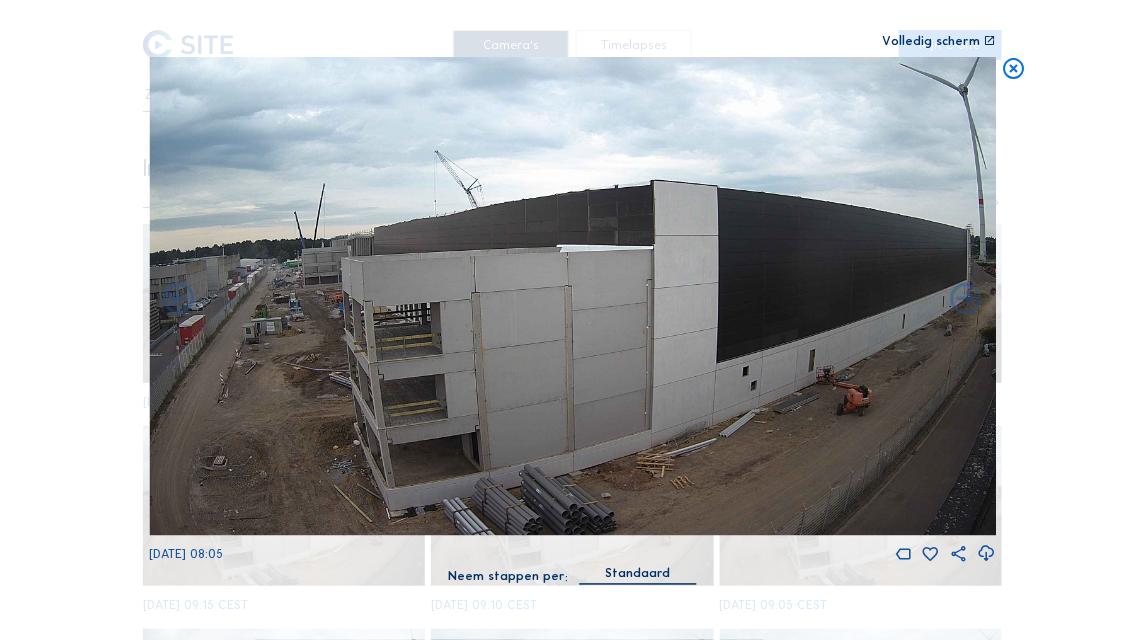 click at bounding box center (966, 299) 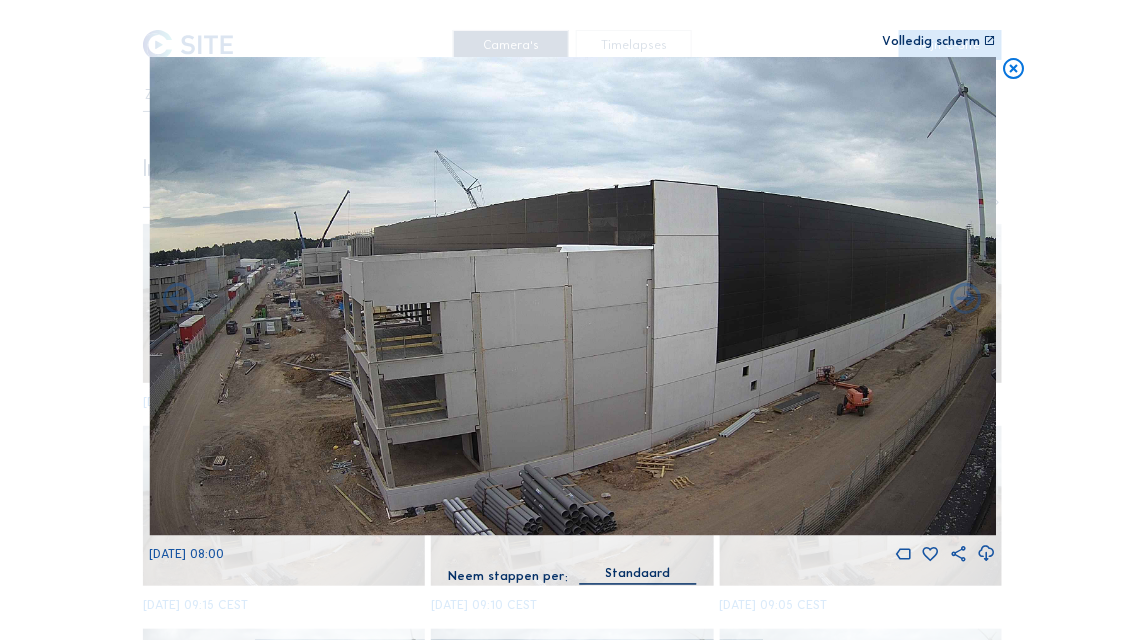 click at bounding box center (966, 299) 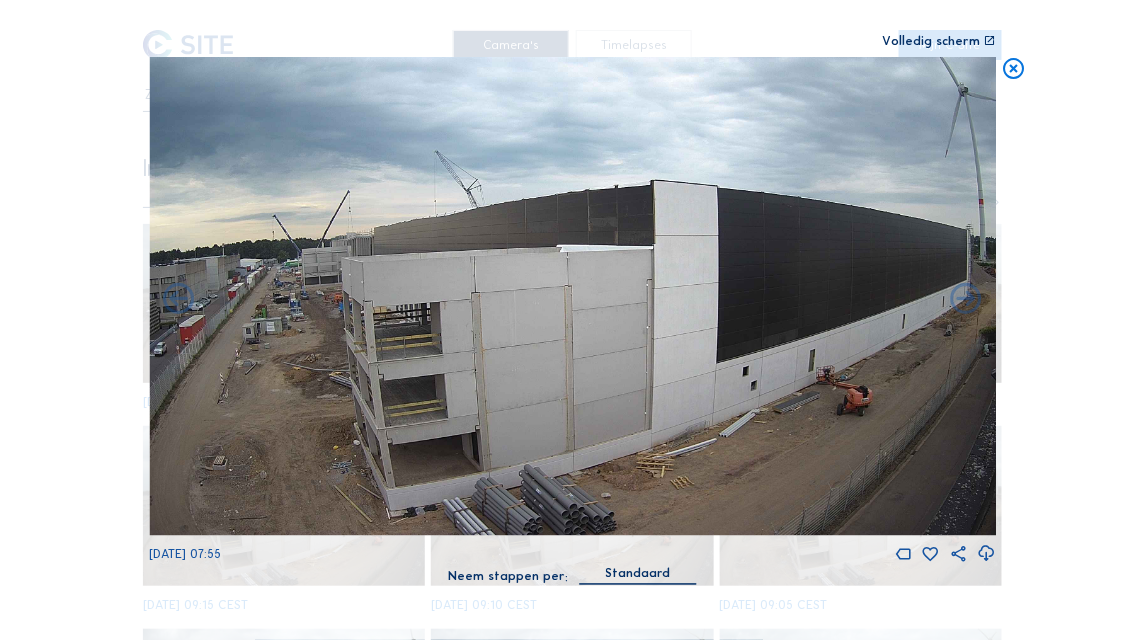 click at bounding box center [966, 299] 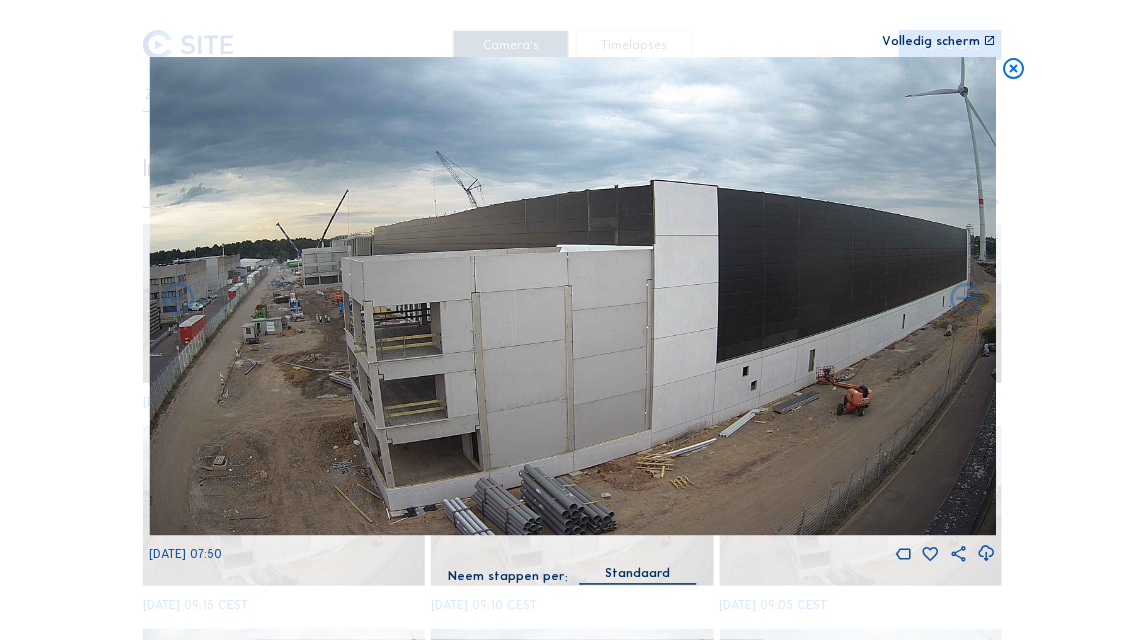 click at bounding box center [966, 299] 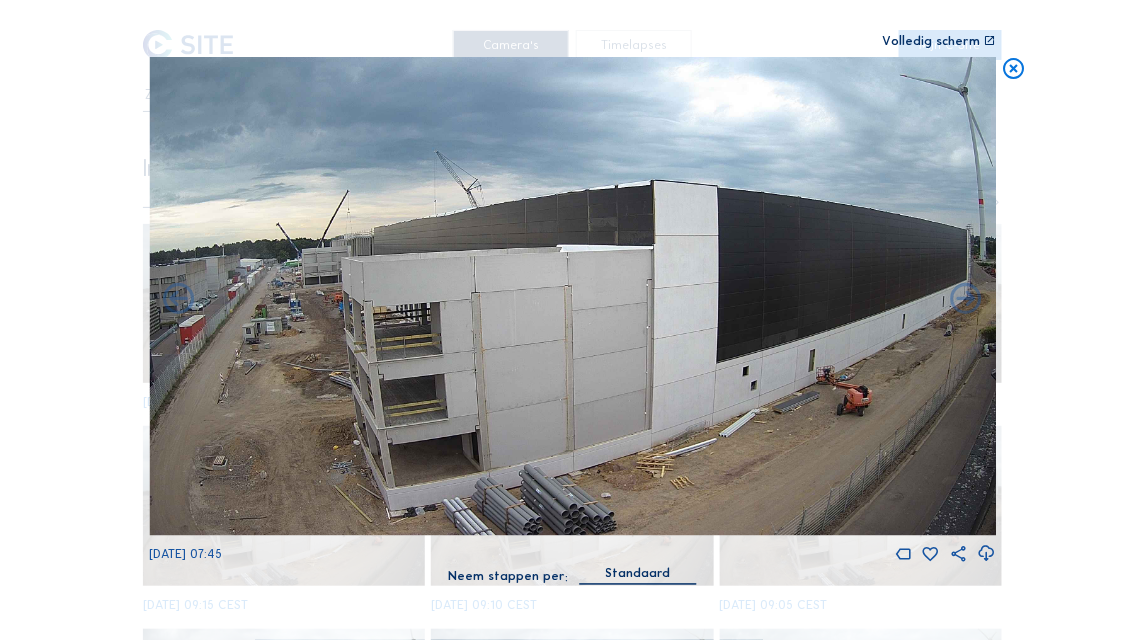 click at bounding box center [966, 299] 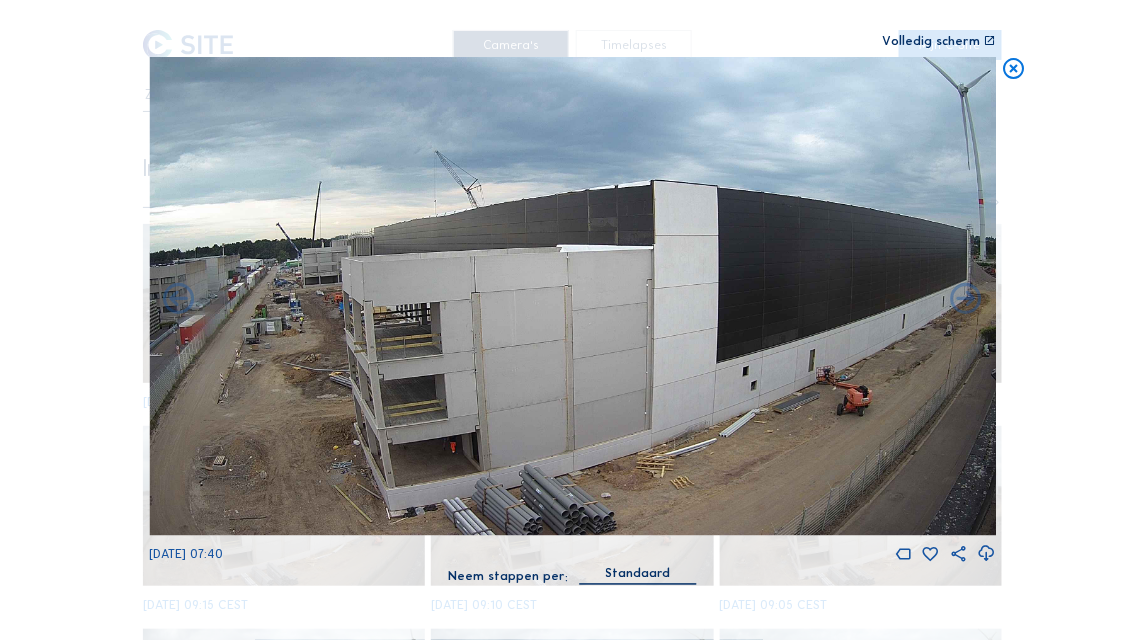 click at bounding box center (966, 299) 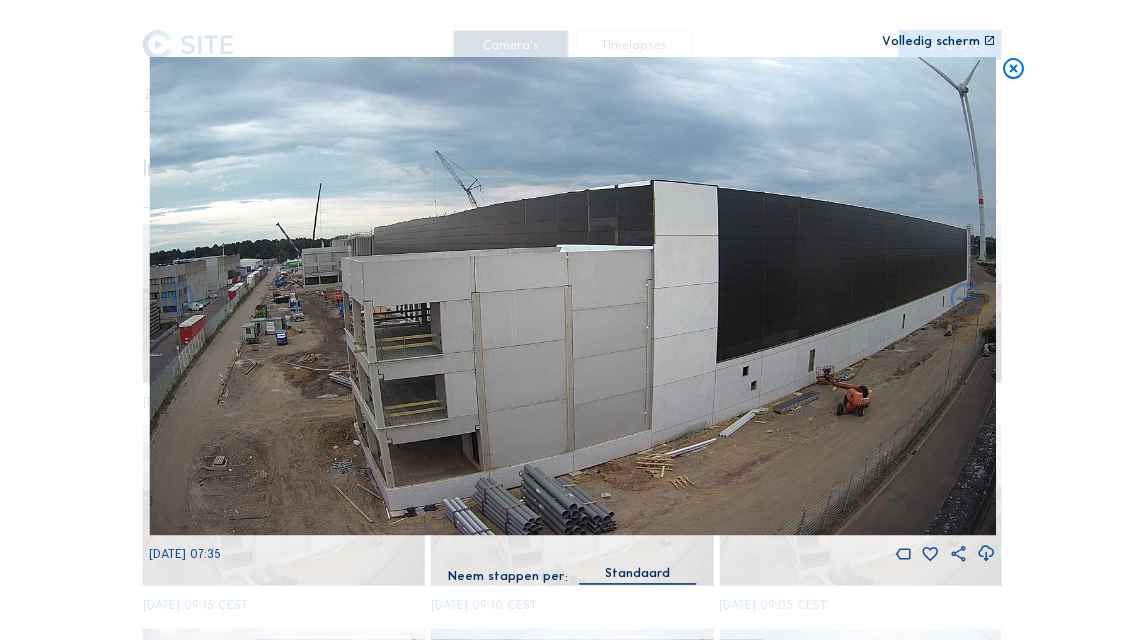 click at bounding box center [966, 299] 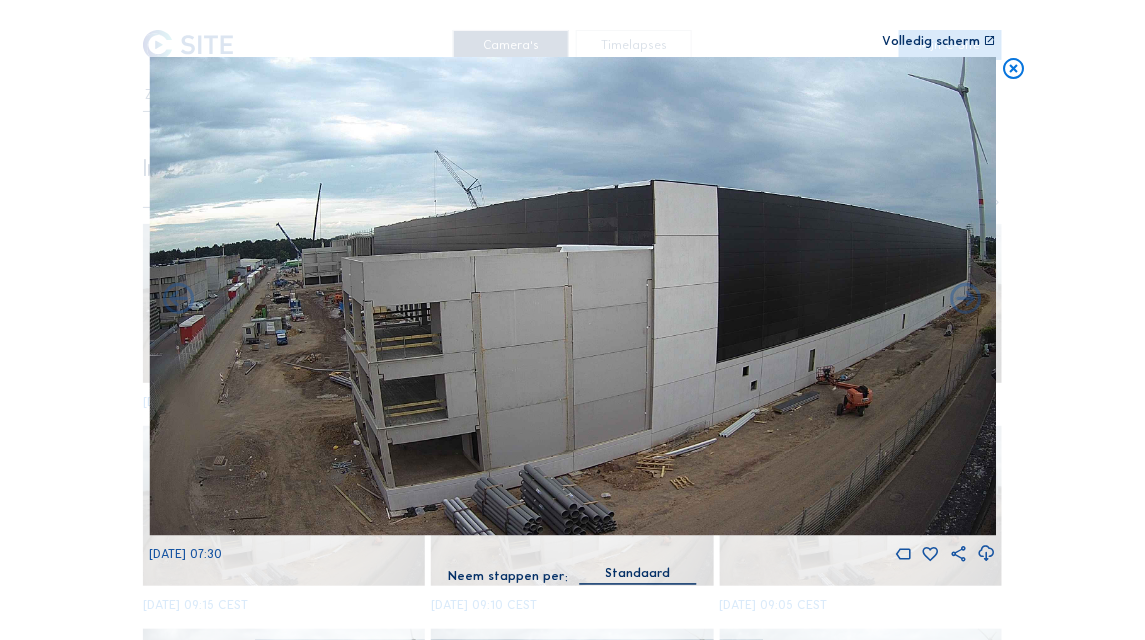 click at bounding box center (966, 299) 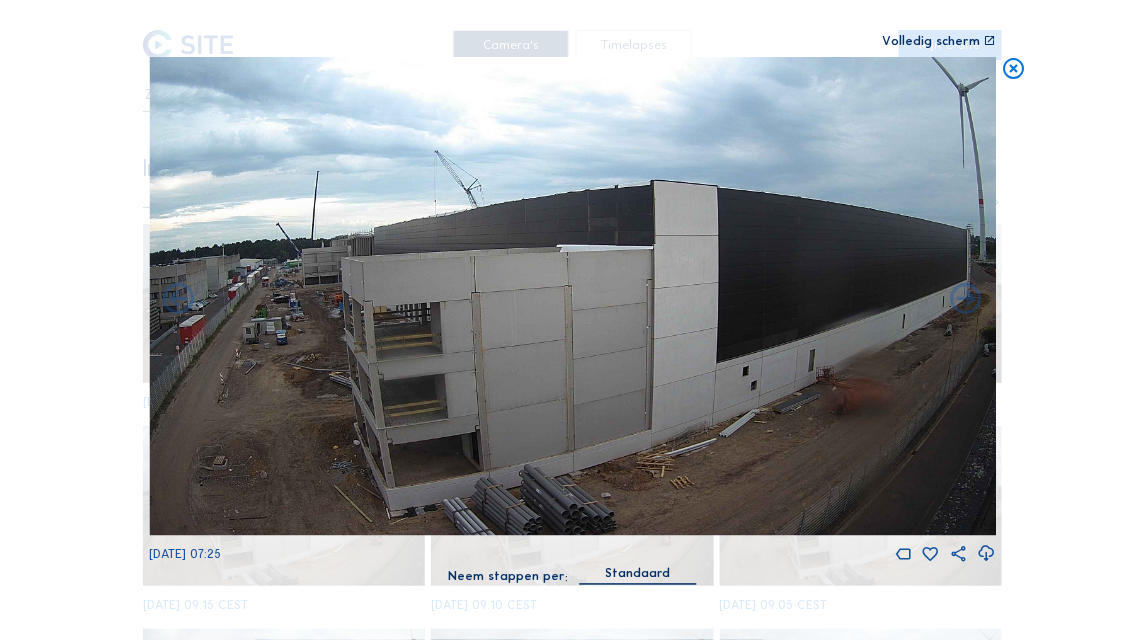 click at bounding box center (966, 299) 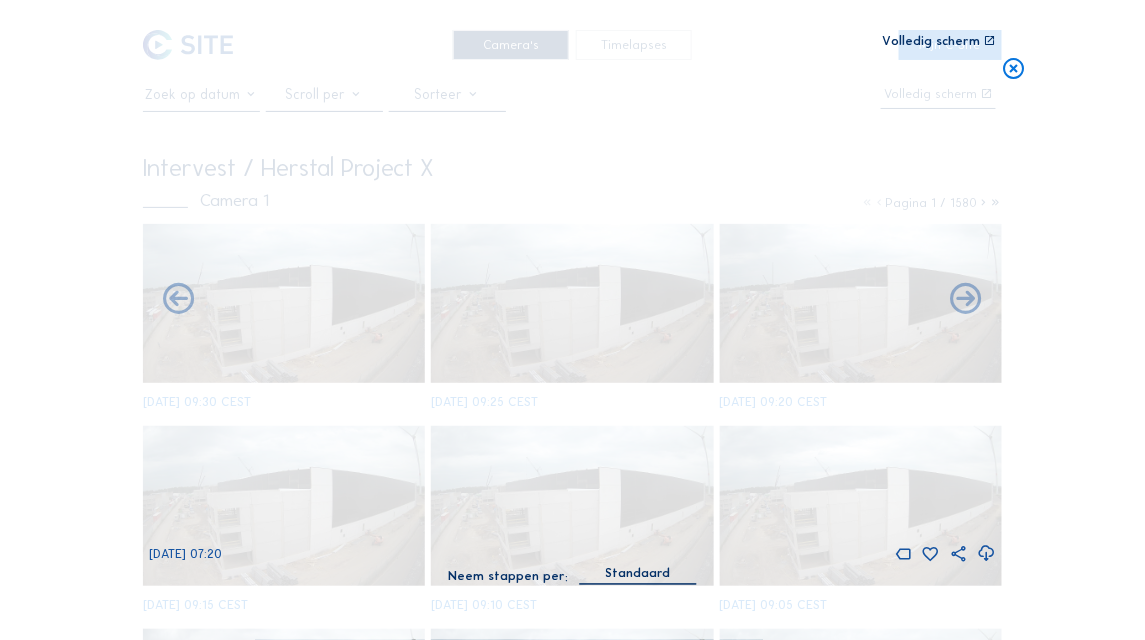 click at bounding box center (966, 299) 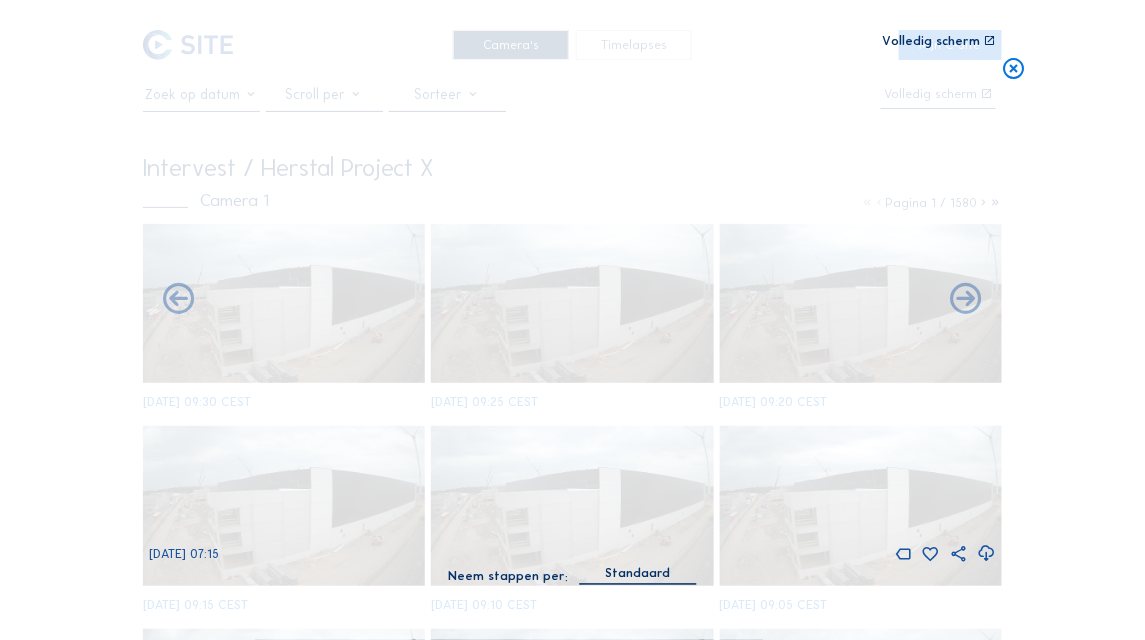 click at bounding box center (966, 299) 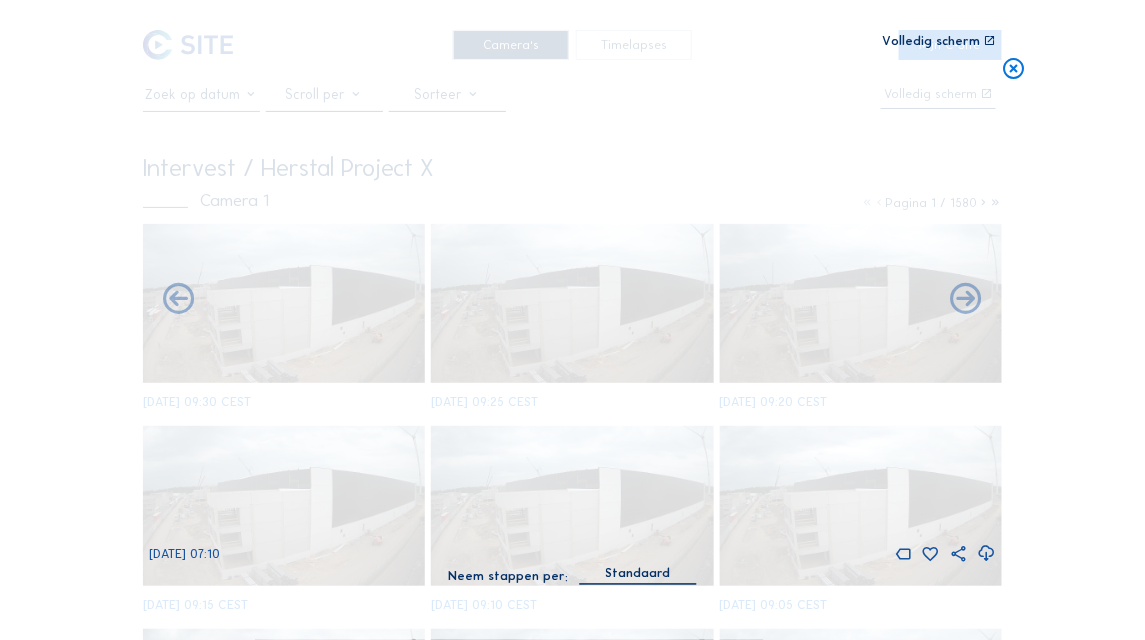 click at bounding box center (966, 299) 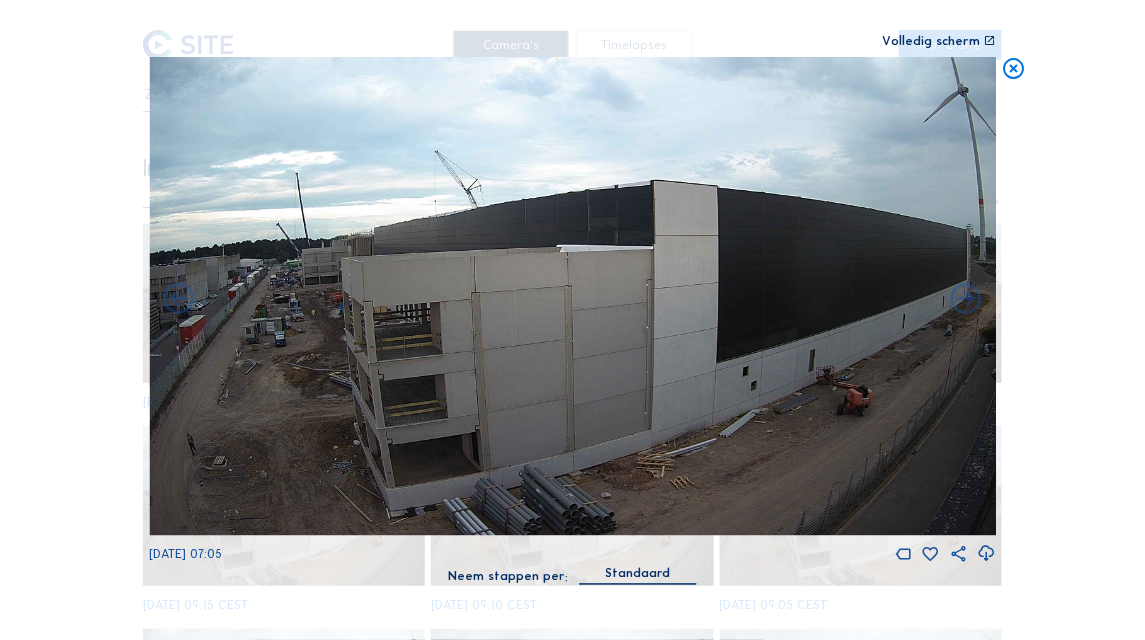 click at bounding box center [966, 299] 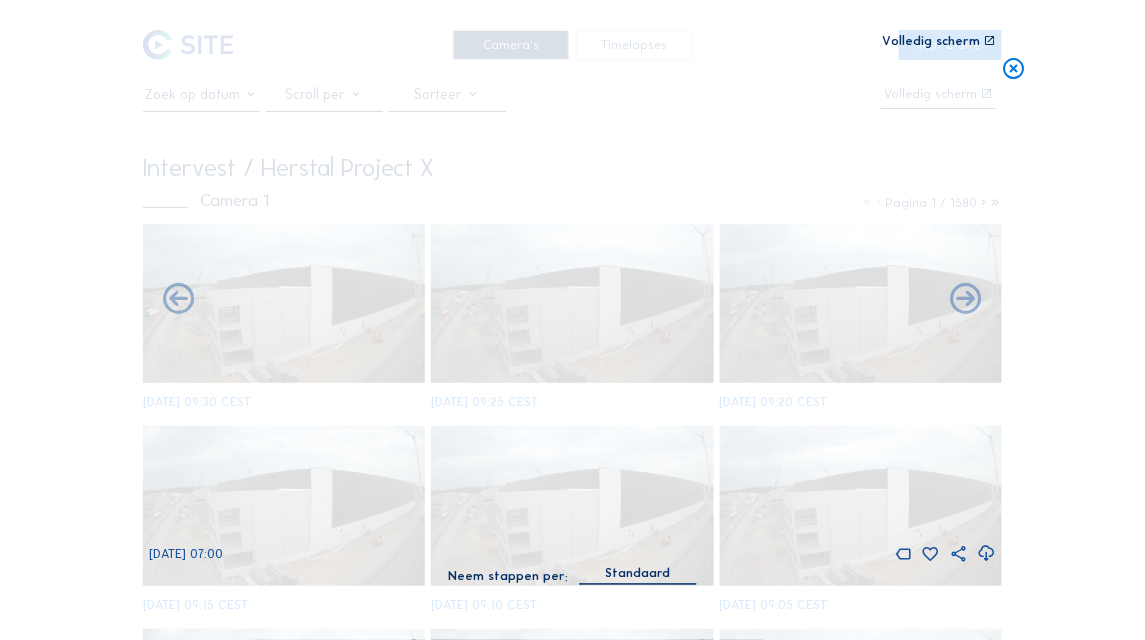 click at bounding box center [966, 299] 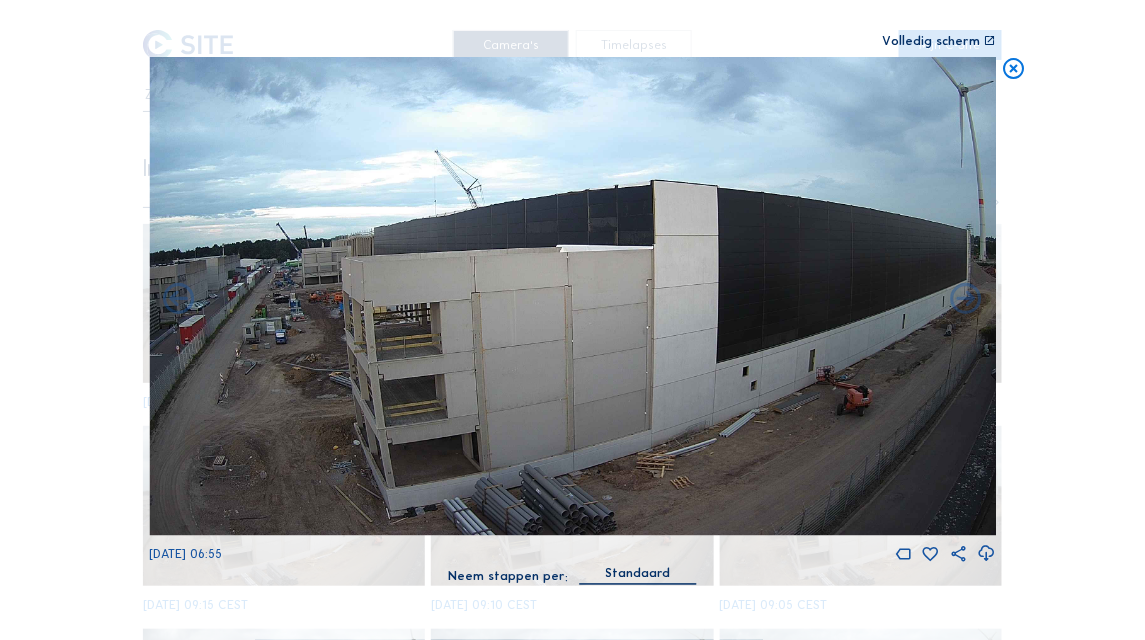click on "[DATE] 06:55" at bounding box center [572, 311] 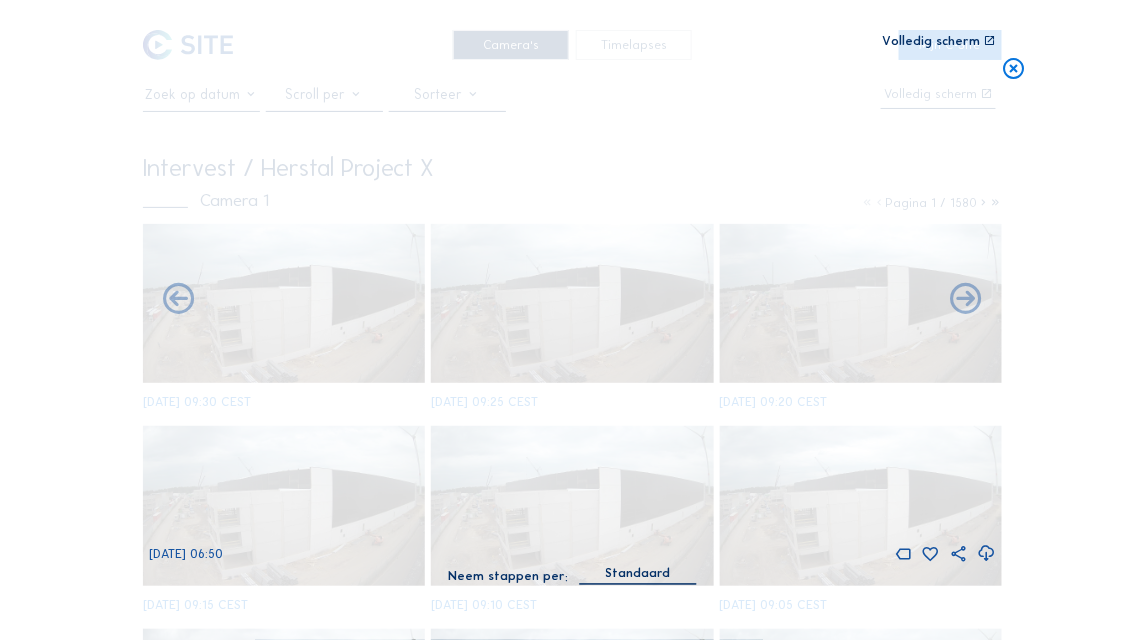 click at bounding box center (966, 299) 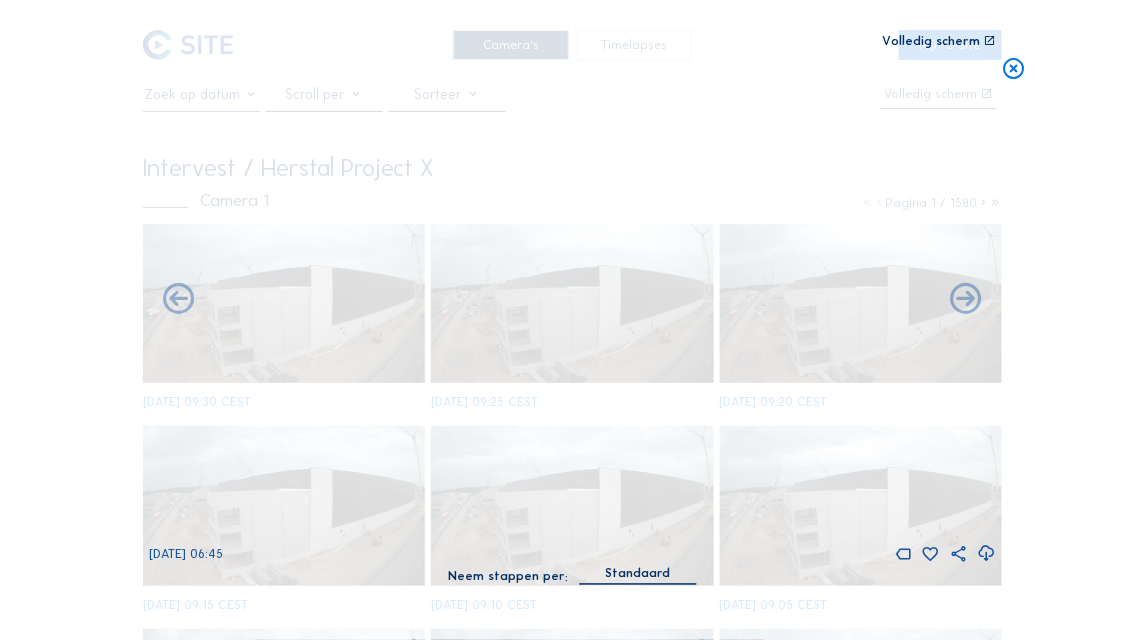 click at bounding box center (966, 299) 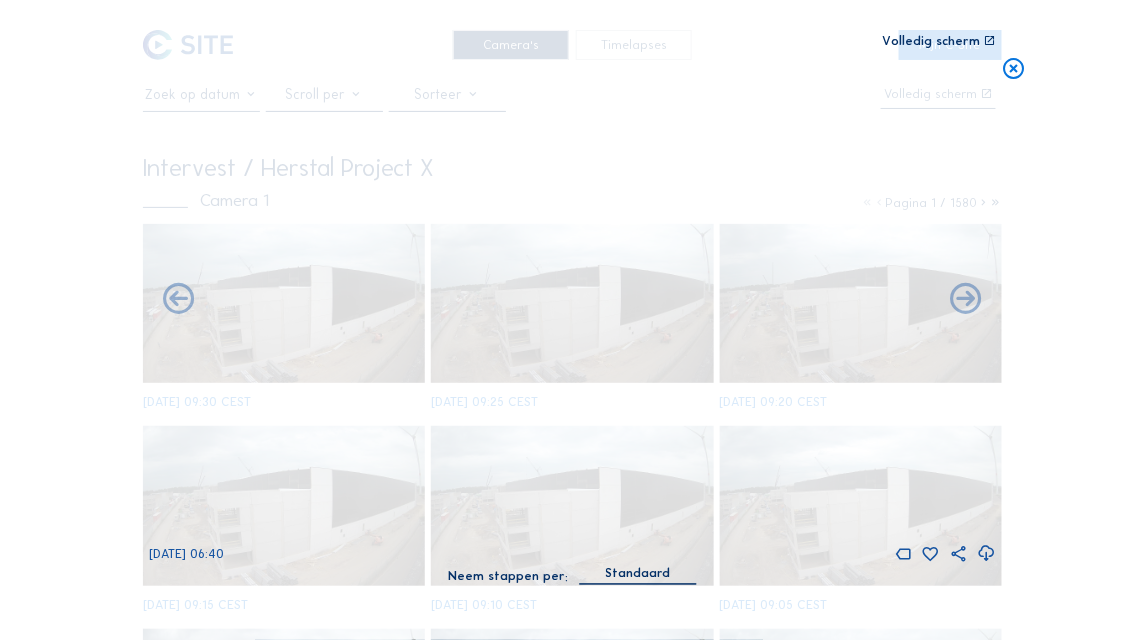 click at bounding box center [966, 299] 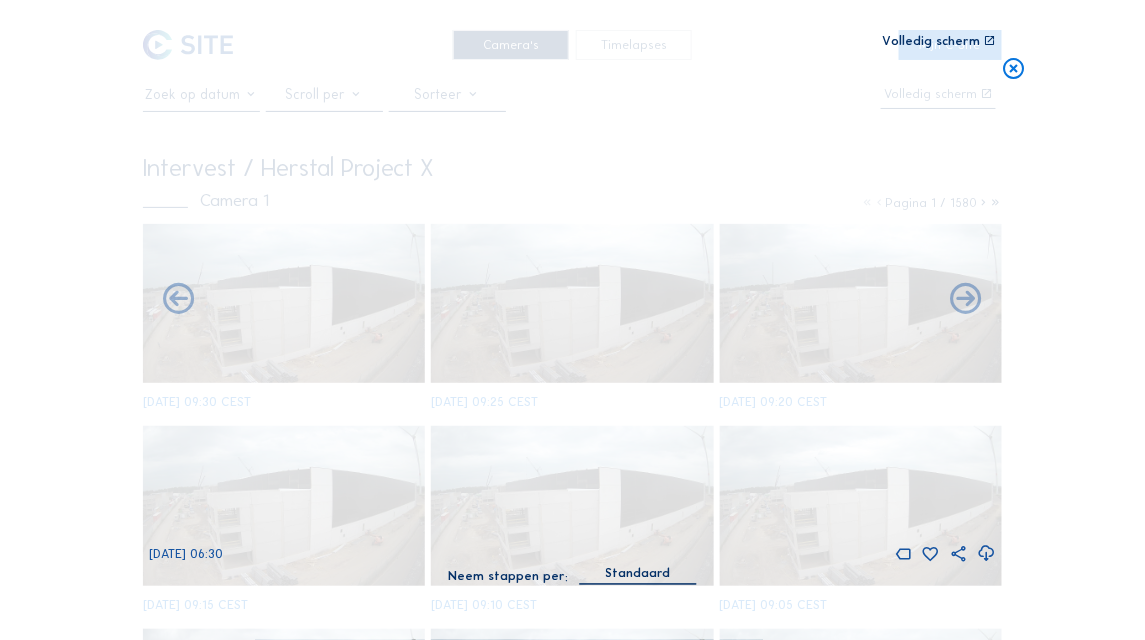 click at bounding box center (966, 299) 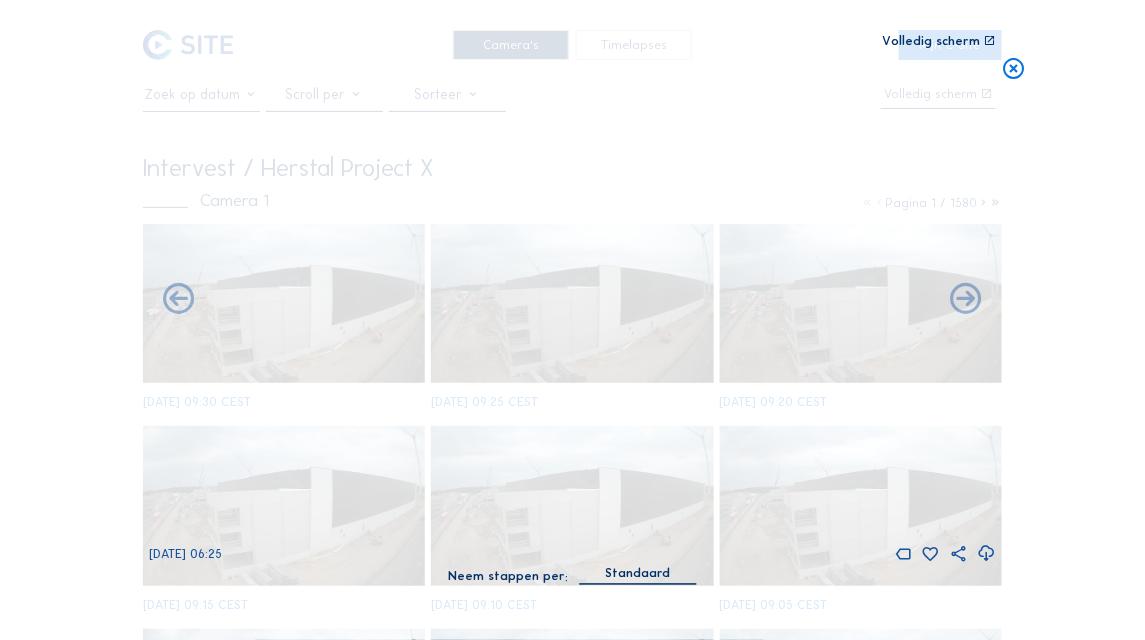 click at bounding box center [966, 299] 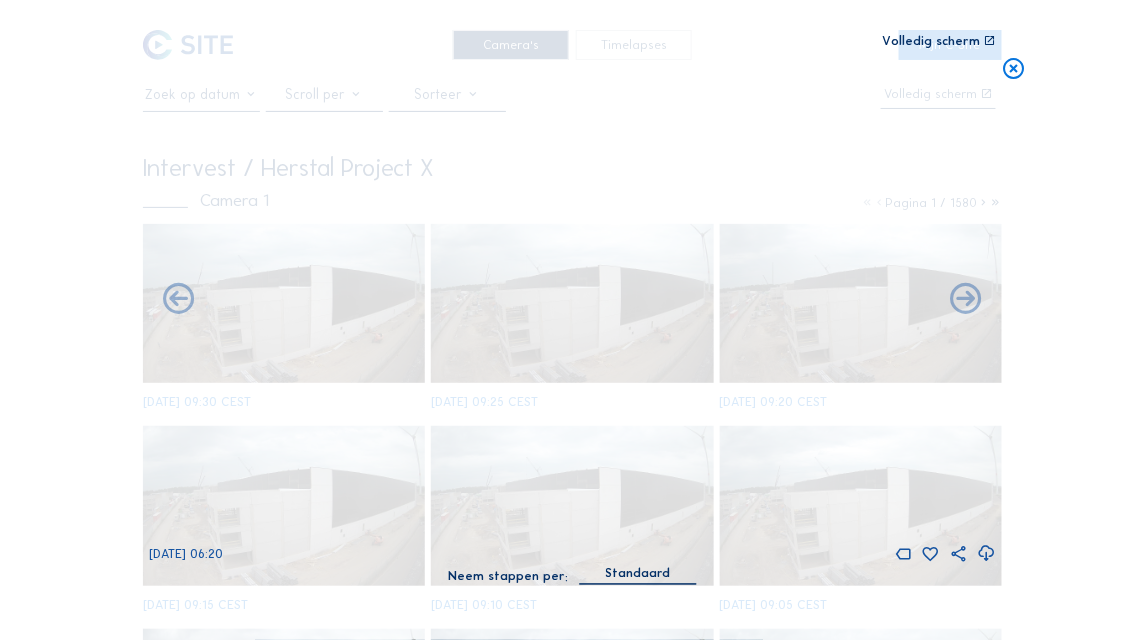 click at bounding box center (966, 299) 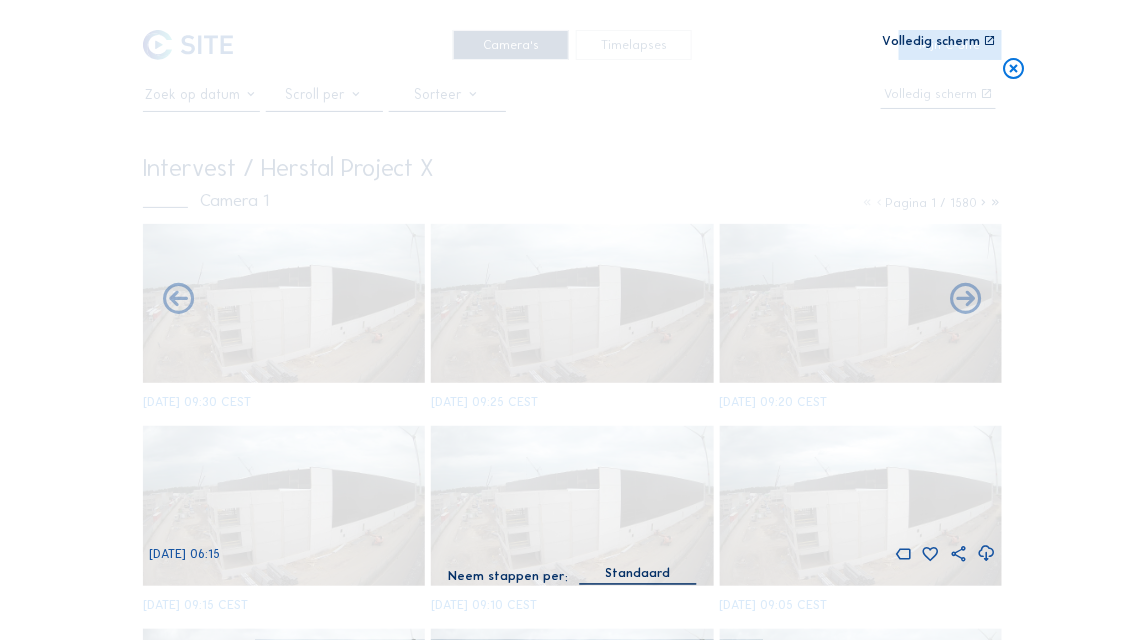 click at bounding box center [966, 299] 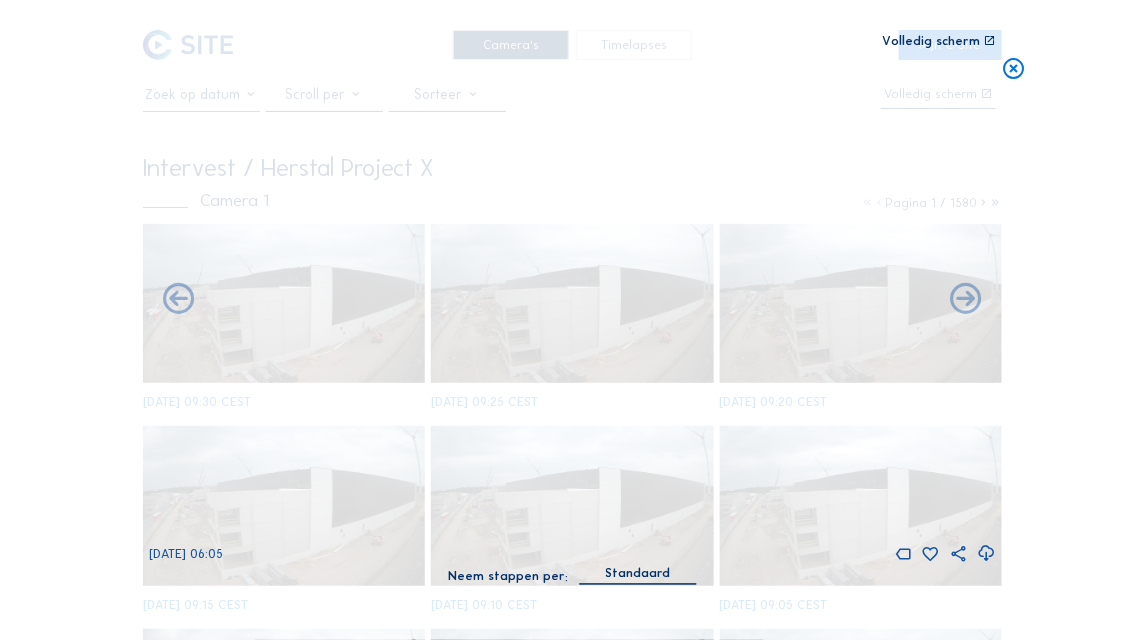 click at bounding box center (966, 299) 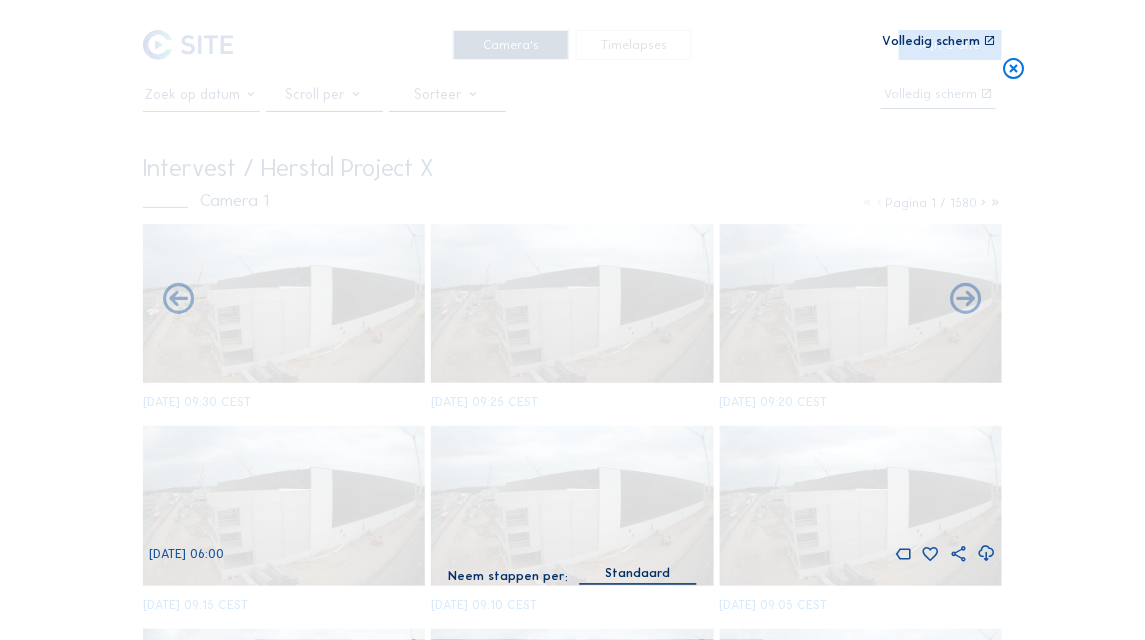 click at bounding box center [966, 299] 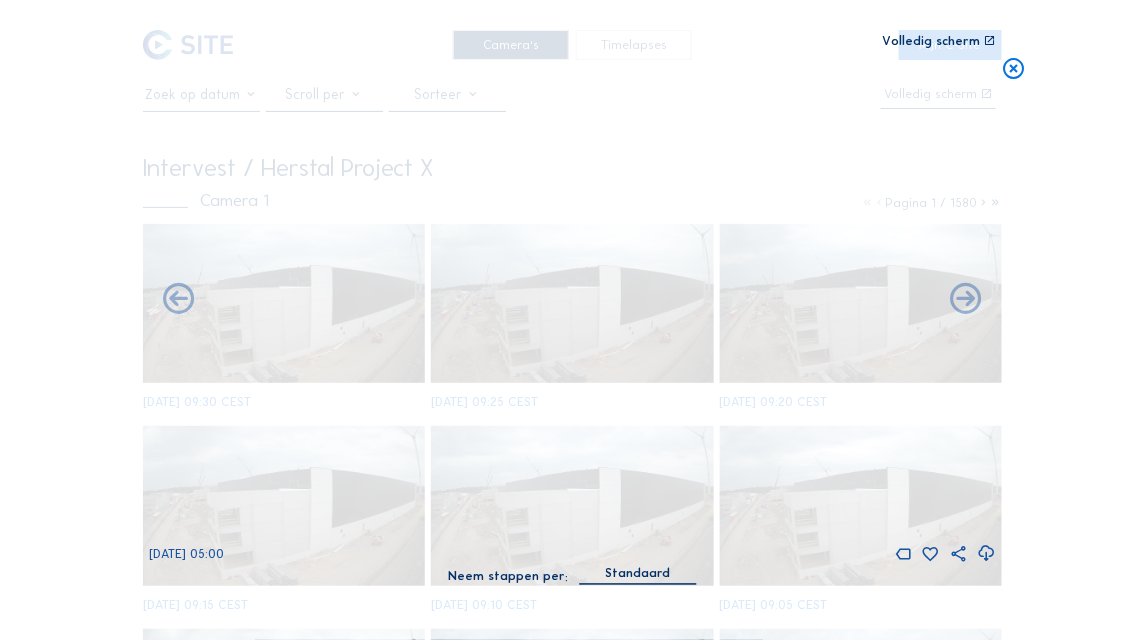 click at bounding box center (966, 299) 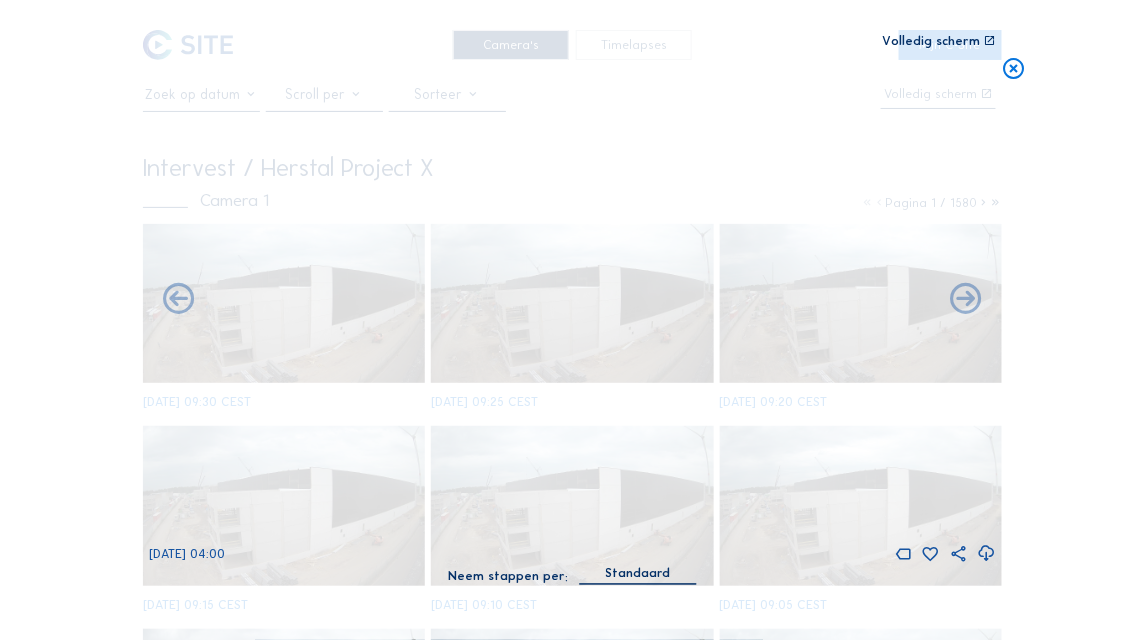 click at bounding box center [966, 299] 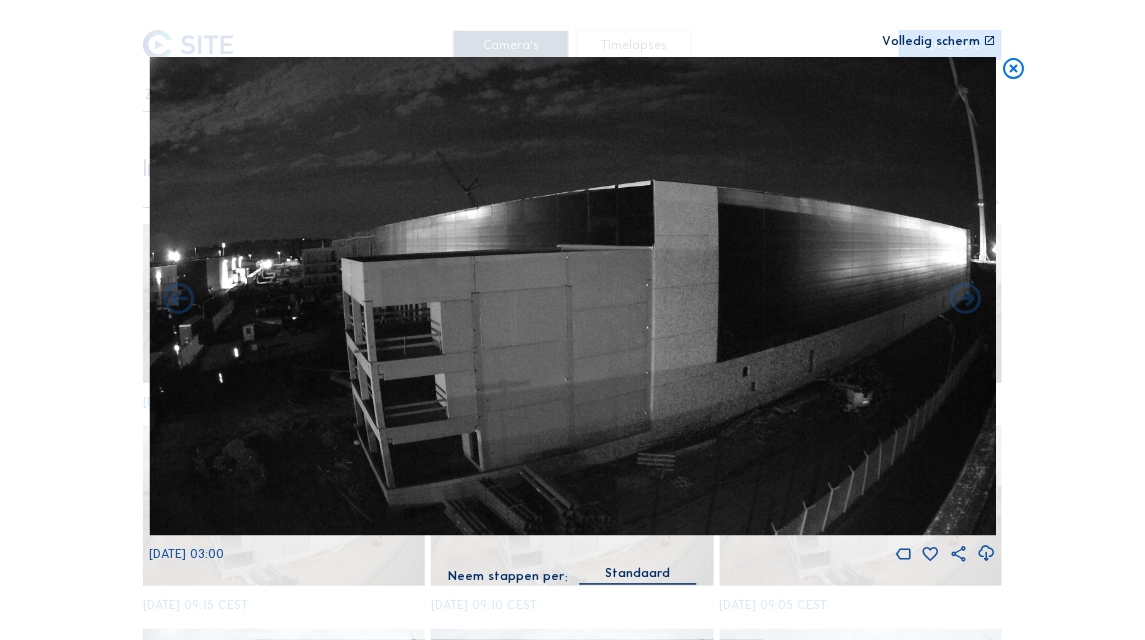 click at bounding box center (966, 299) 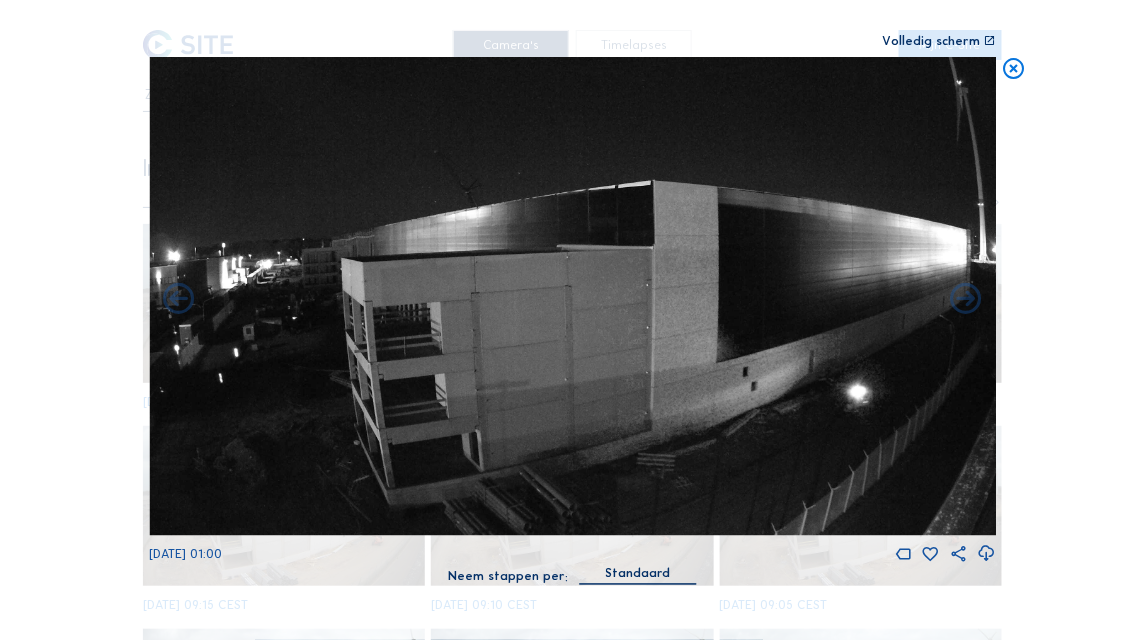 click at bounding box center (966, 299) 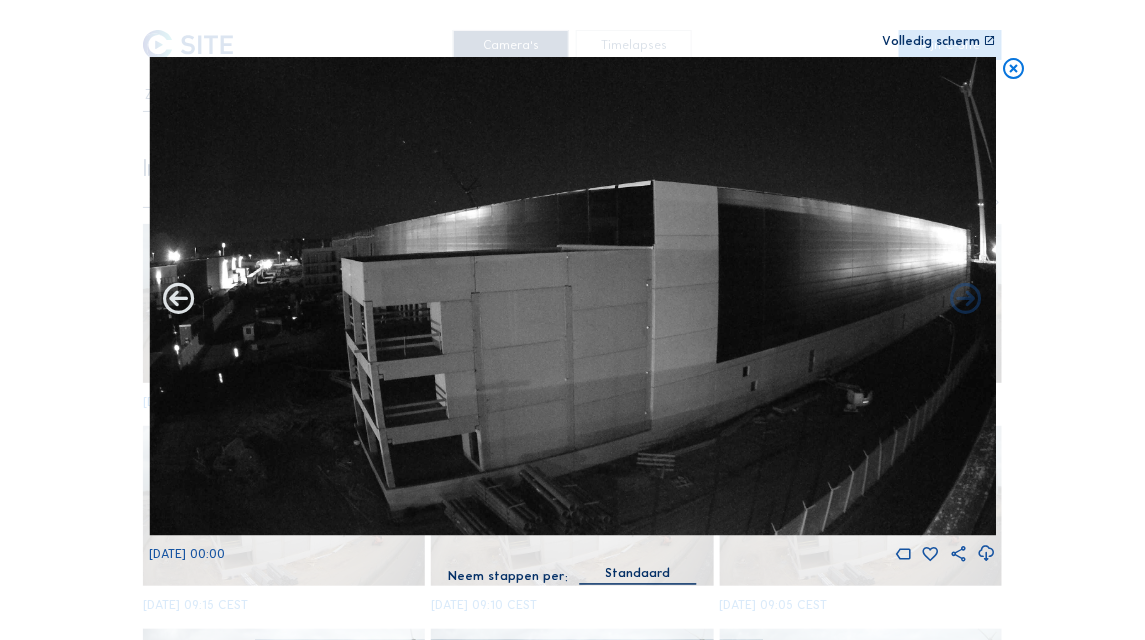 click at bounding box center (179, 299) 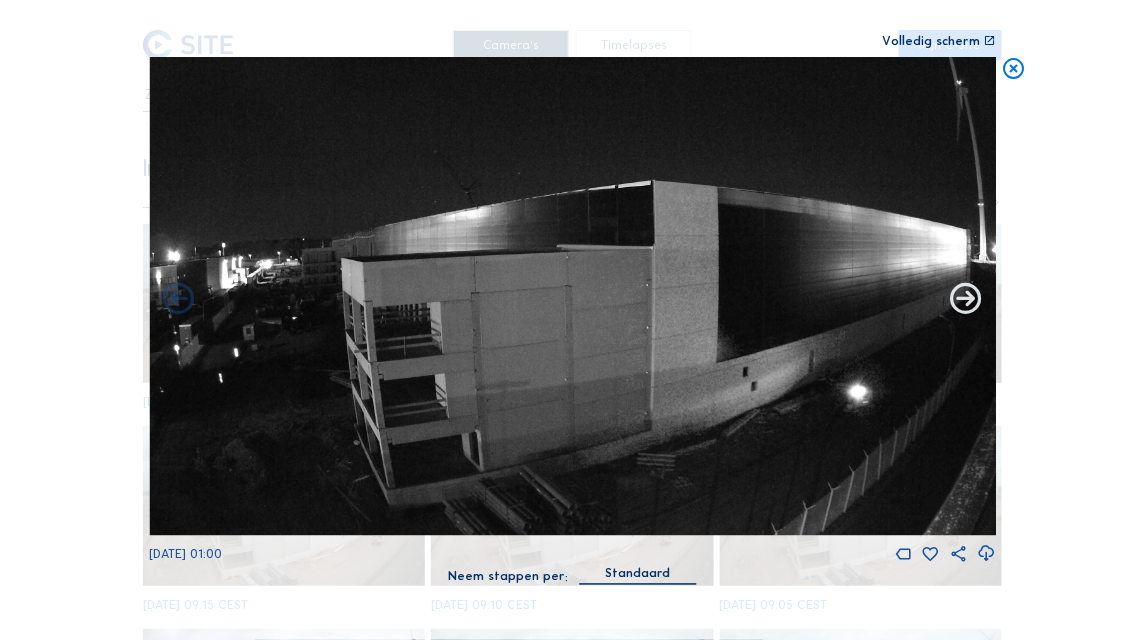 click at bounding box center [966, 299] 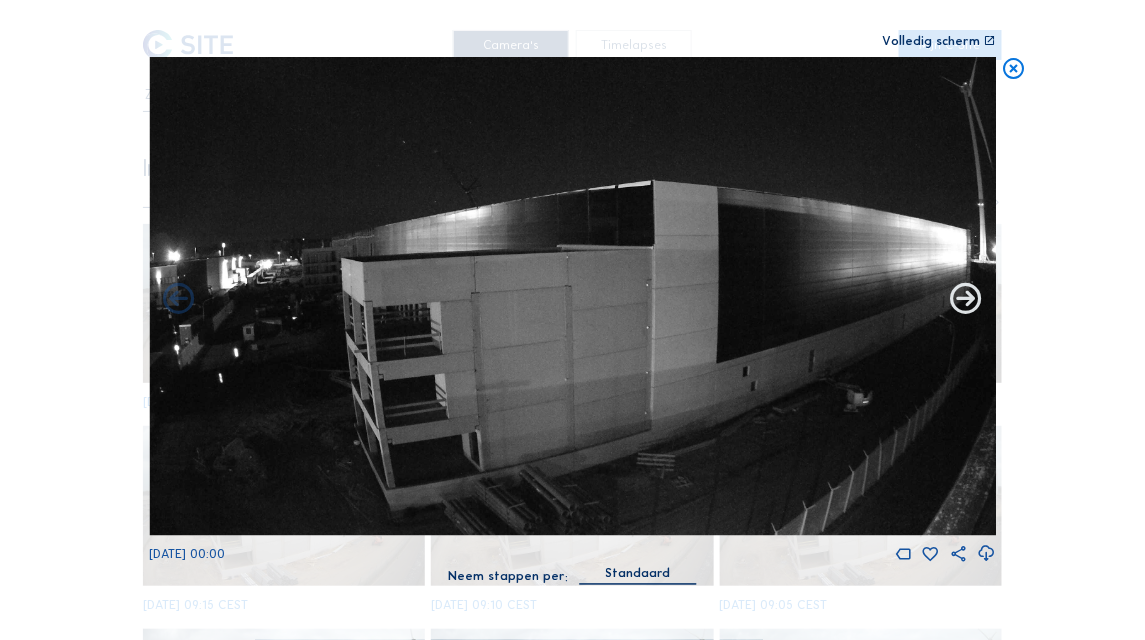 click at bounding box center [966, 299] 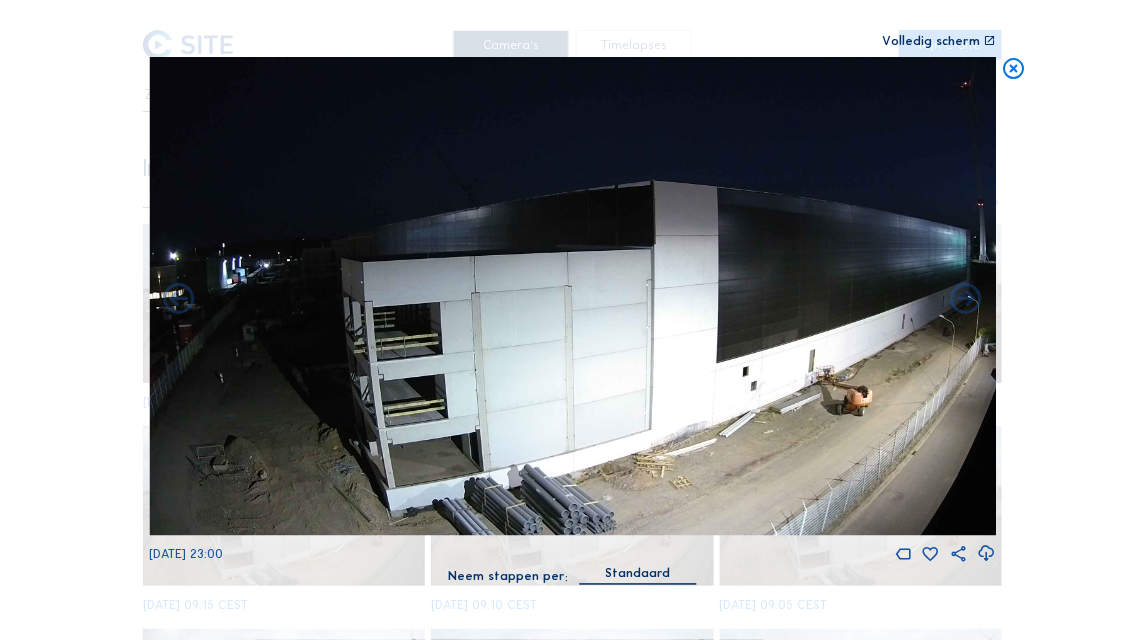 click at bounding box center (966, 299) 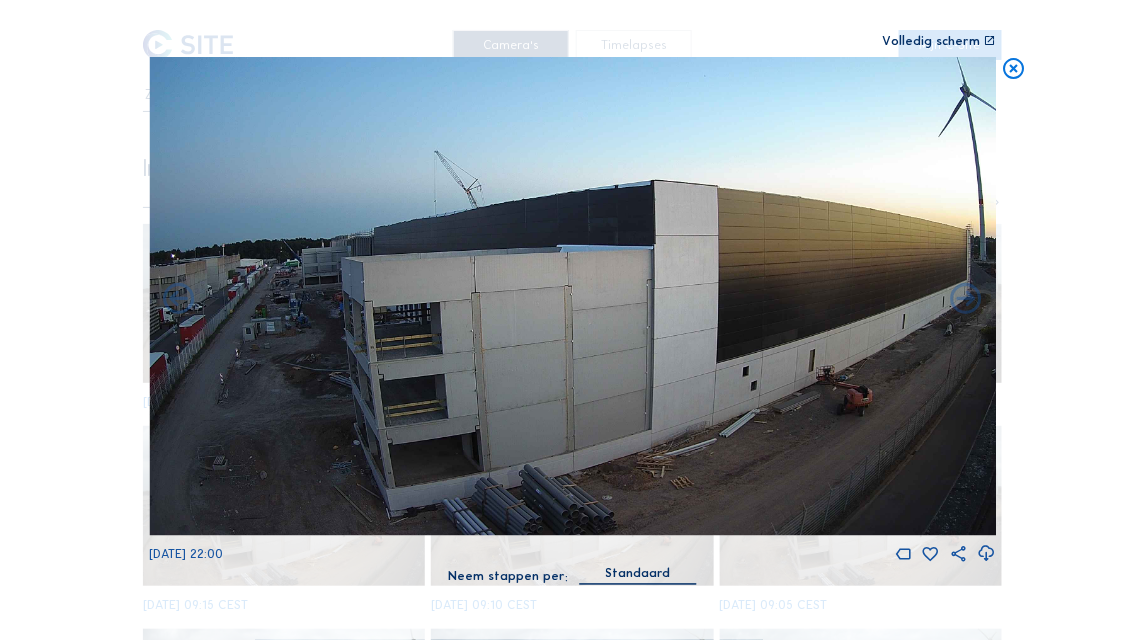 click at bounding box center [966, 299] 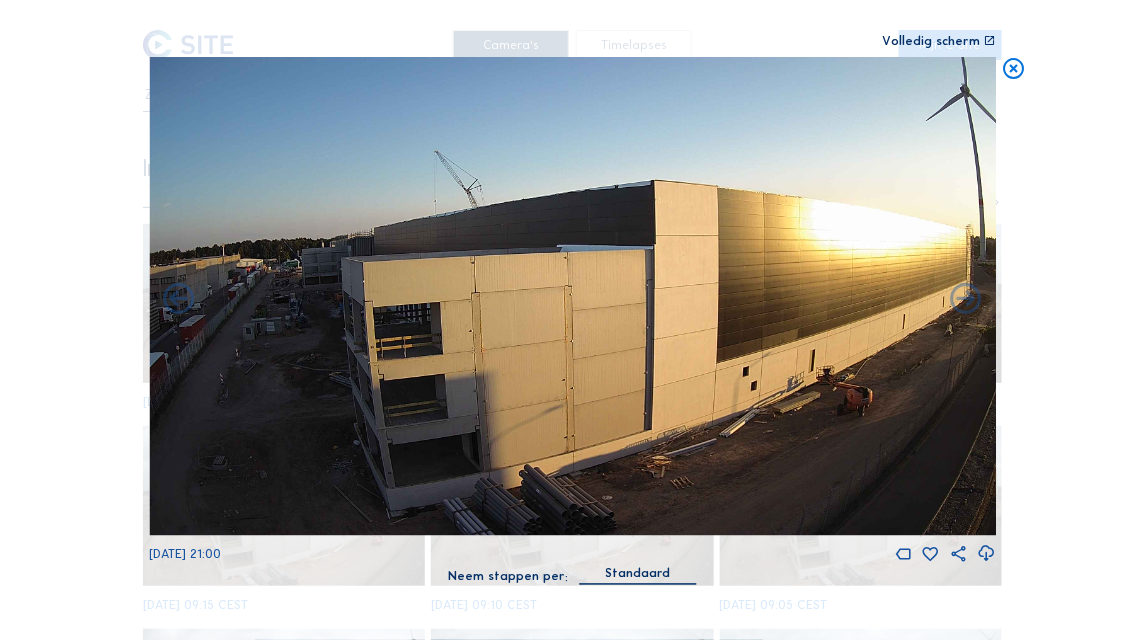 click at bounding box center (966, 299) 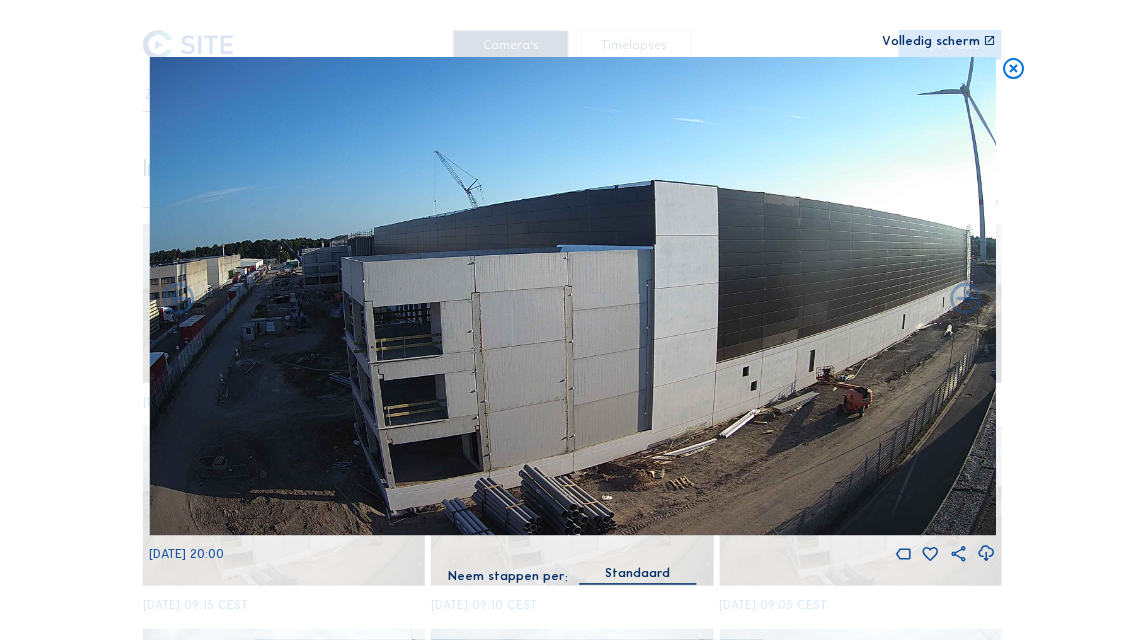 click at bounding box center (966, 299) 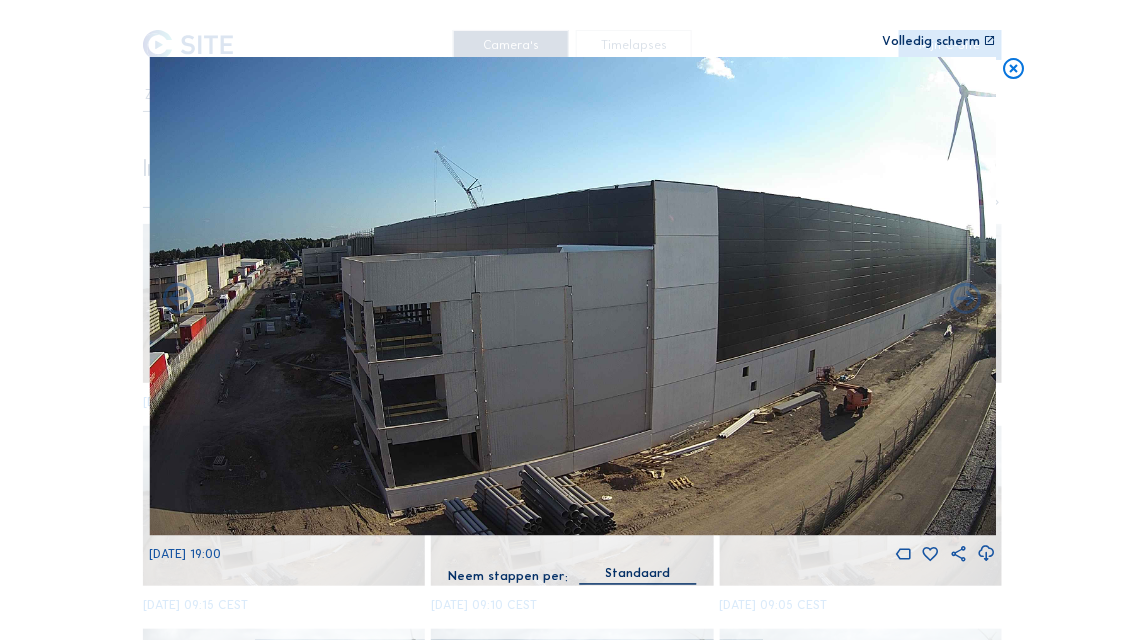 click at bounding box center (966, 299) 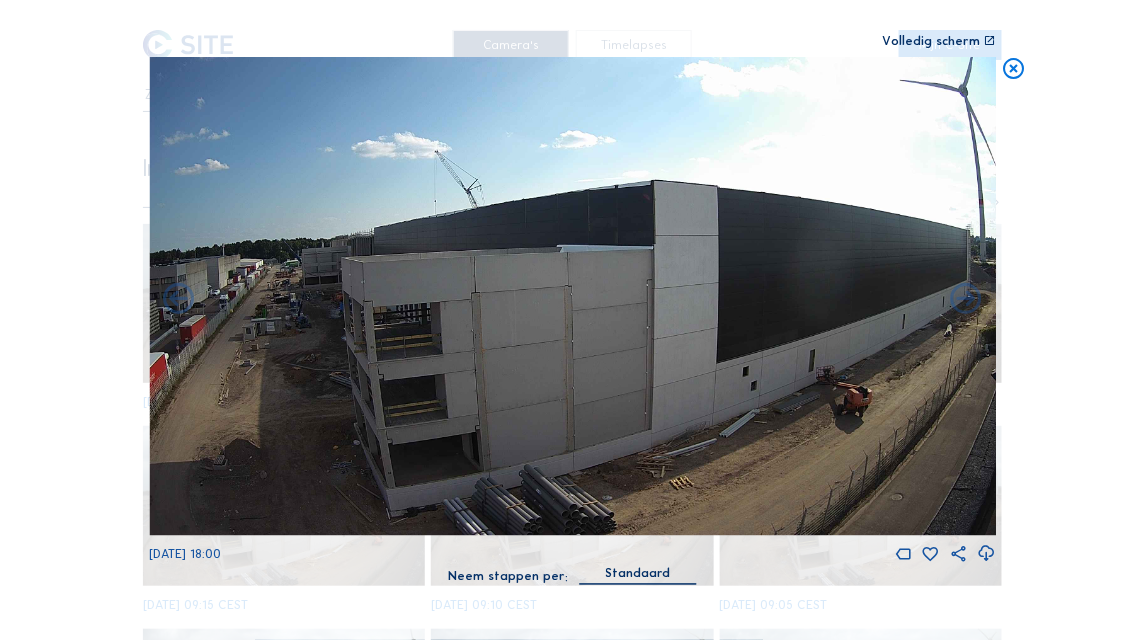 click at bounding box center [966, 299] 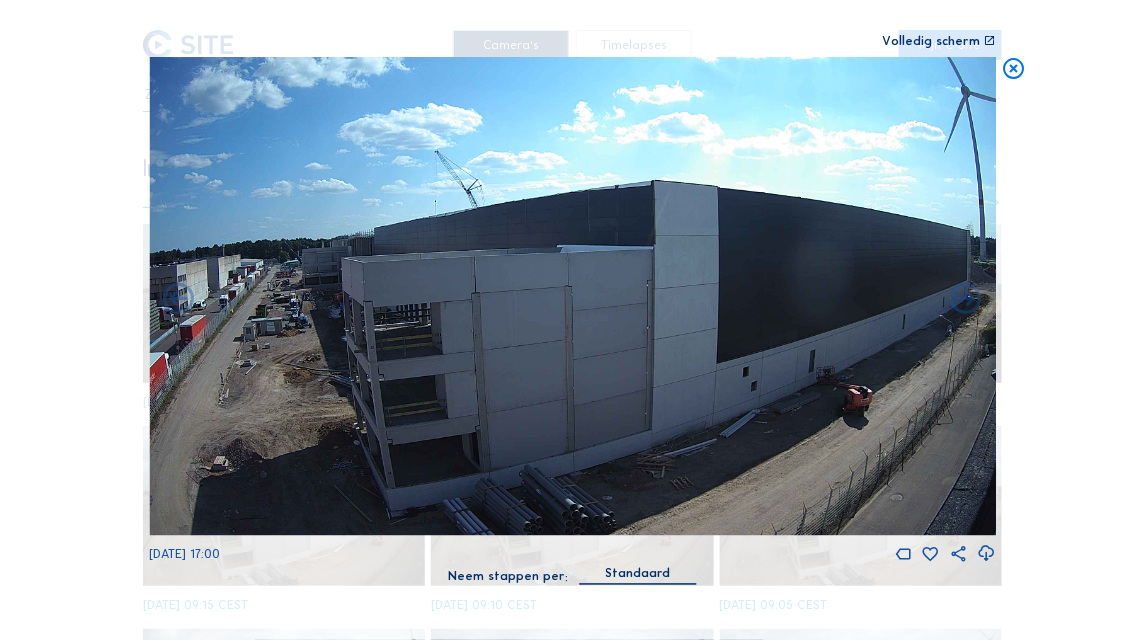 click at bounding box center (966, 299) 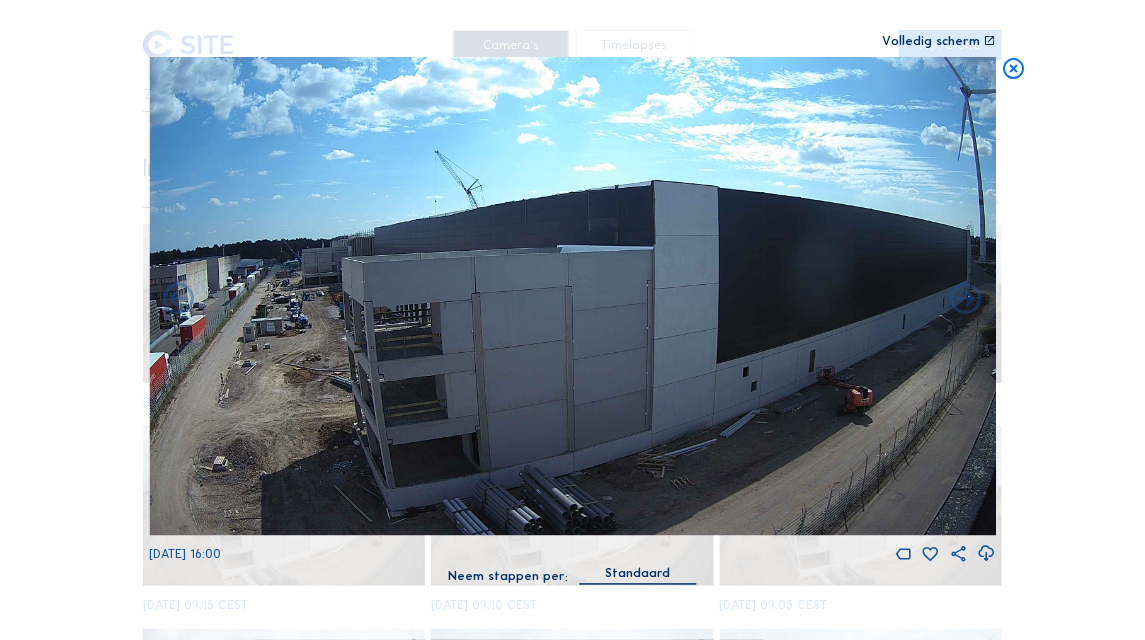click at bounding box center (966, 299) 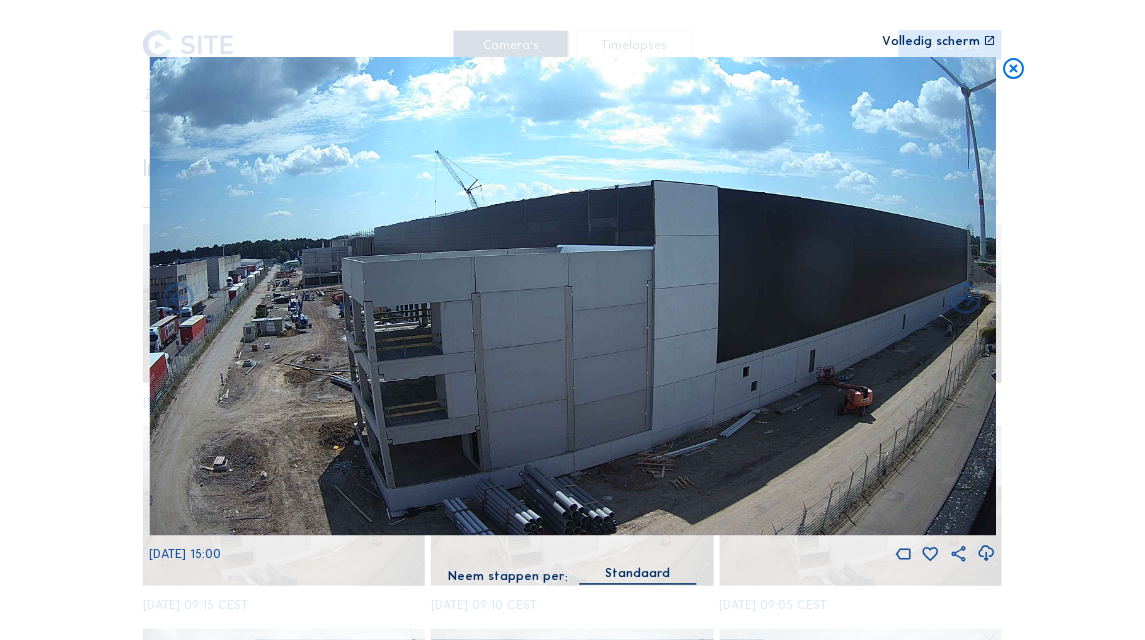 click at bounding box center (966, 299) 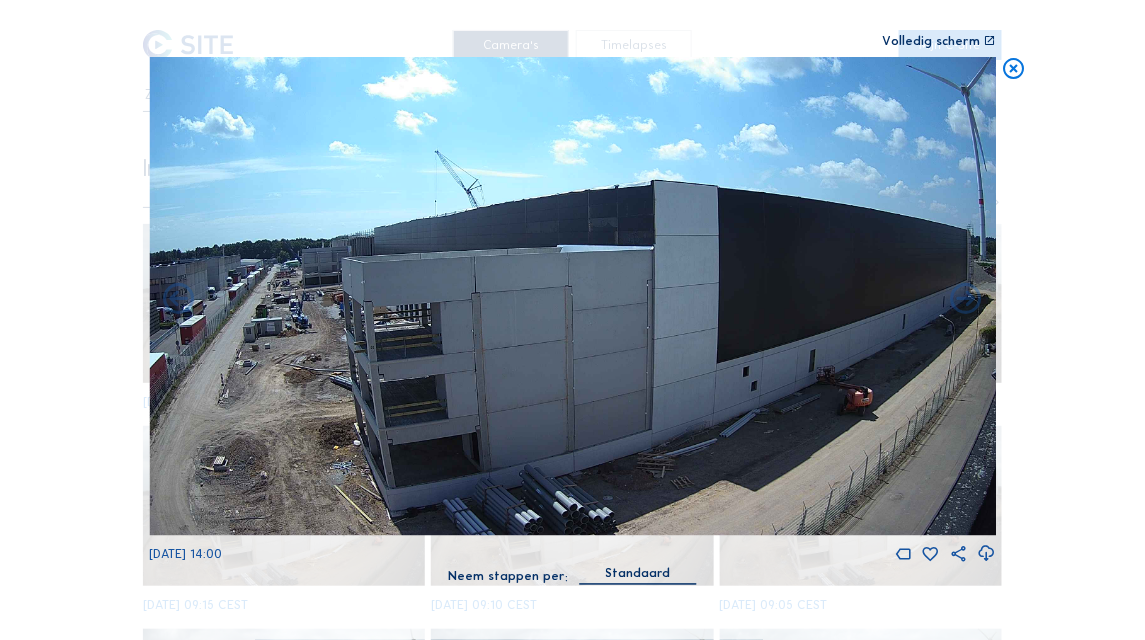 click at bounding box center [966, 299] 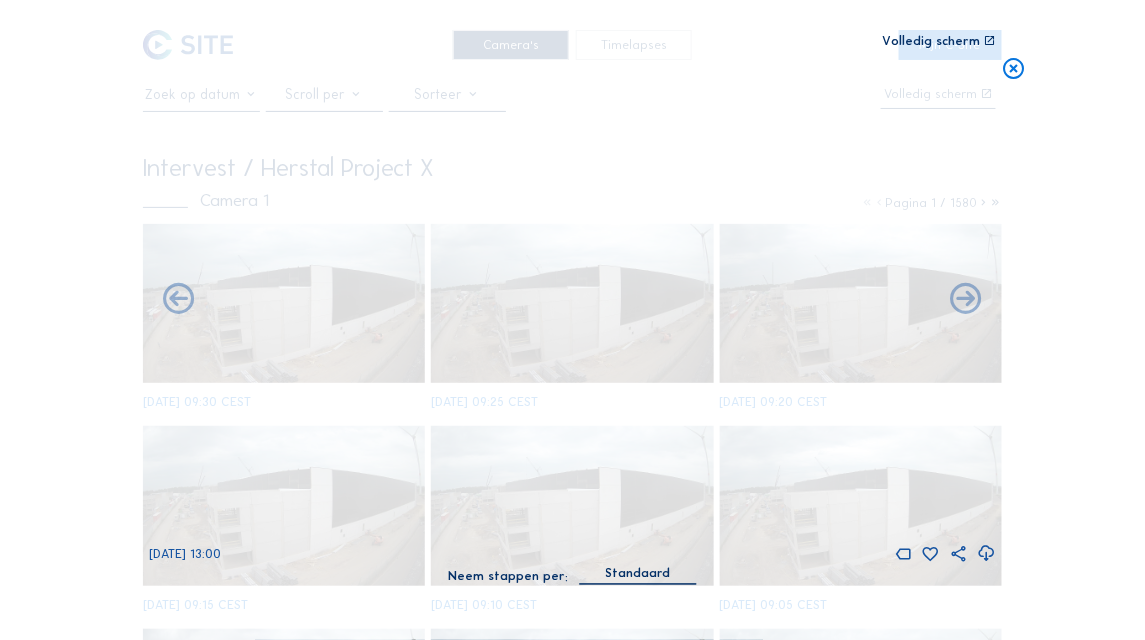 click at bounding box center [966, 299] 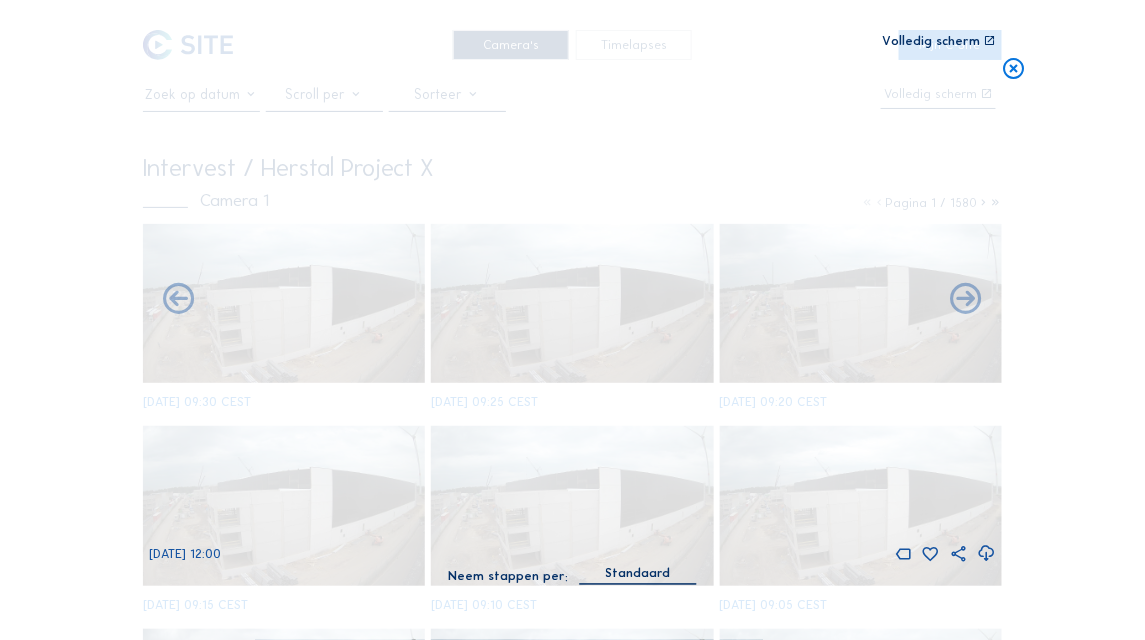 click at bounding box center (966, 299) 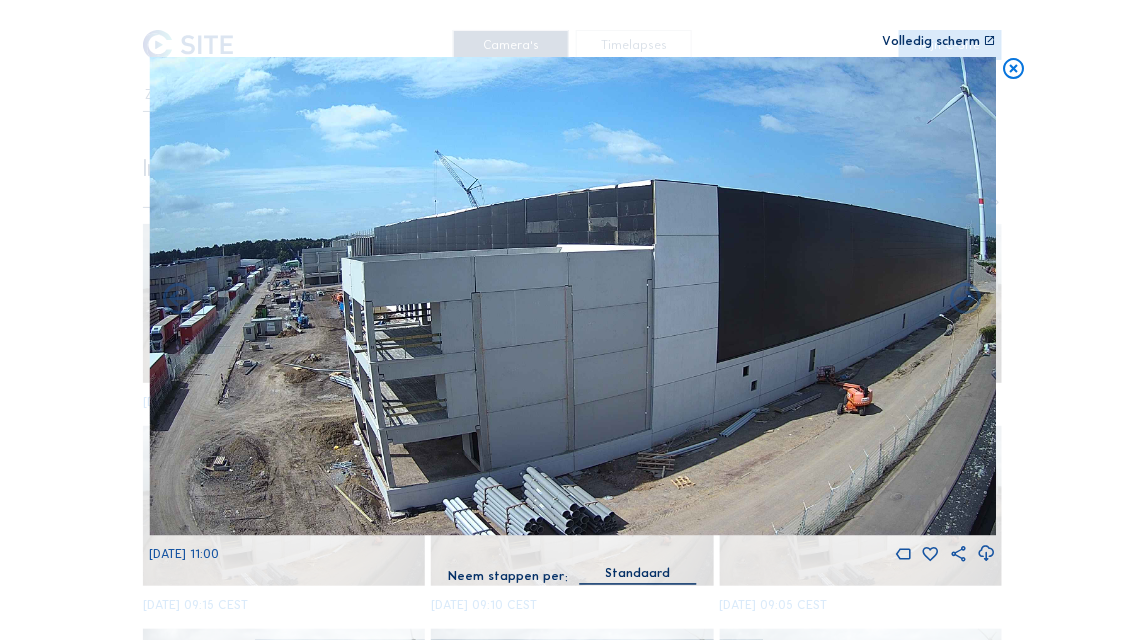 click at bounding box center [966, 299] 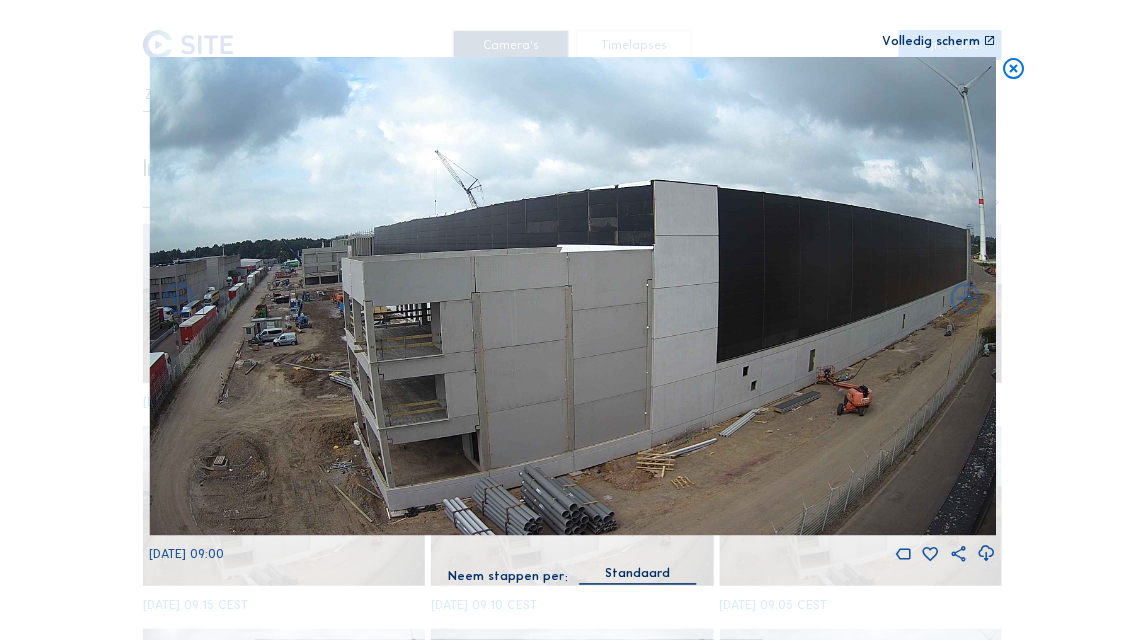 click at bounding box center (966, 299) 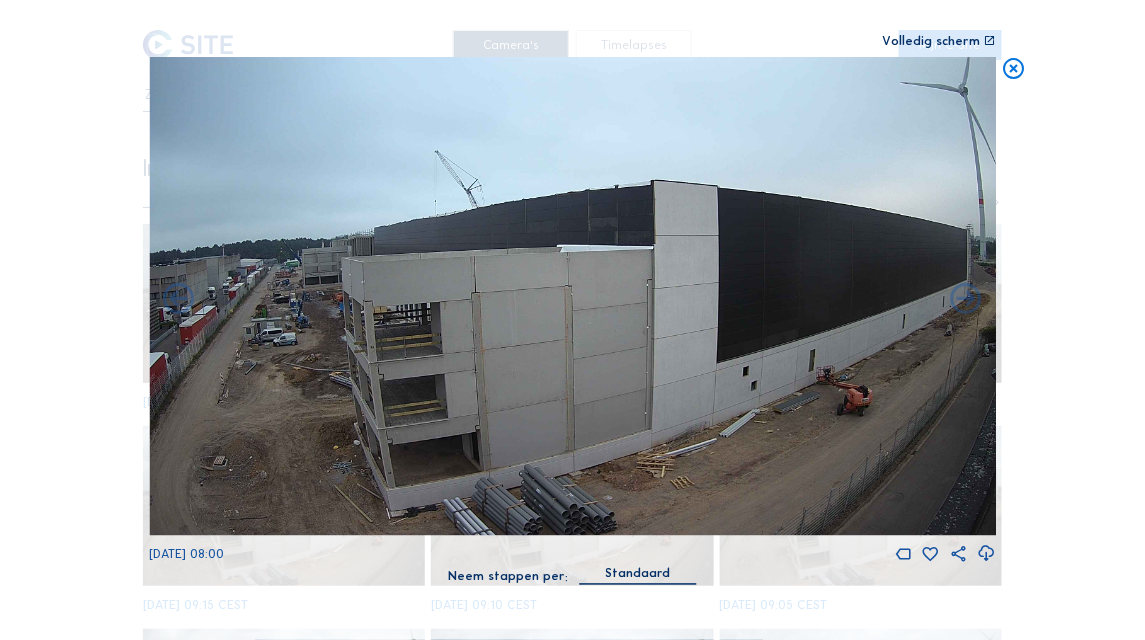 click at bounding box center [966, 299] 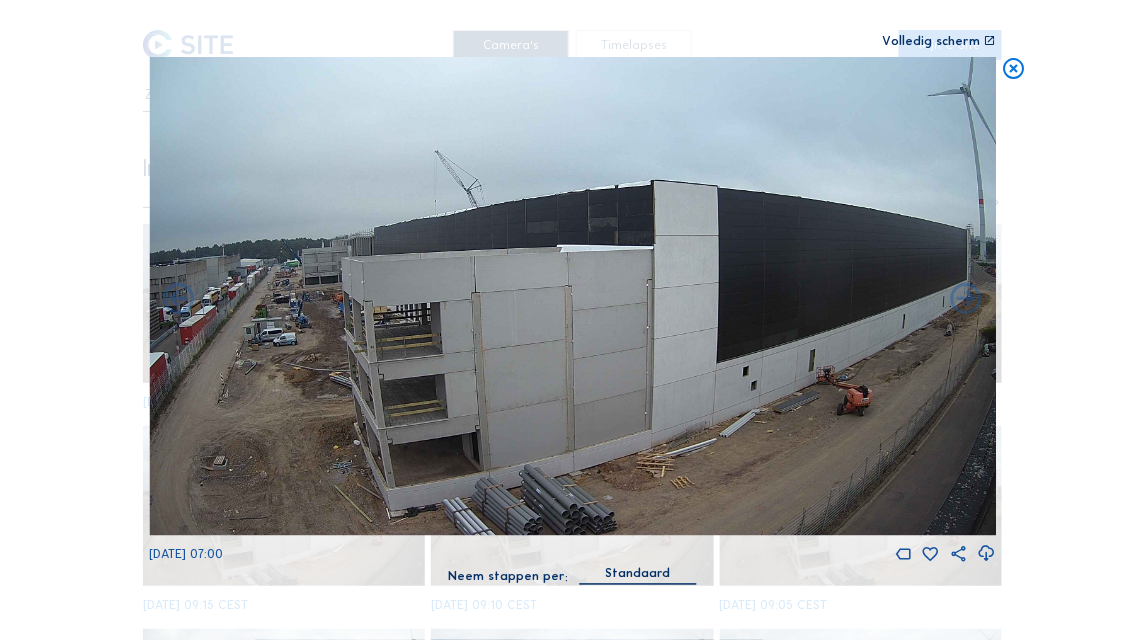 click at bounding box center [966, 299] 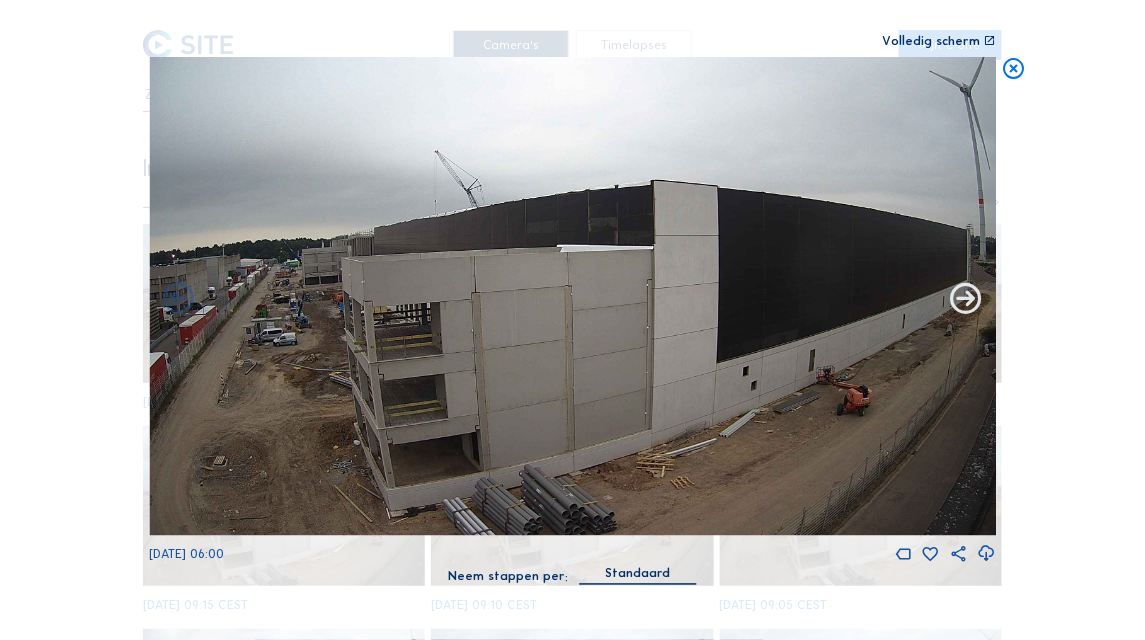 click at bounding box center (966, 299) 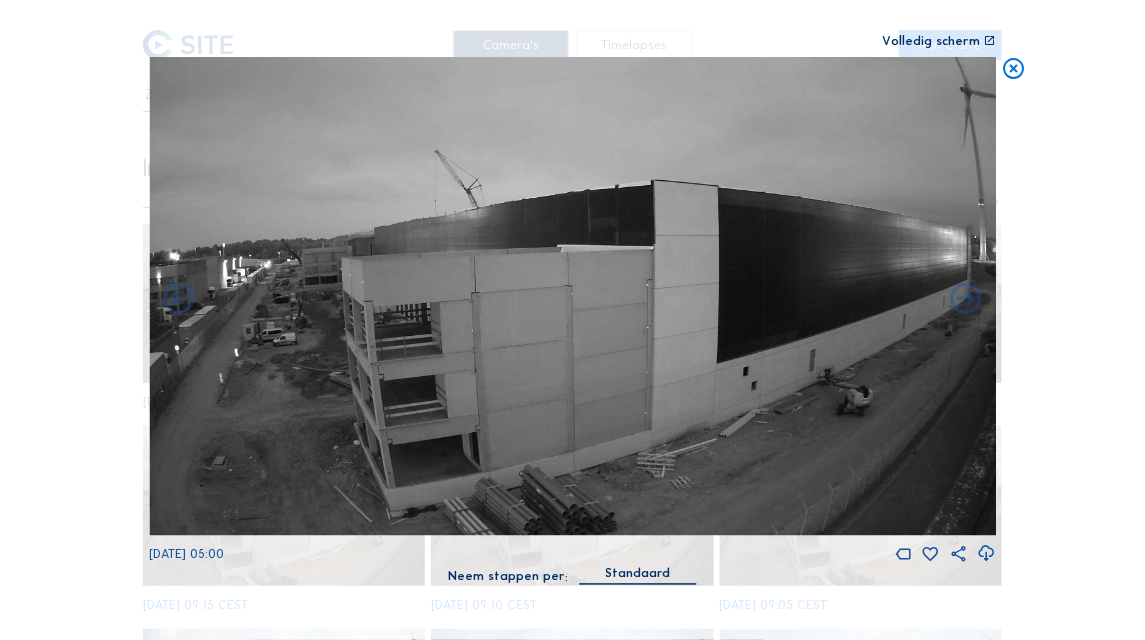 click at bounding box center [966, 299] 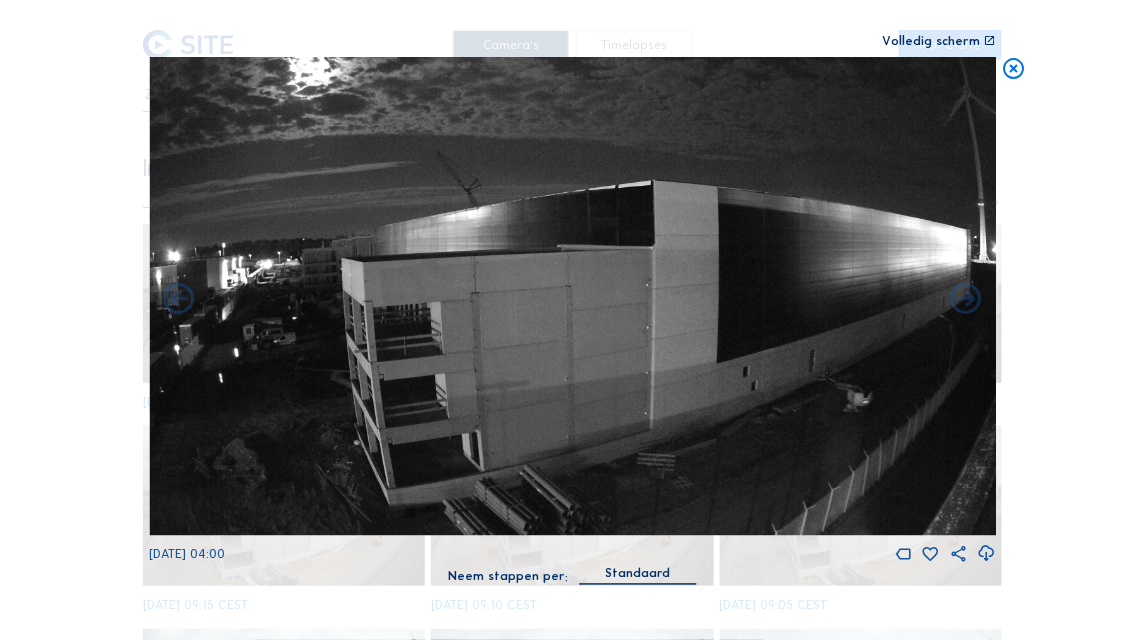 click at bounding box center (966, 299) 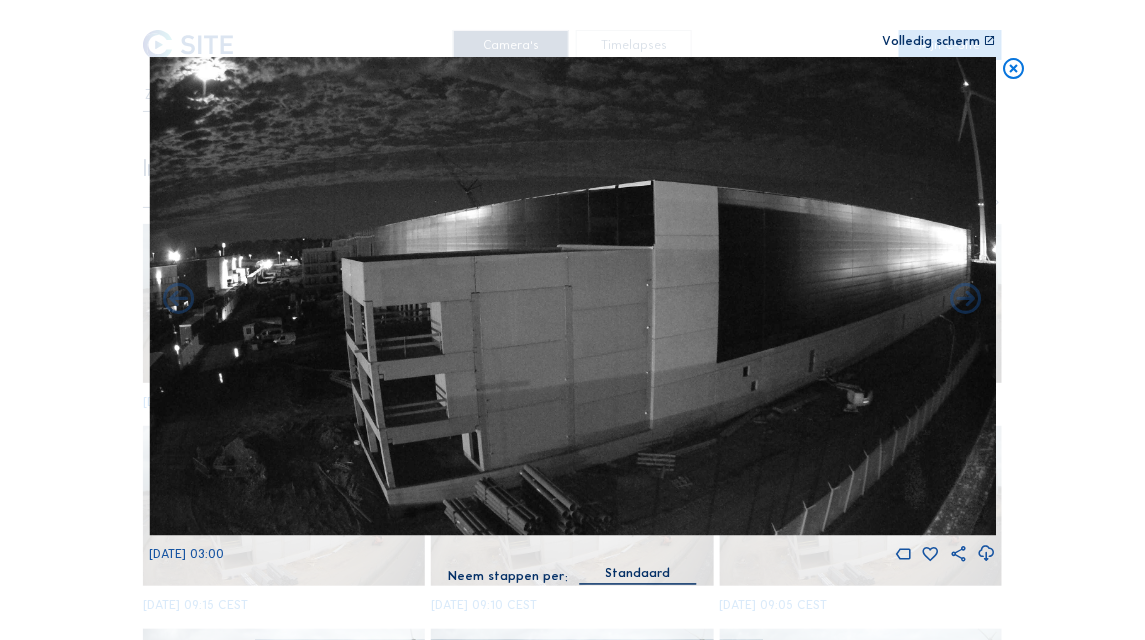 click at bounding box center (966, 299) 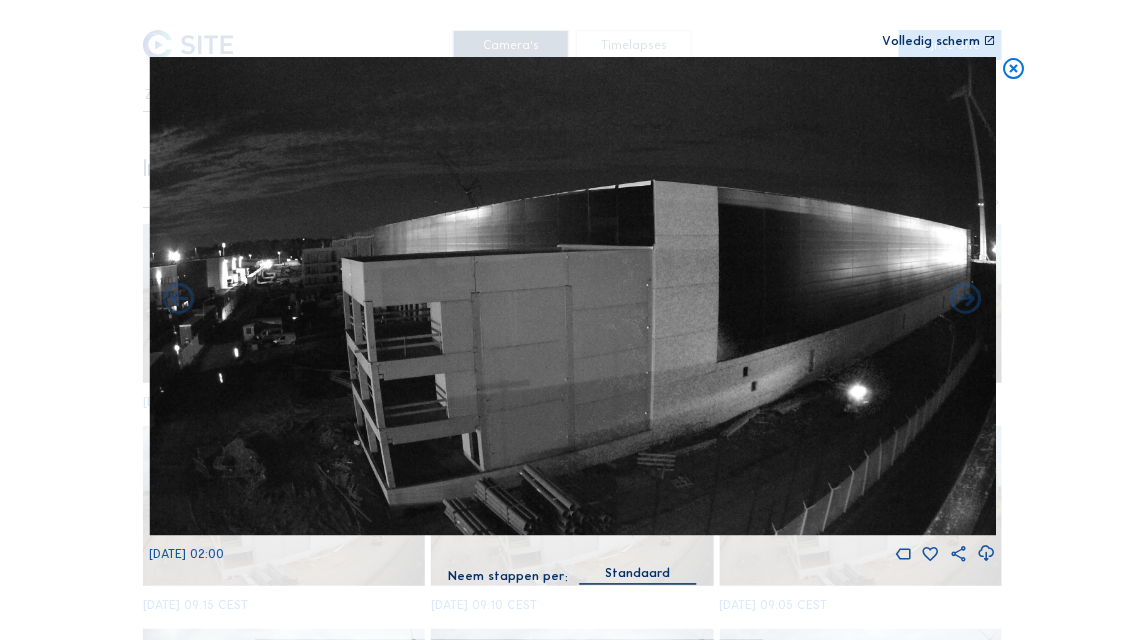 click at bounding box center (966, 299) 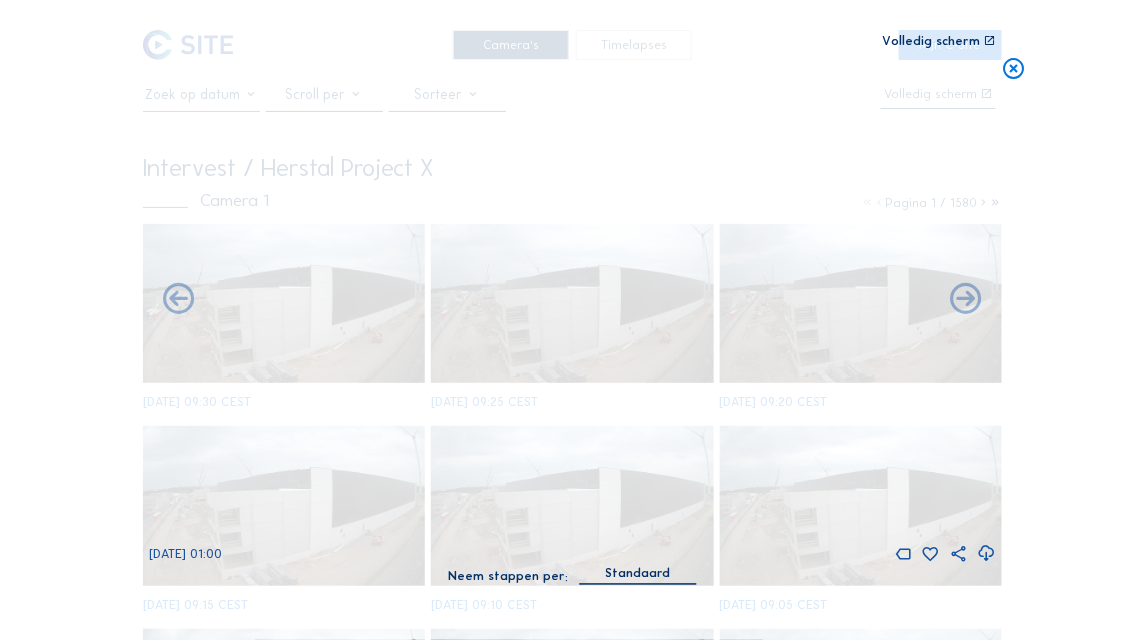 click at bounding box center [966, 299] 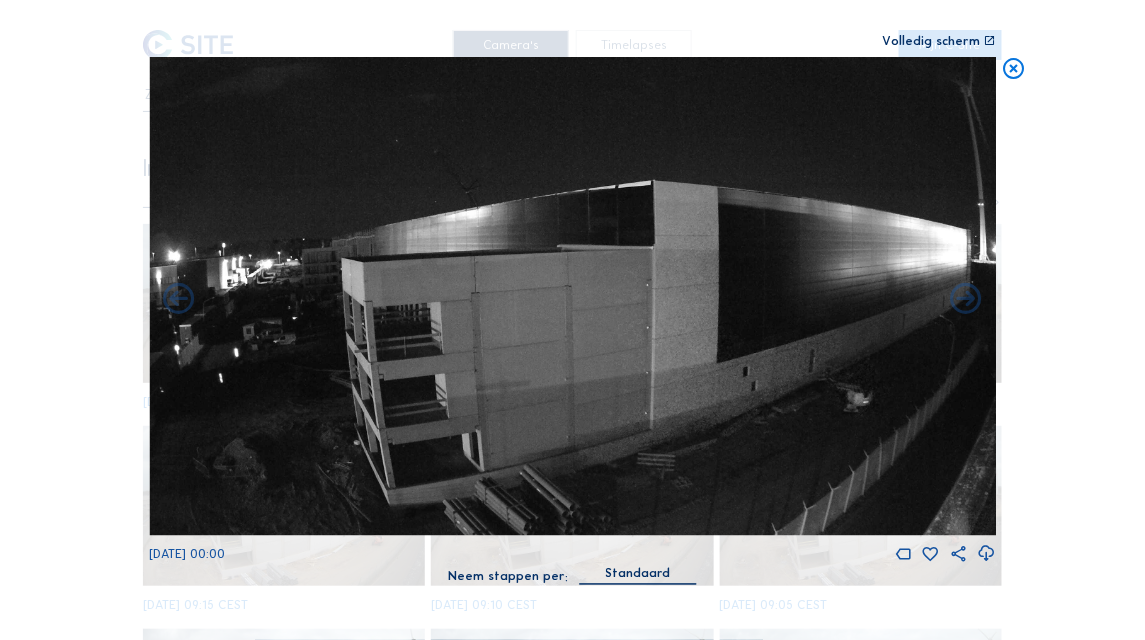 click at bounding box center (966, 299) 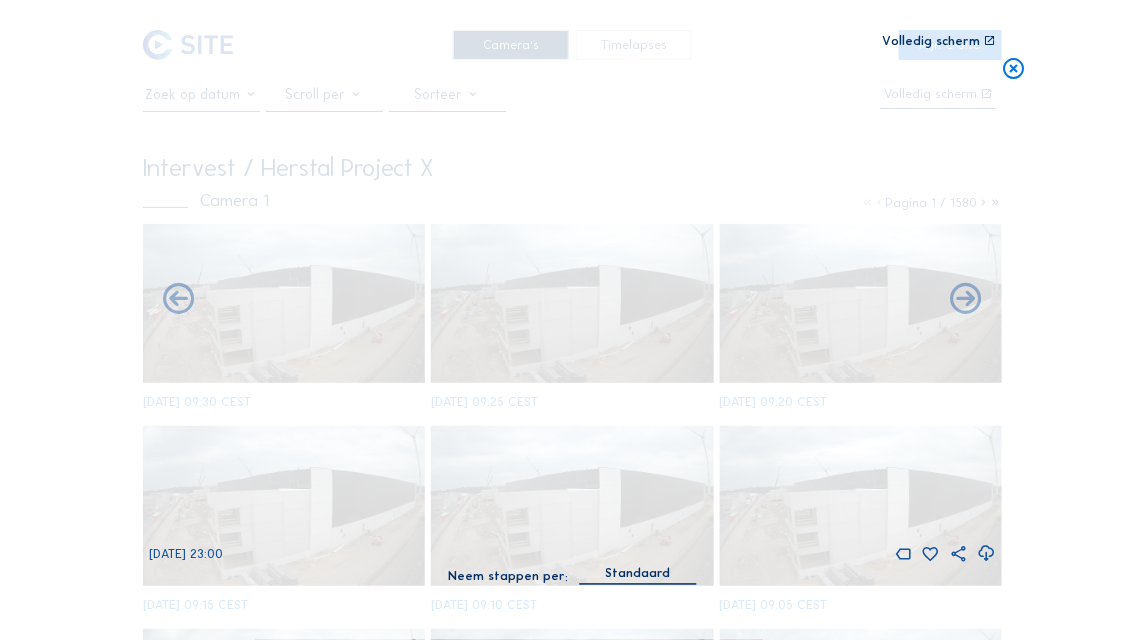 click at bounding box center (966, 299) 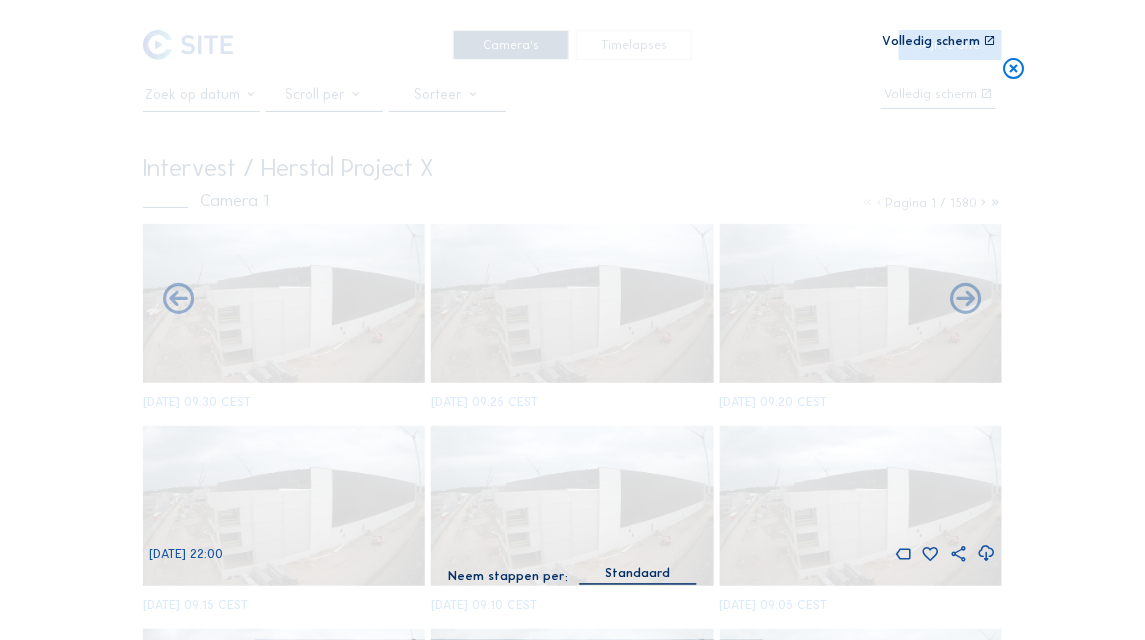 click at bounding box center (966, 299) 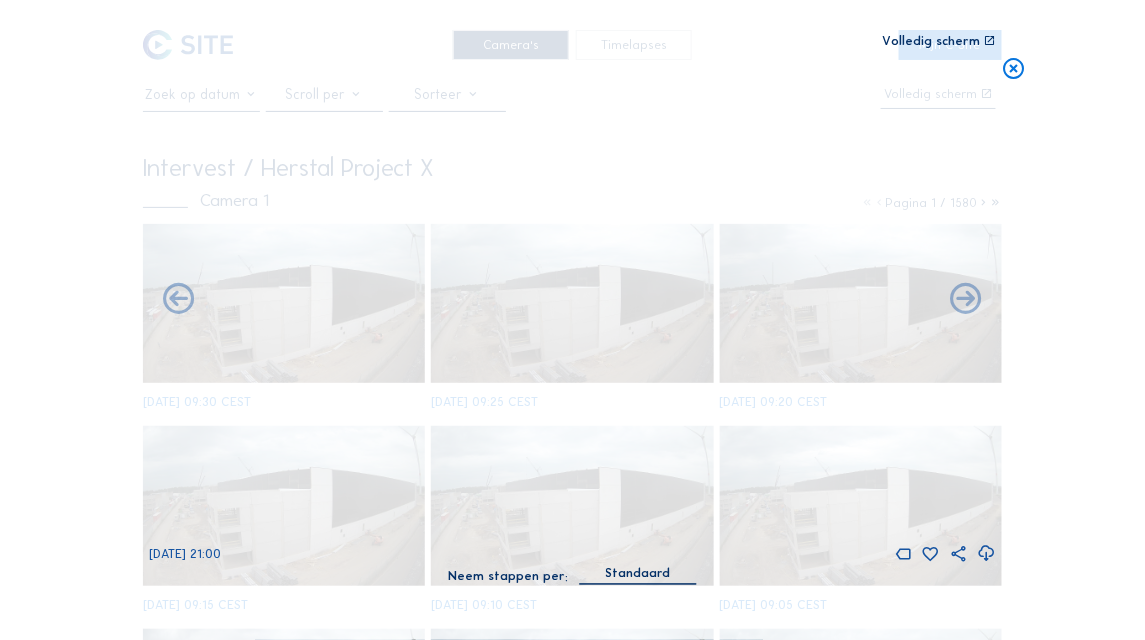 click at bounding box center [966, 299] 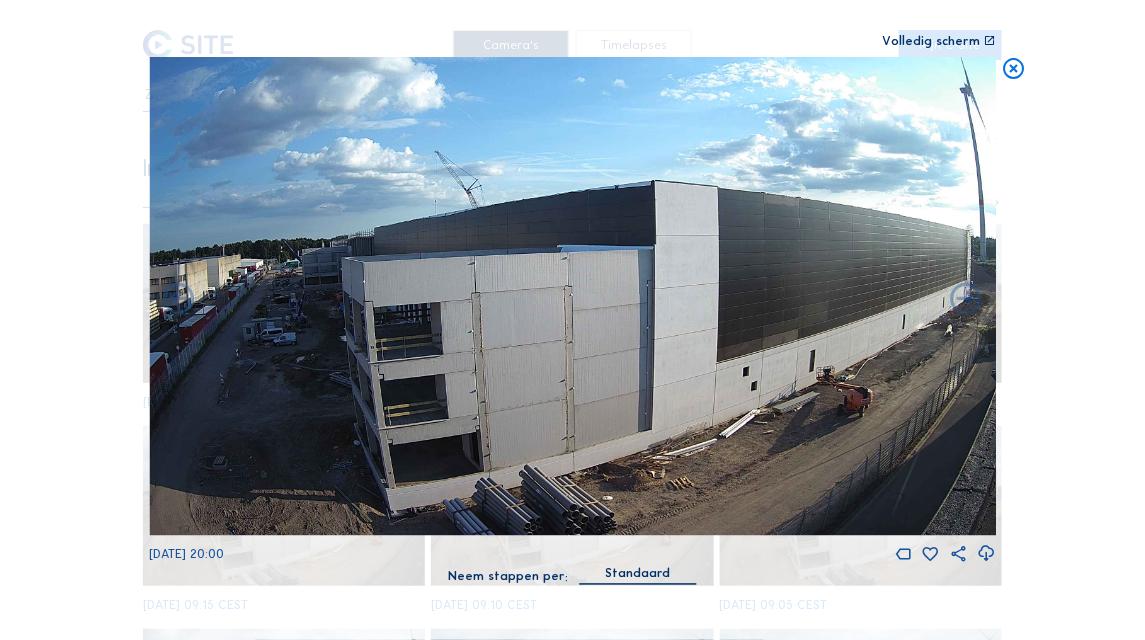 click at bounding box center [966, 299] 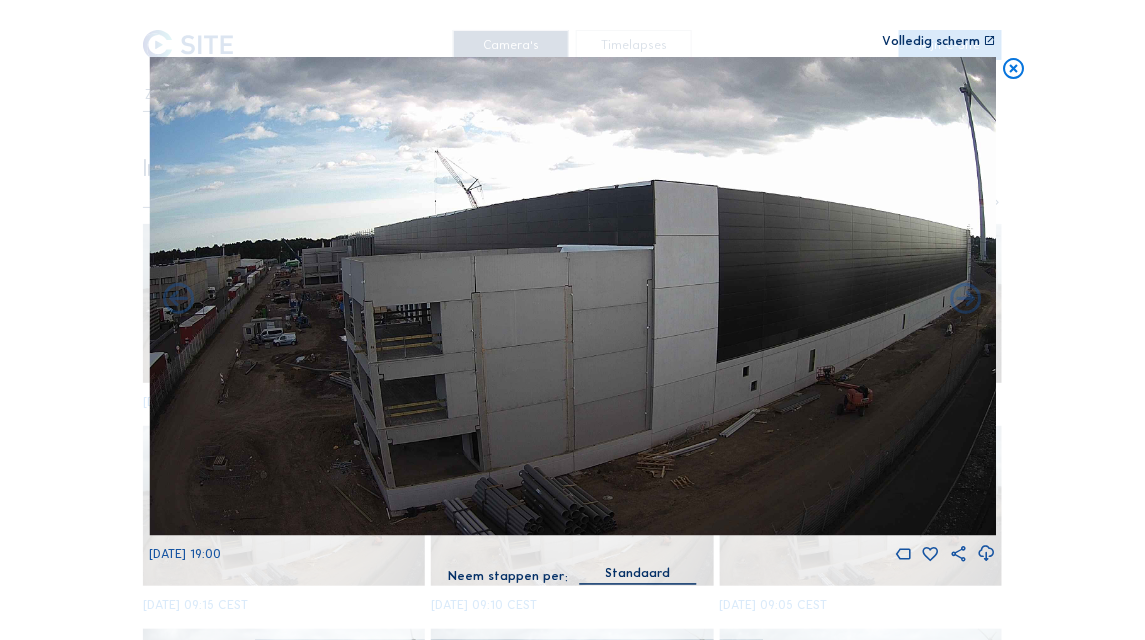 click at bounding box center [966, 299] 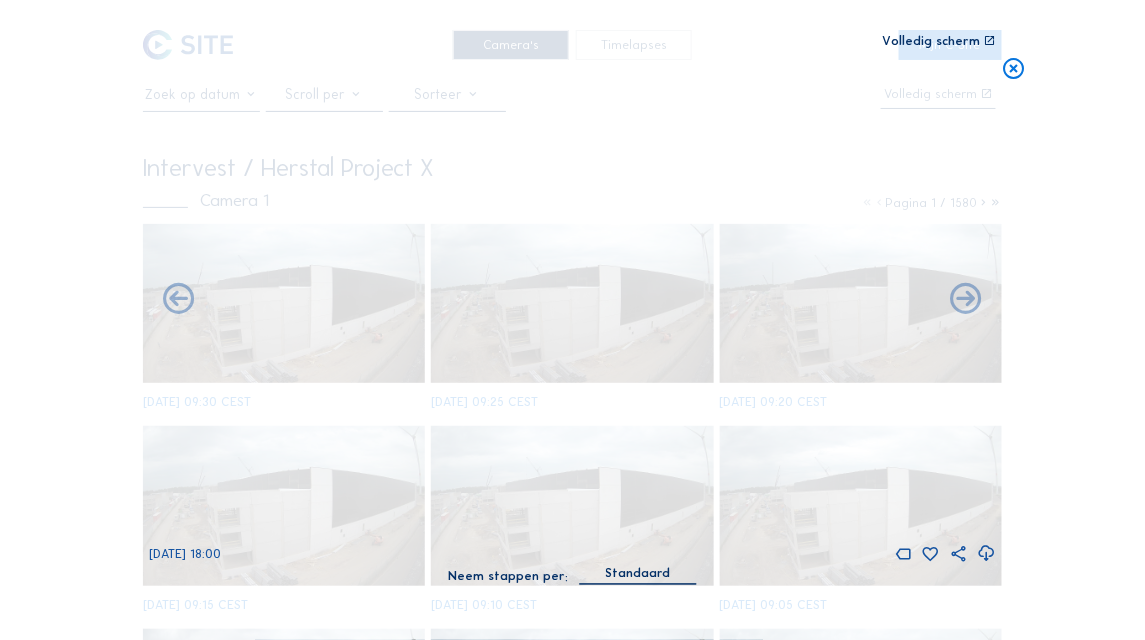 click on "[DATE] 18:00" at bounding box center [572, 311] 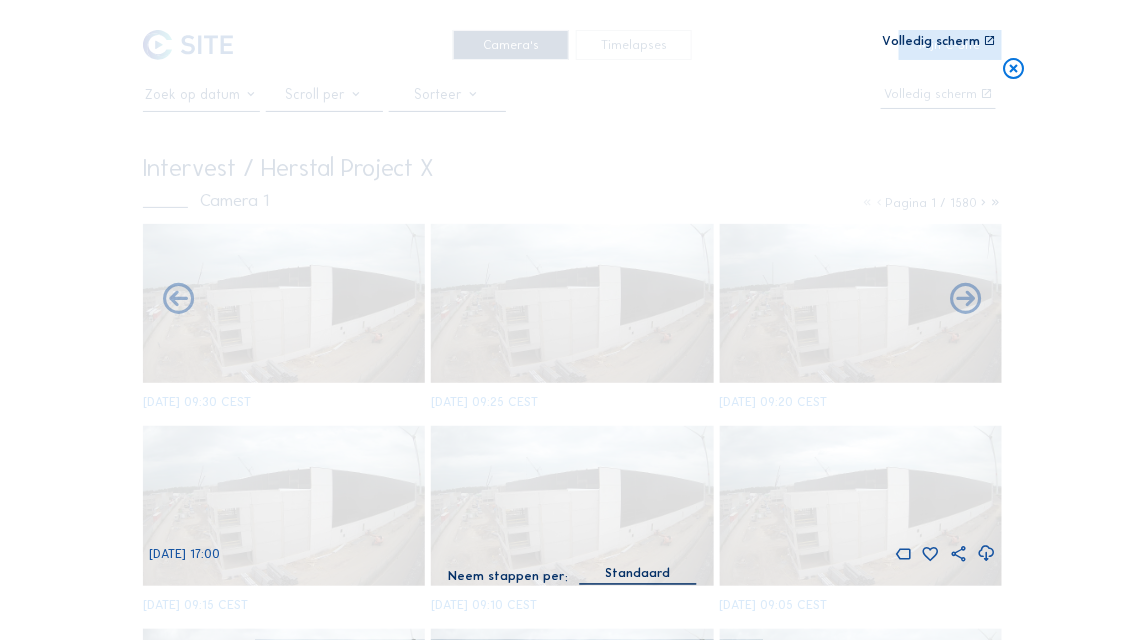 click at bounding box center (966, 299) 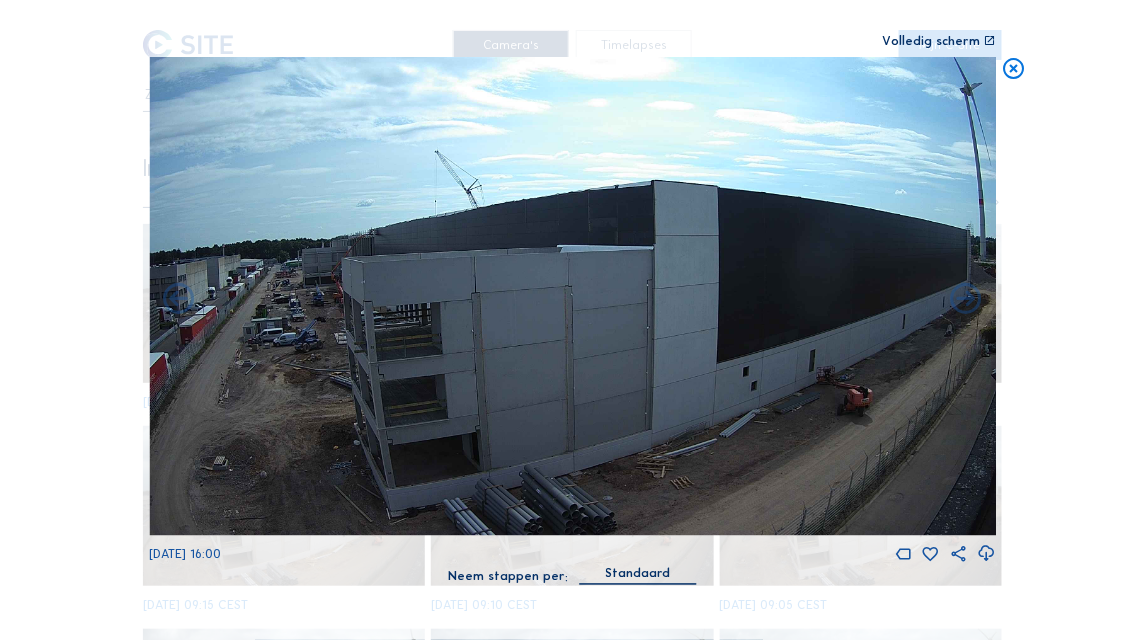 click at bounding box center [966, 299] 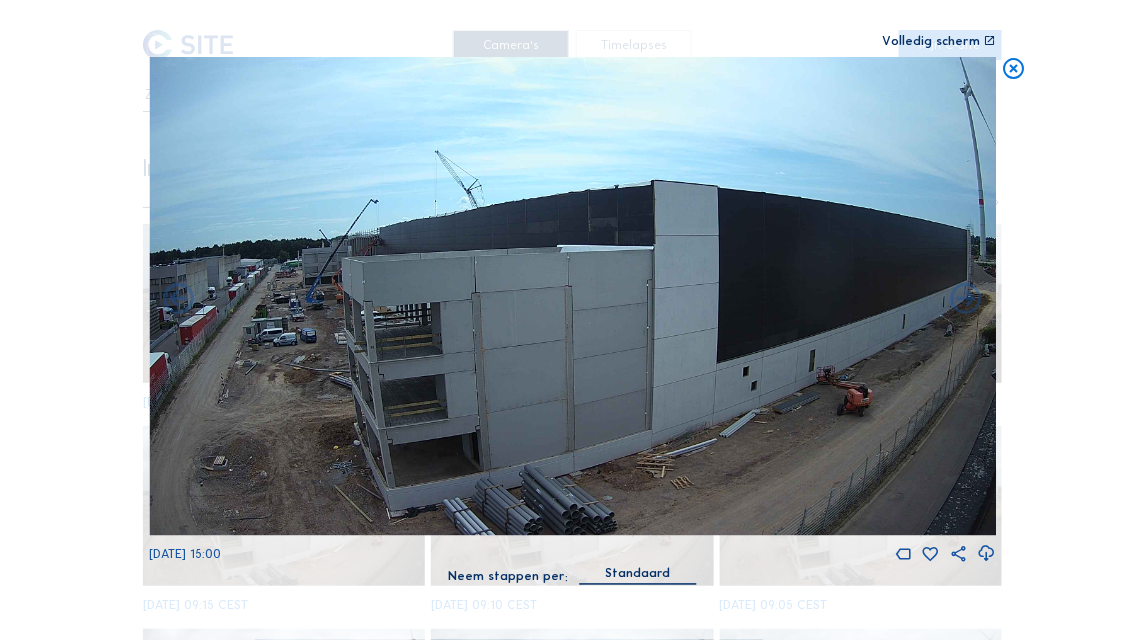 click at bounding box center [966, 299] 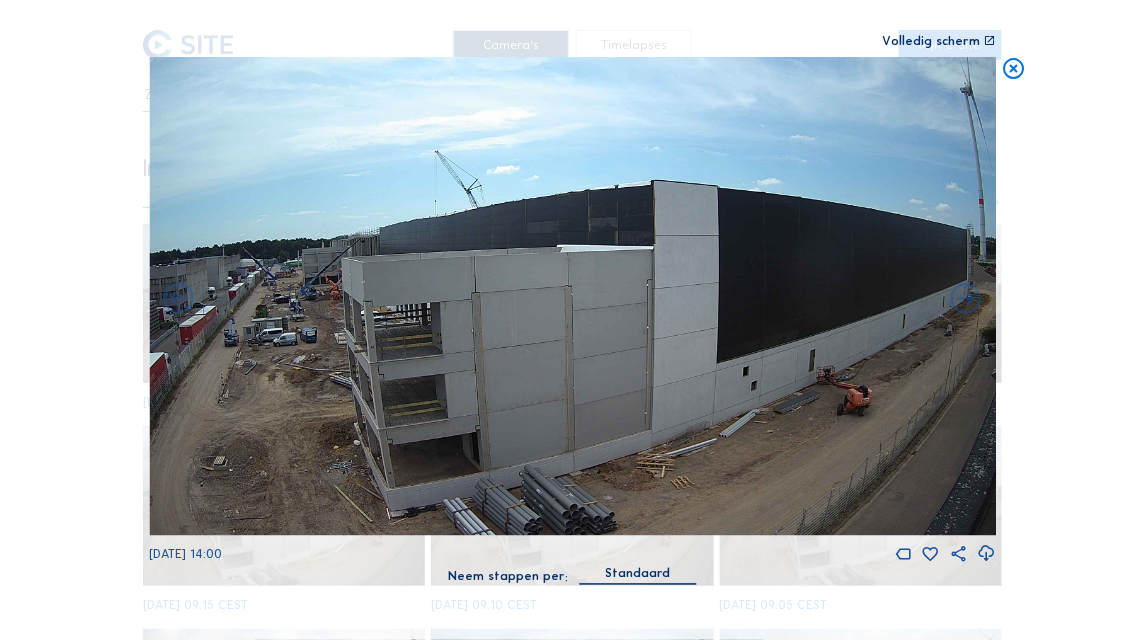 click at bounding box center (966, 299) 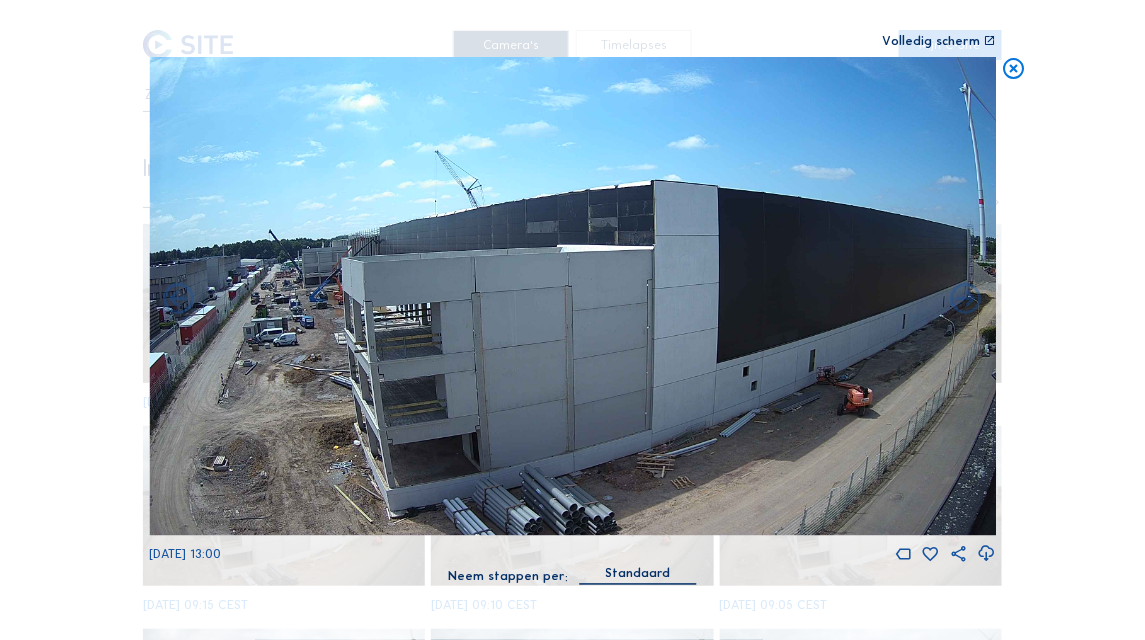 click at bounding box center [966, 299] 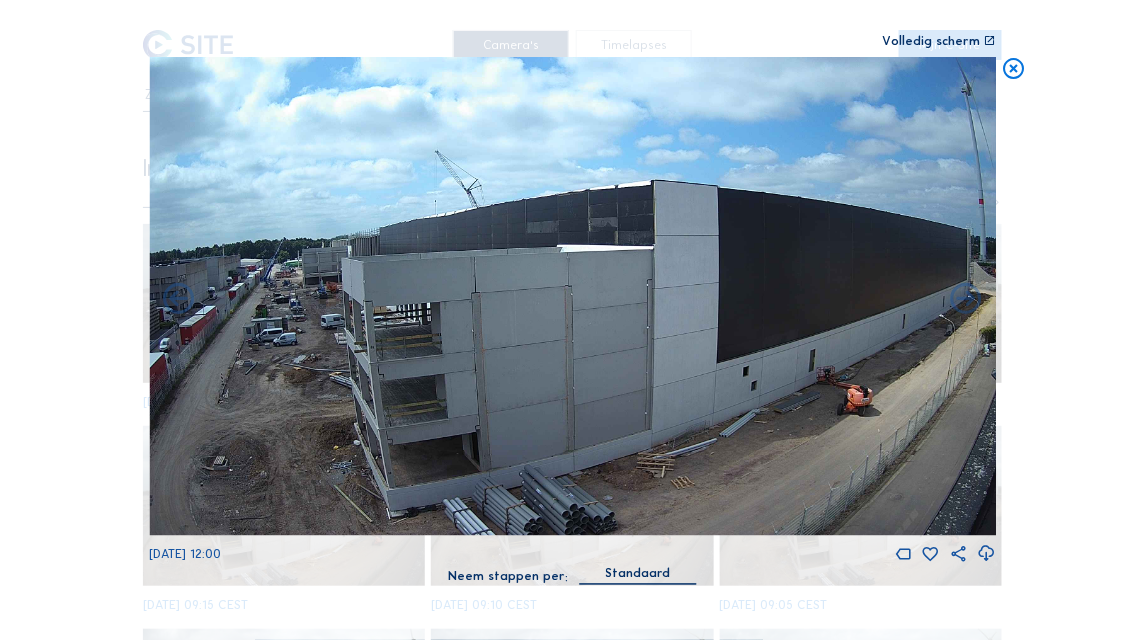 click at bounding box center [966, 299] 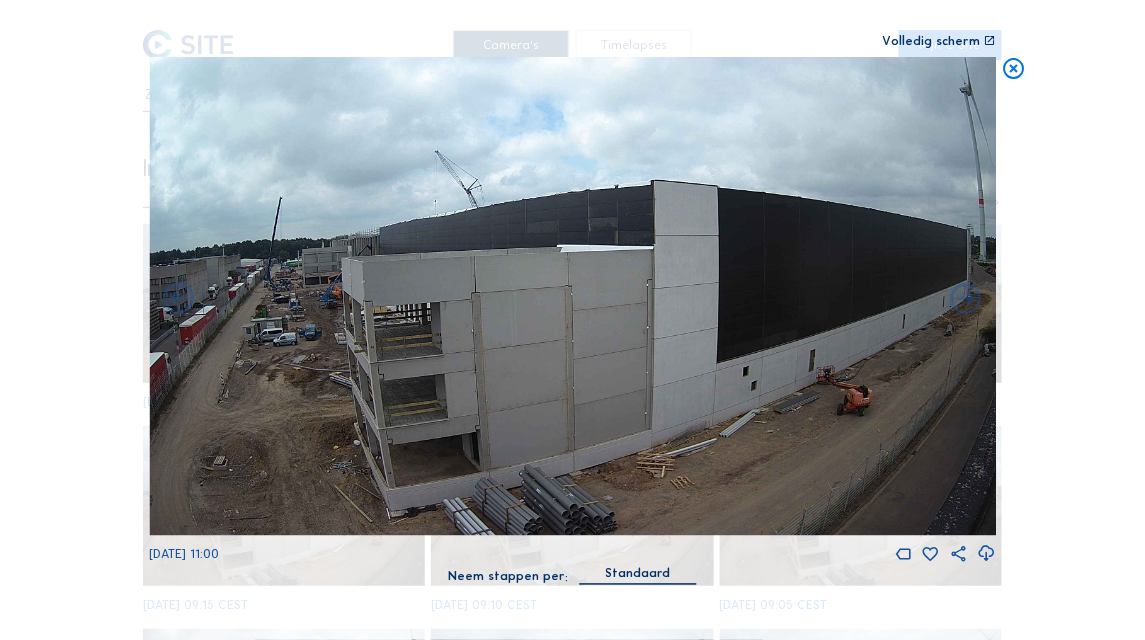 click at bounding box center (966, 299) 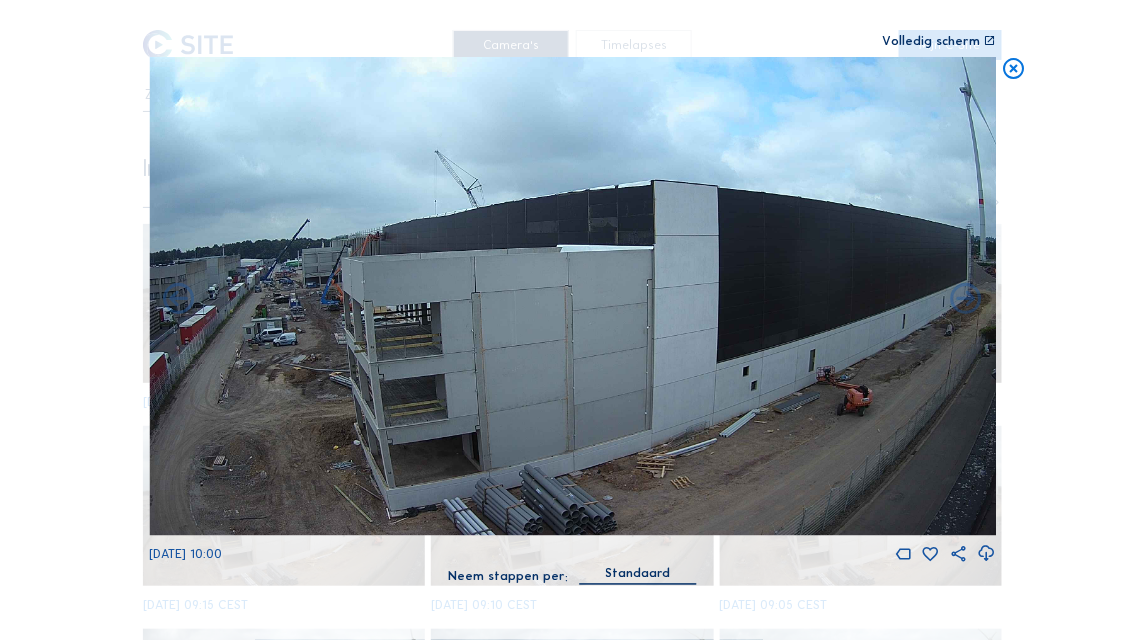 click at bounding box center (966, 299) 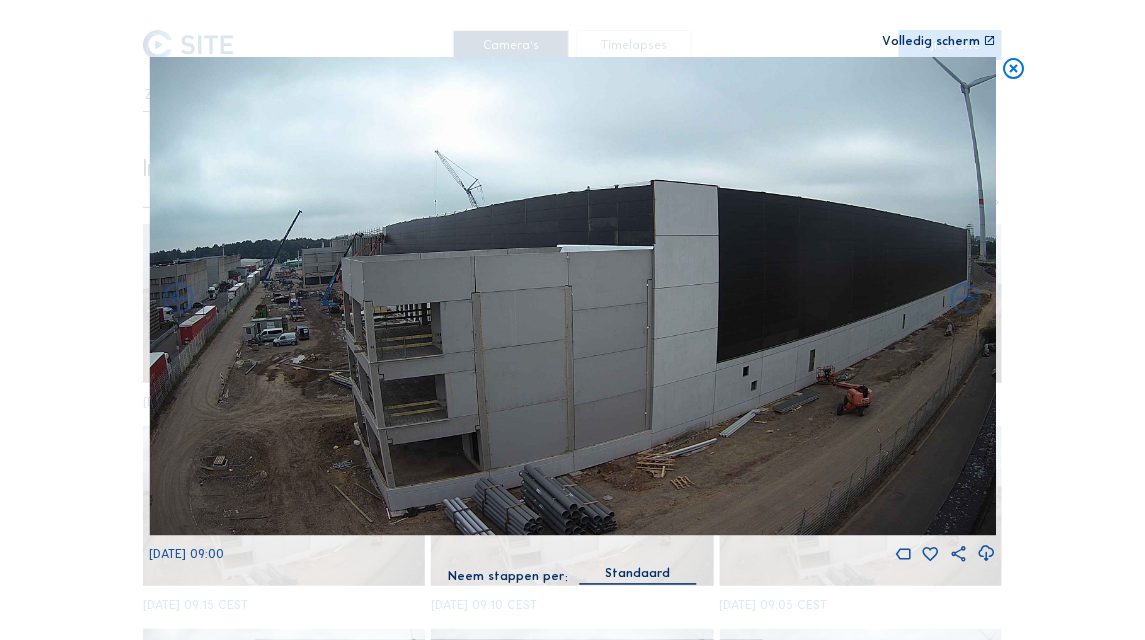 click at bounding box center [966, 299] 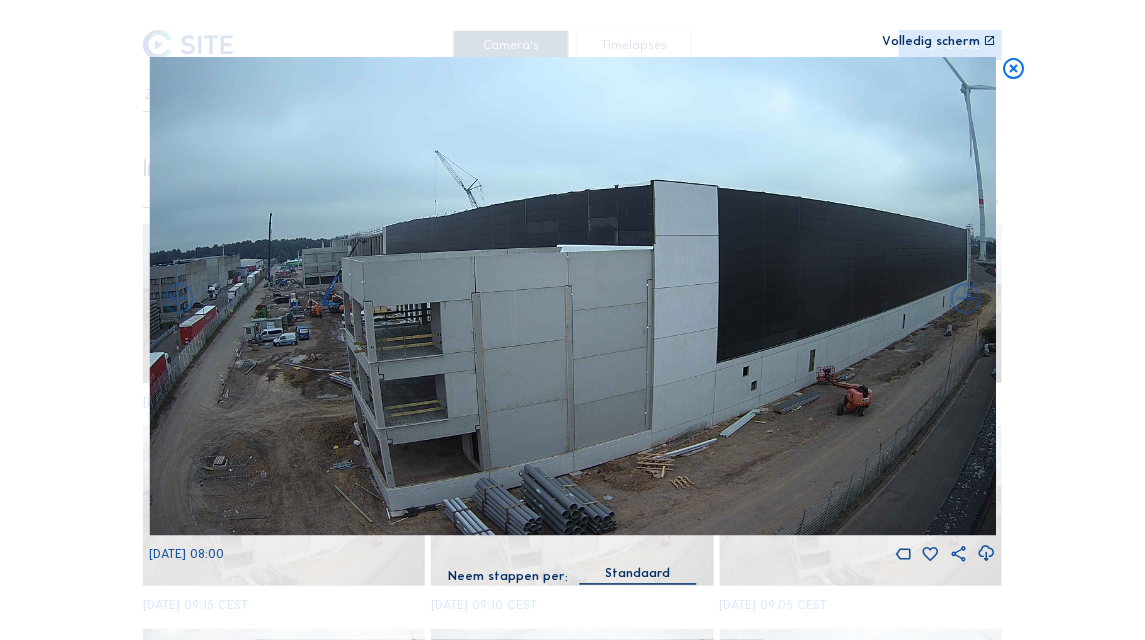 click at bounding box center (966, 299) 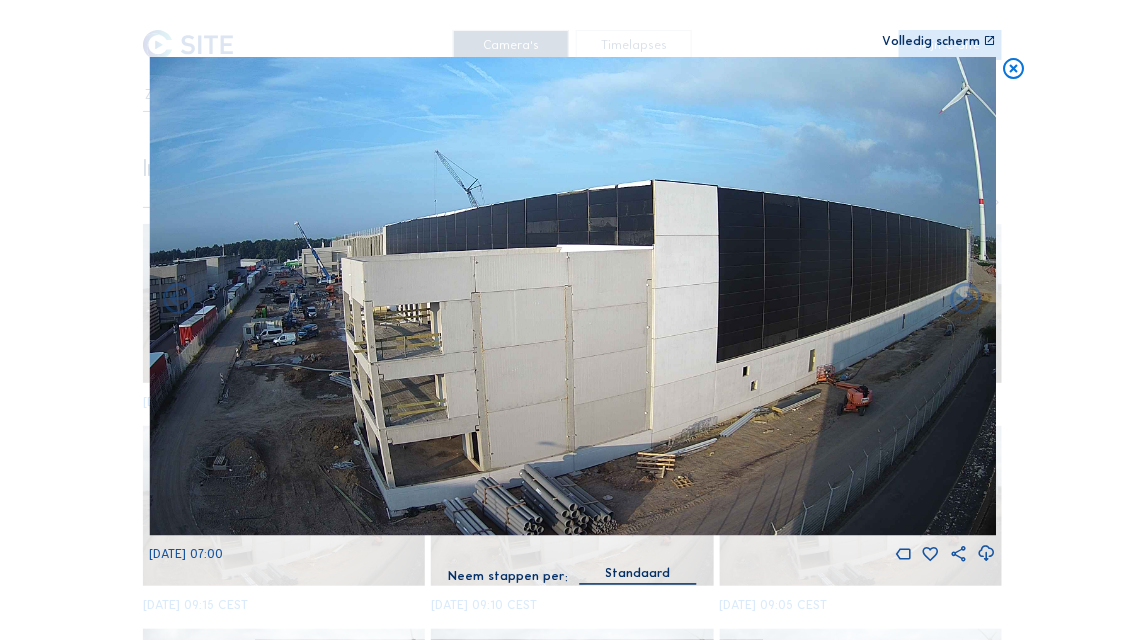 click at bounding box center [966, 299] 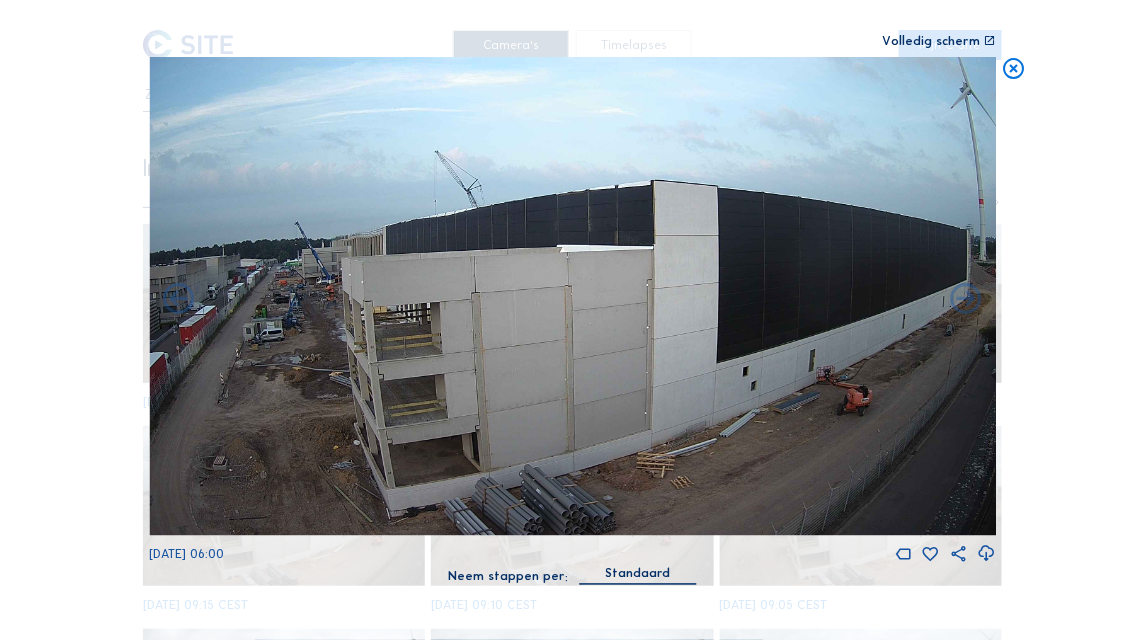 click at bounding box center [966, 299] 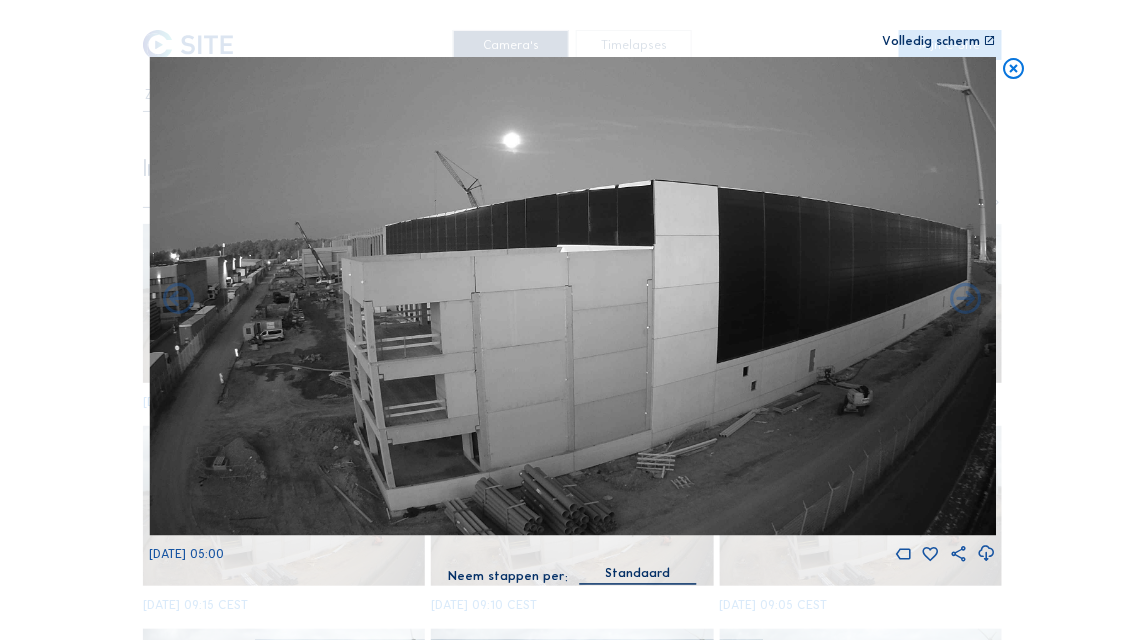 click at bounding box center [966, 299] 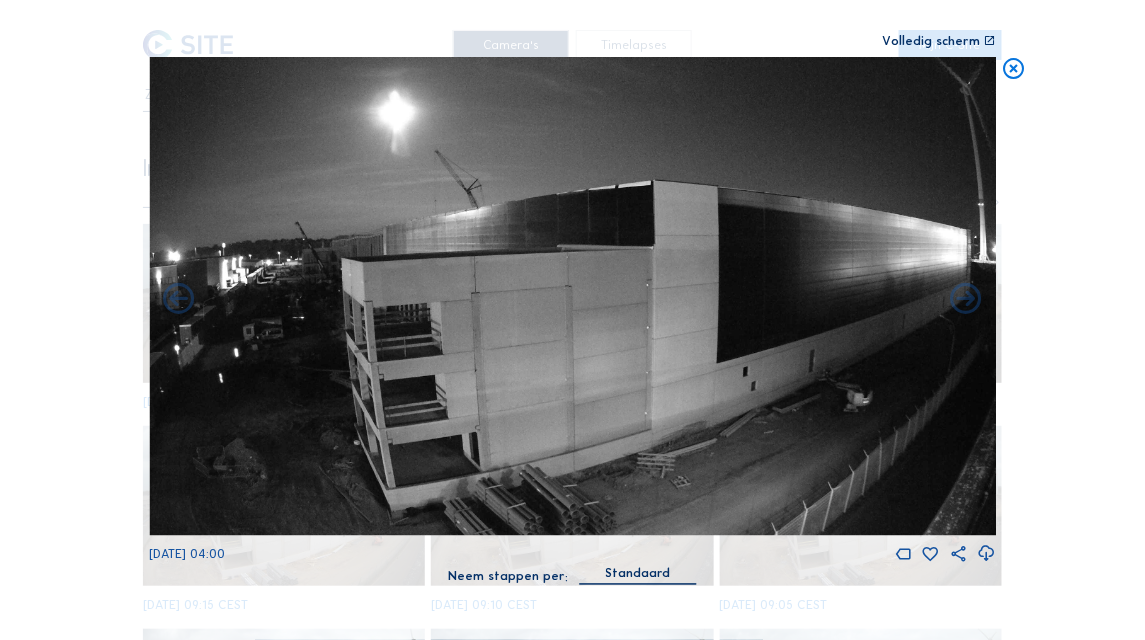 click at bounding box center [966, 299] 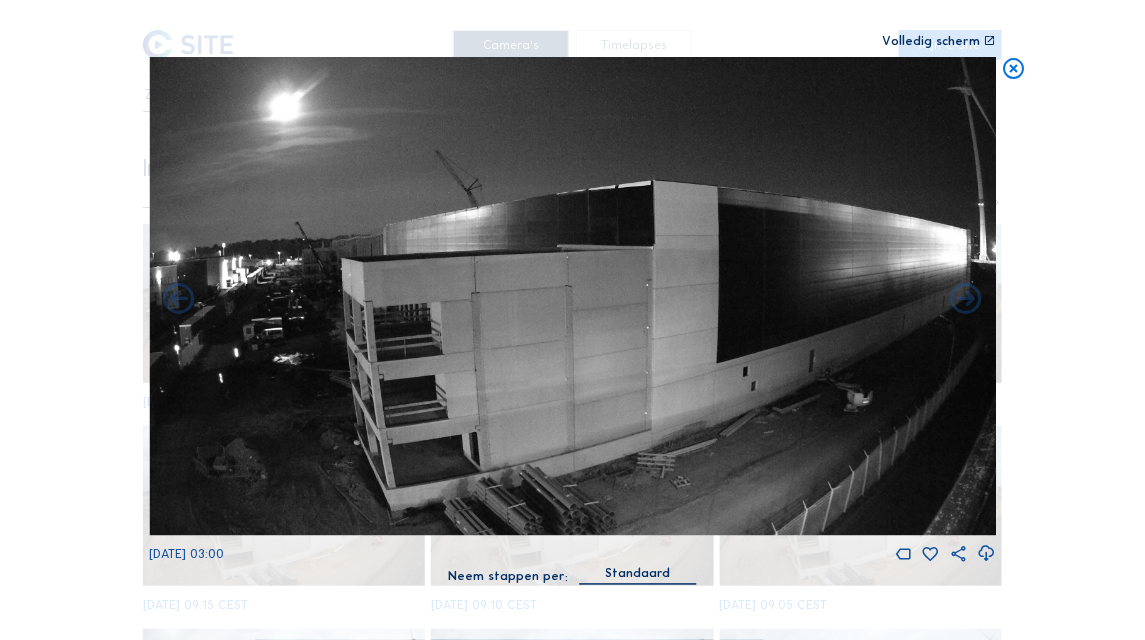 click at bounding box center (966, 299) 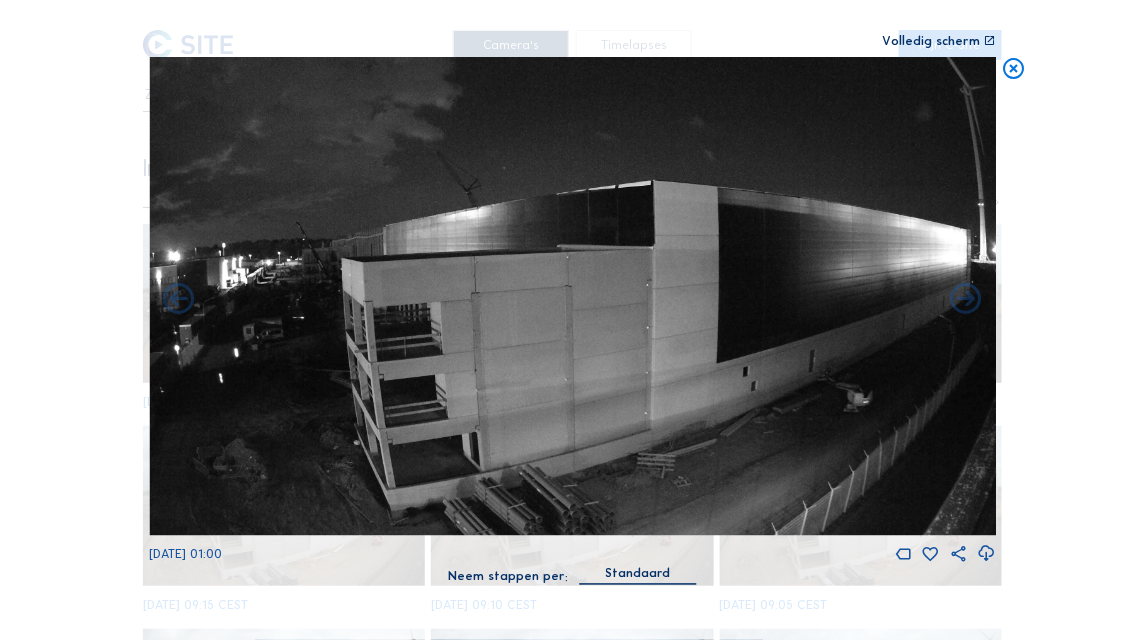 click at bounding box center [966, 299] 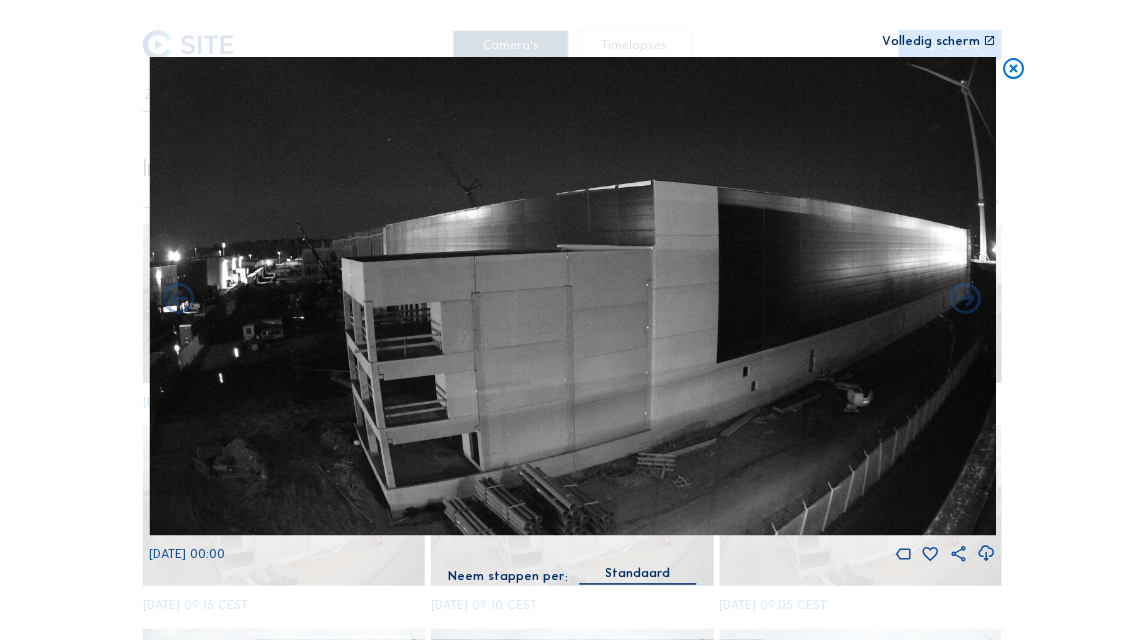 click at bounding box center (966, 299) 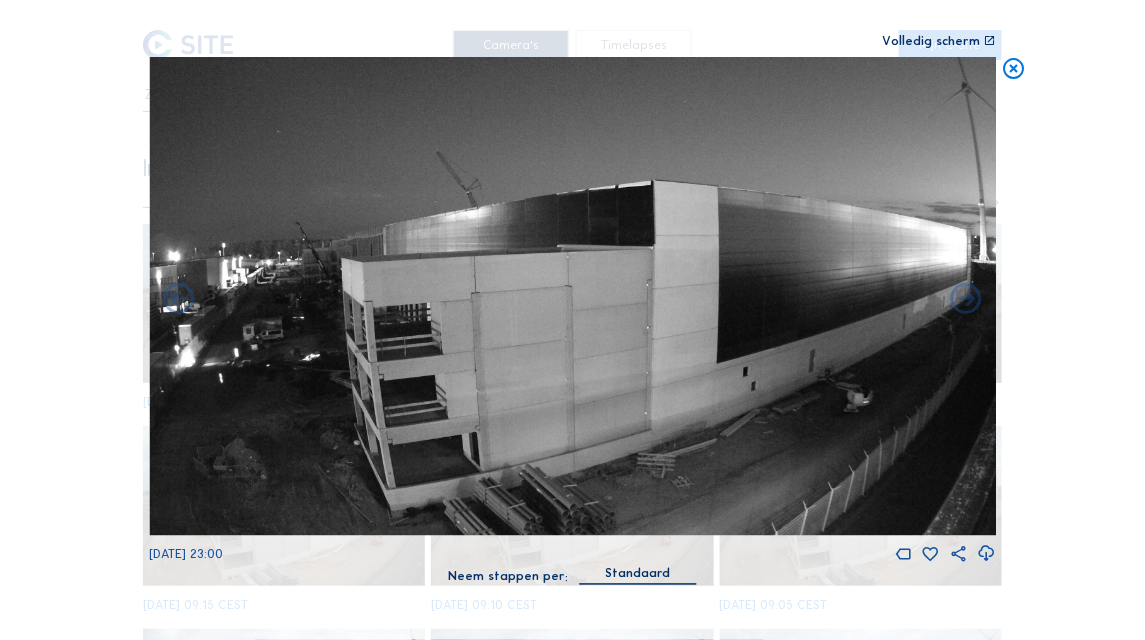 click at bounding box center (966, 299) 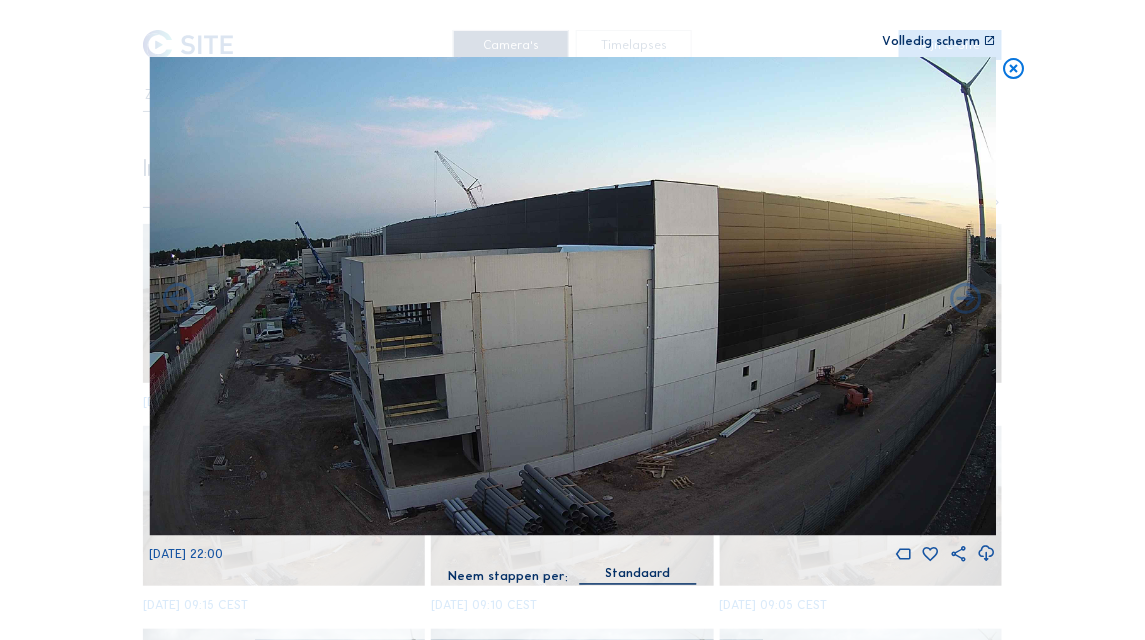 click at bounding box center (966, 299) 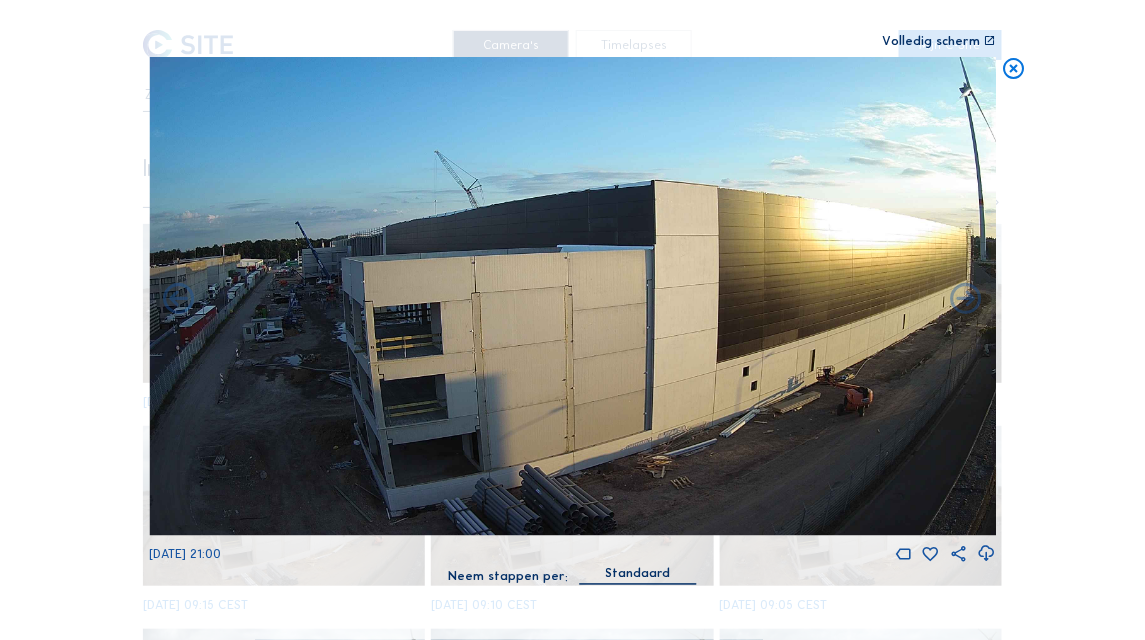 click at bounding box center [966, 299] 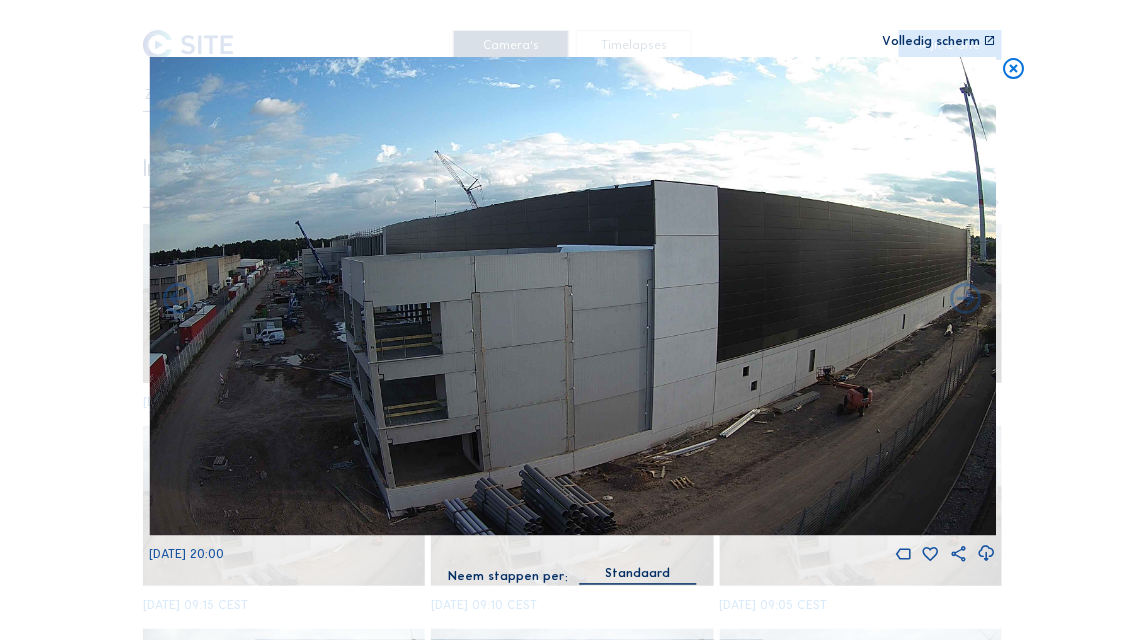 click at bounding box center [966, 299] 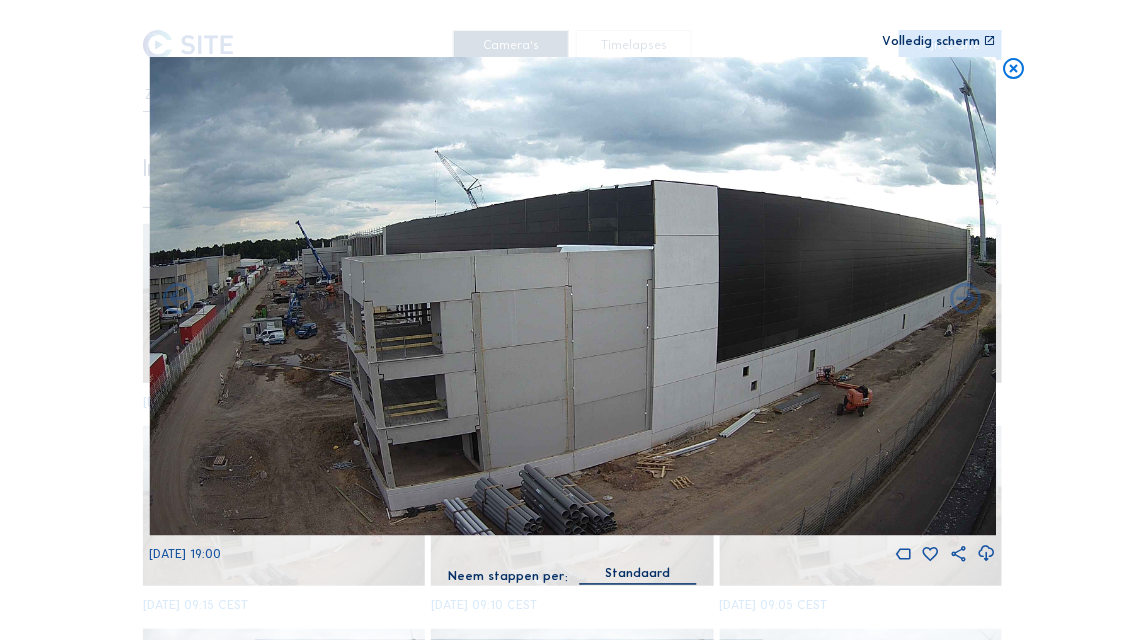 click at bounding box center [966, 299] 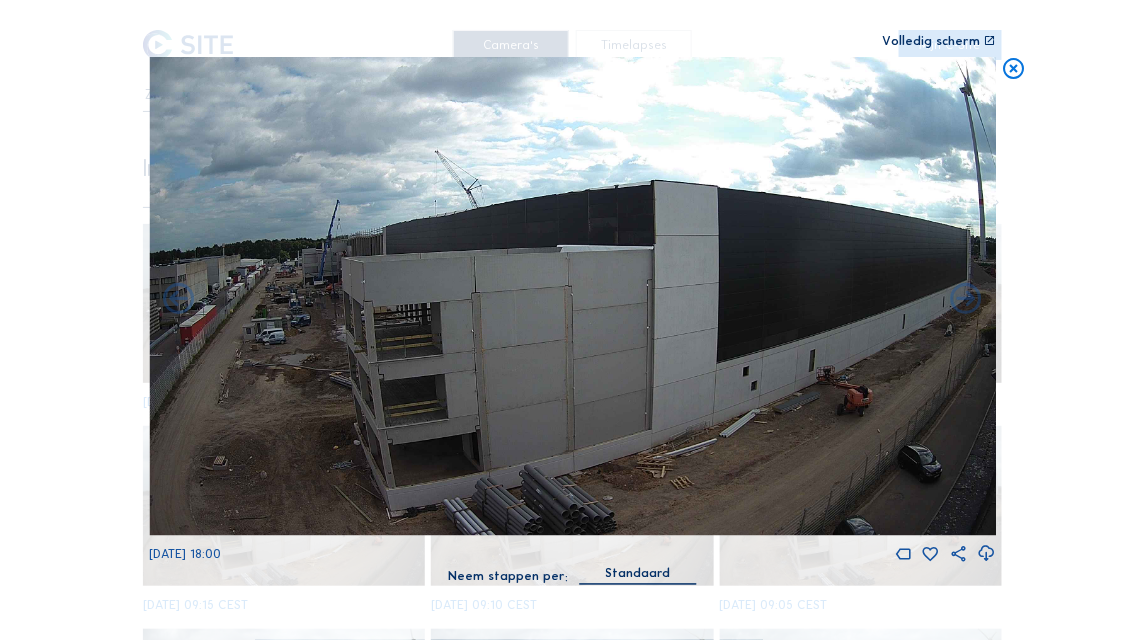 click at bounding box center [966, 299] 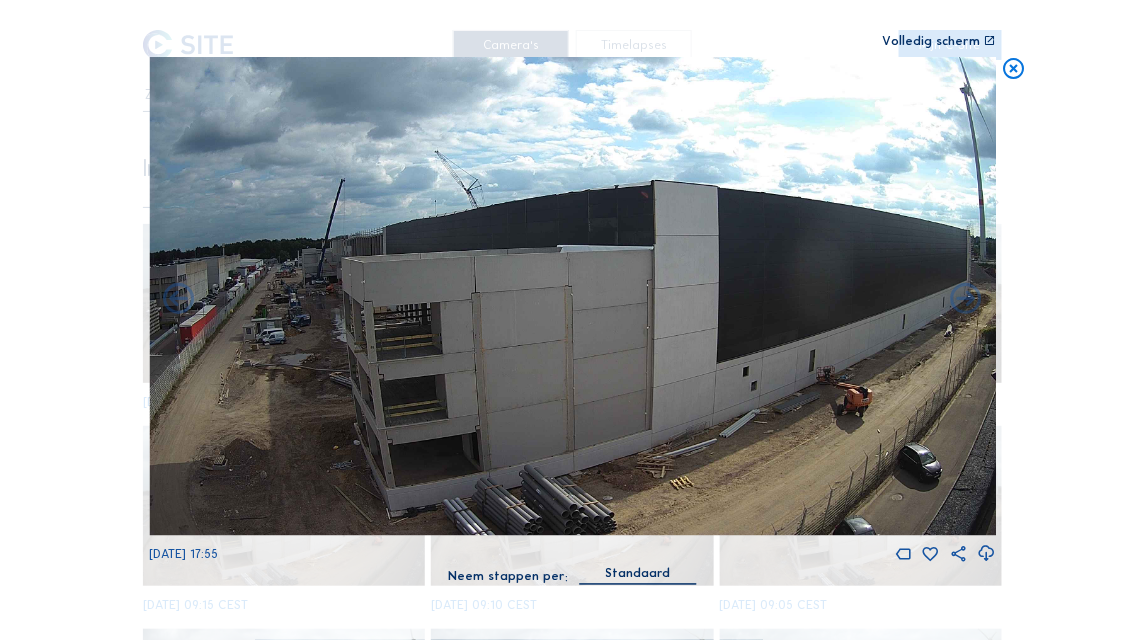 click at bounding box center (966, 299) 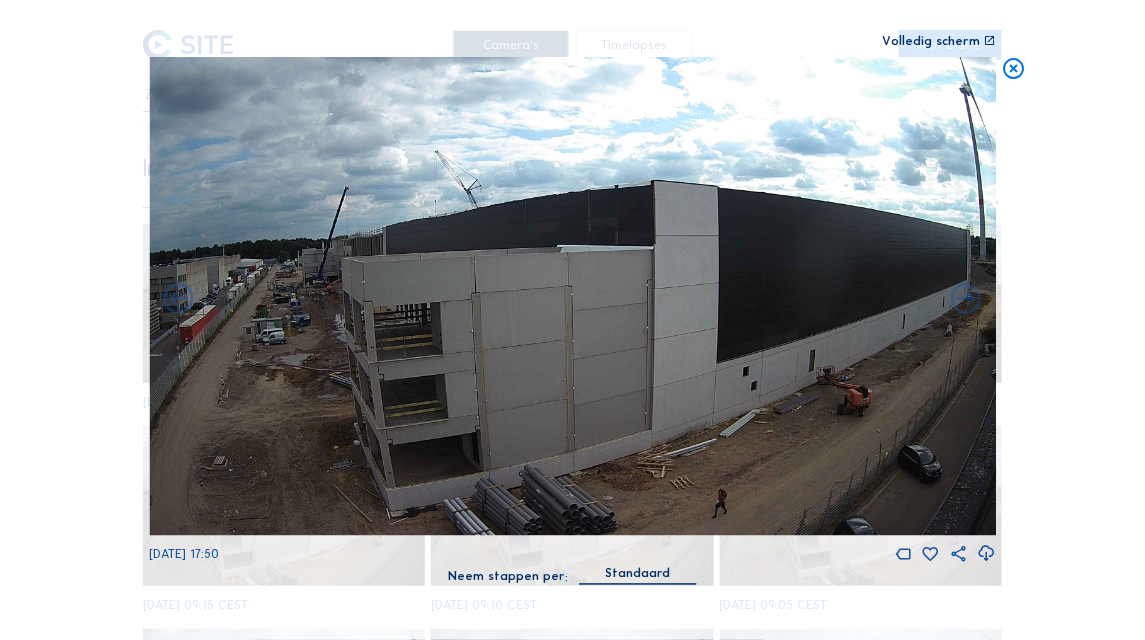 click at bounding box center (966, 299) 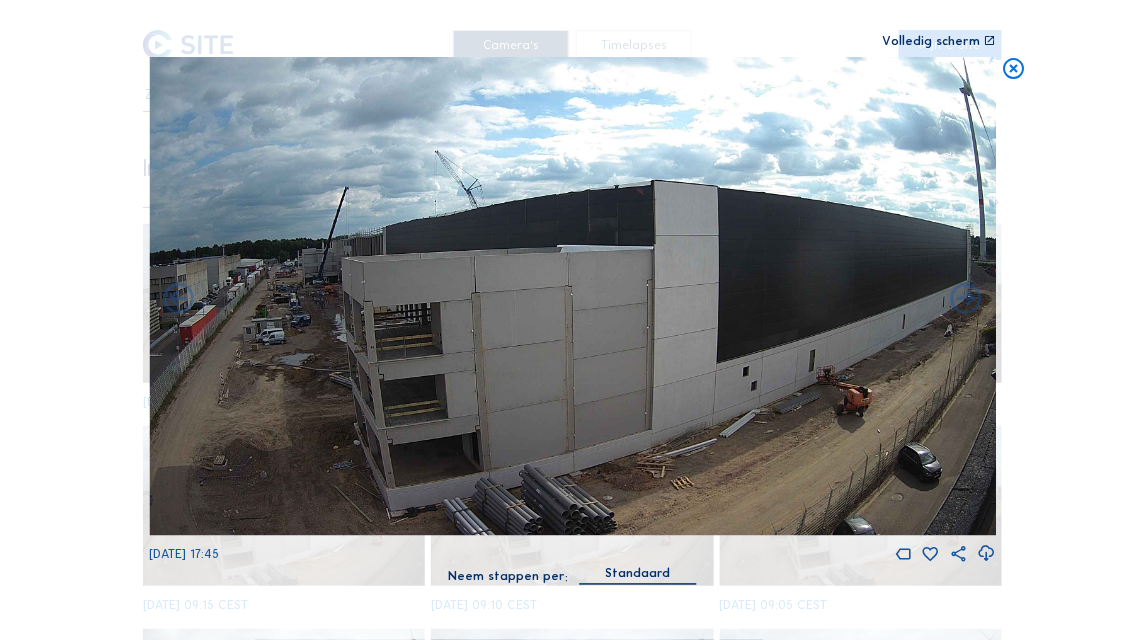 click at bounding box center (966, 299) 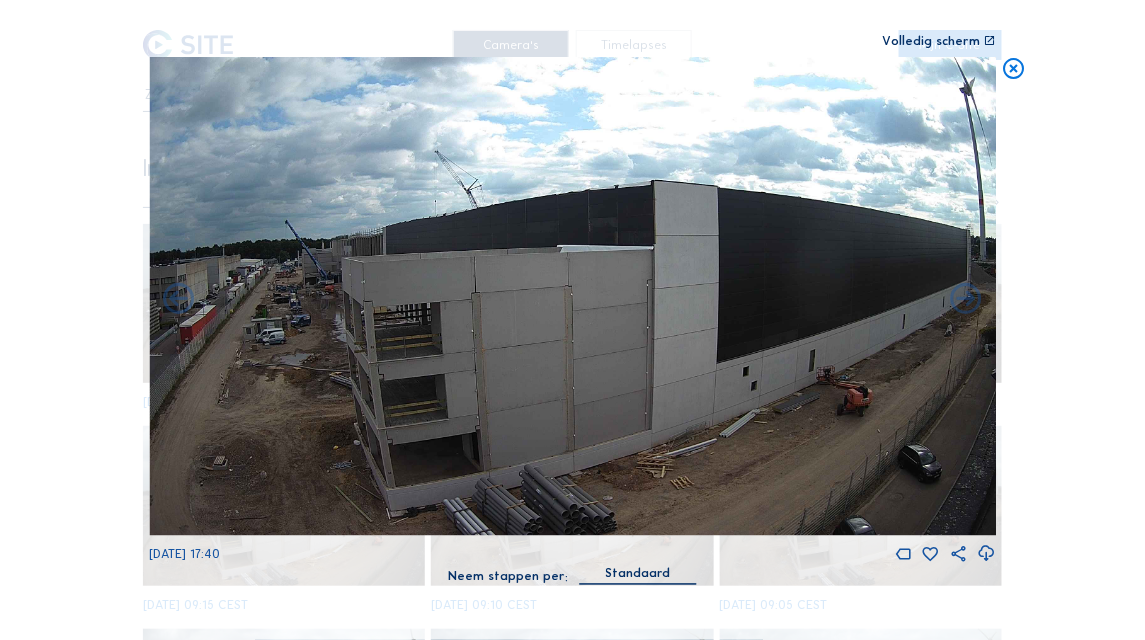 click at bounding box center [966, 299] 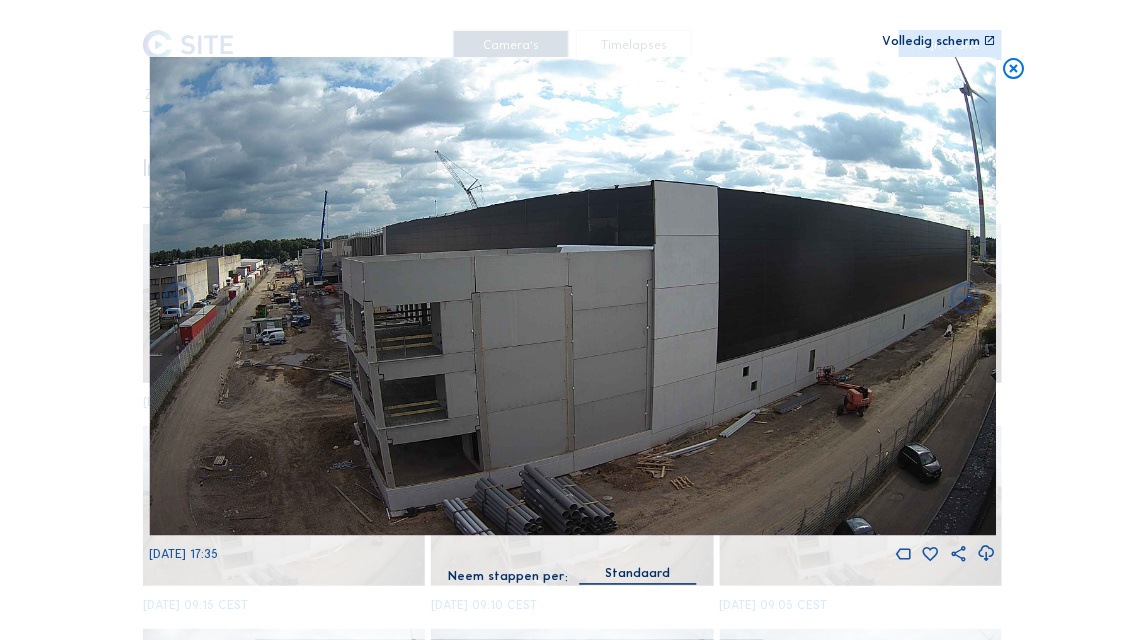 click at bounding box center (966, 299) 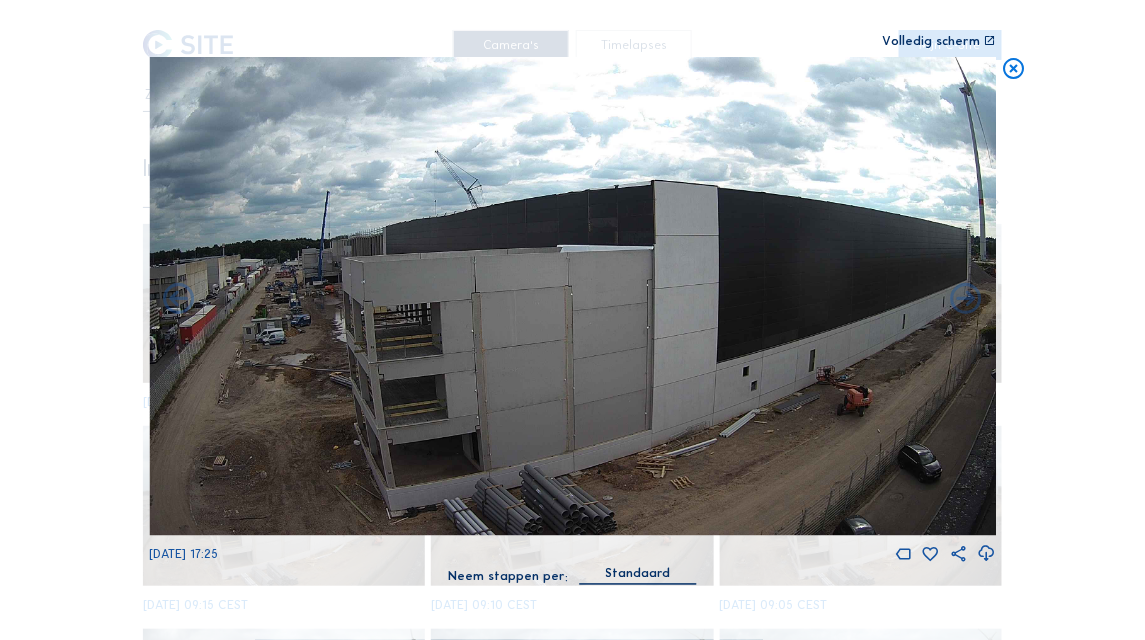 click at bounding box center [966, 299] 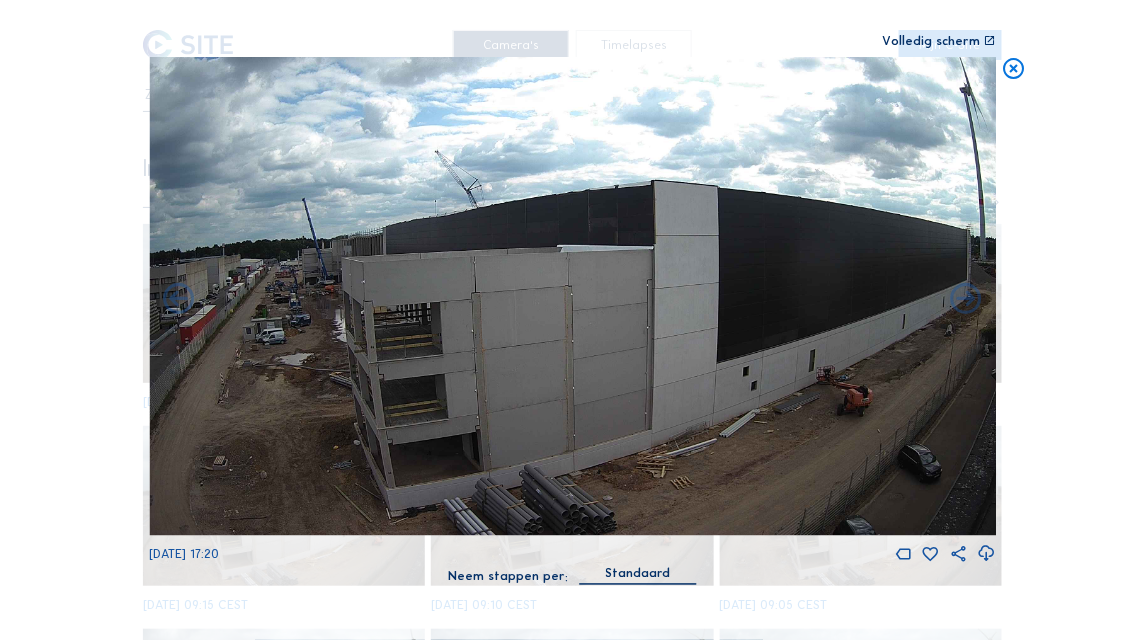 click at bounding box center [966, 299] 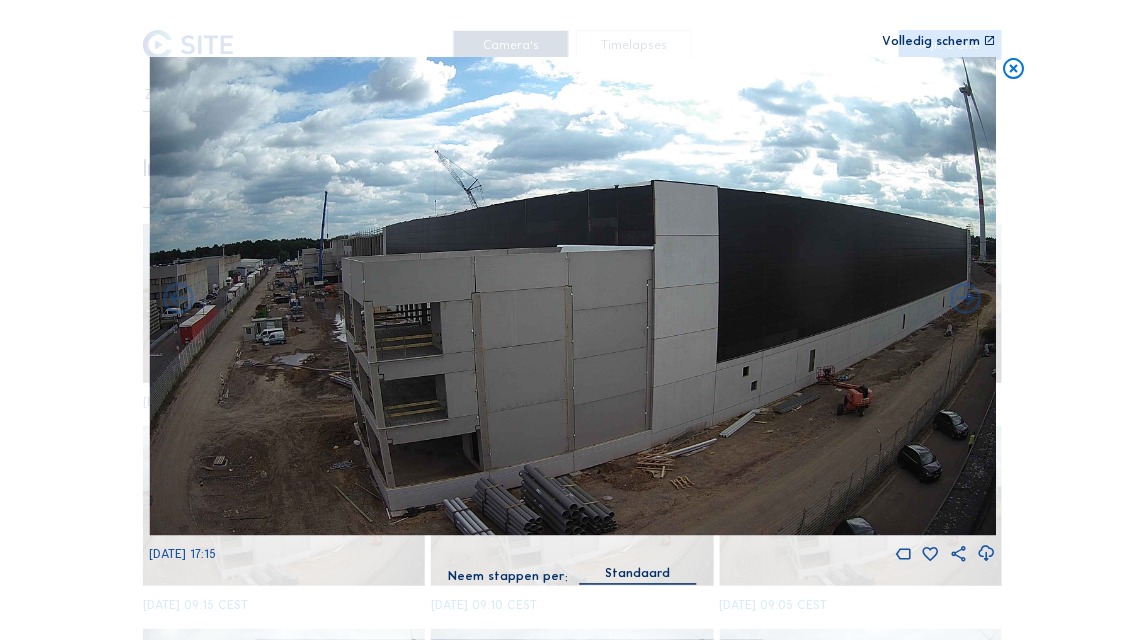 click at bounding box center [966, 299] 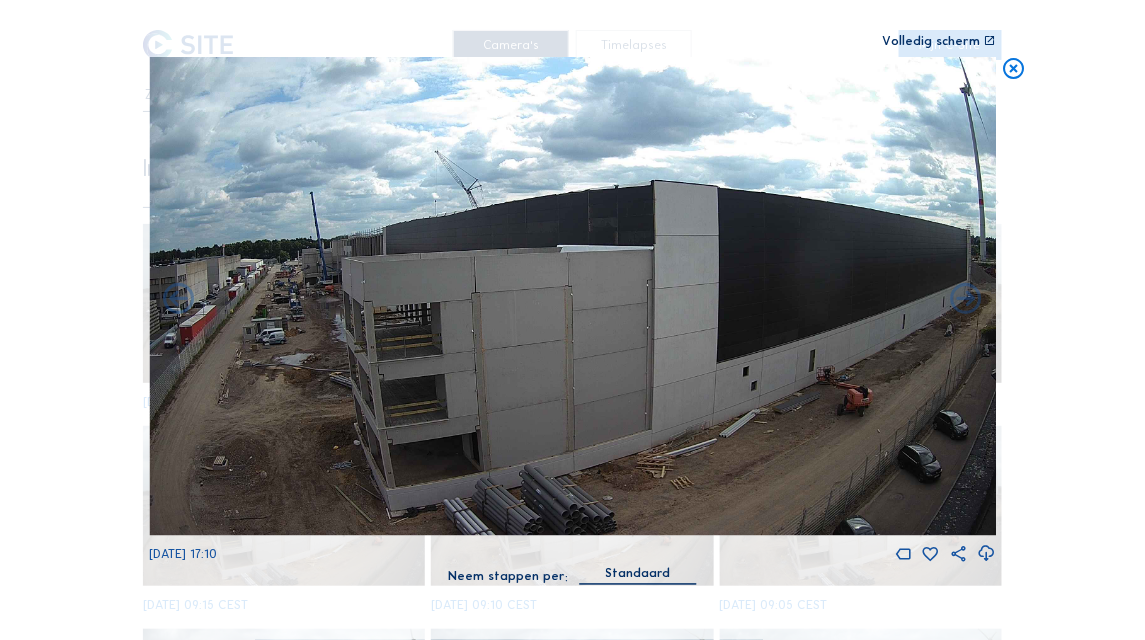 click at bounding box center (966, 299) 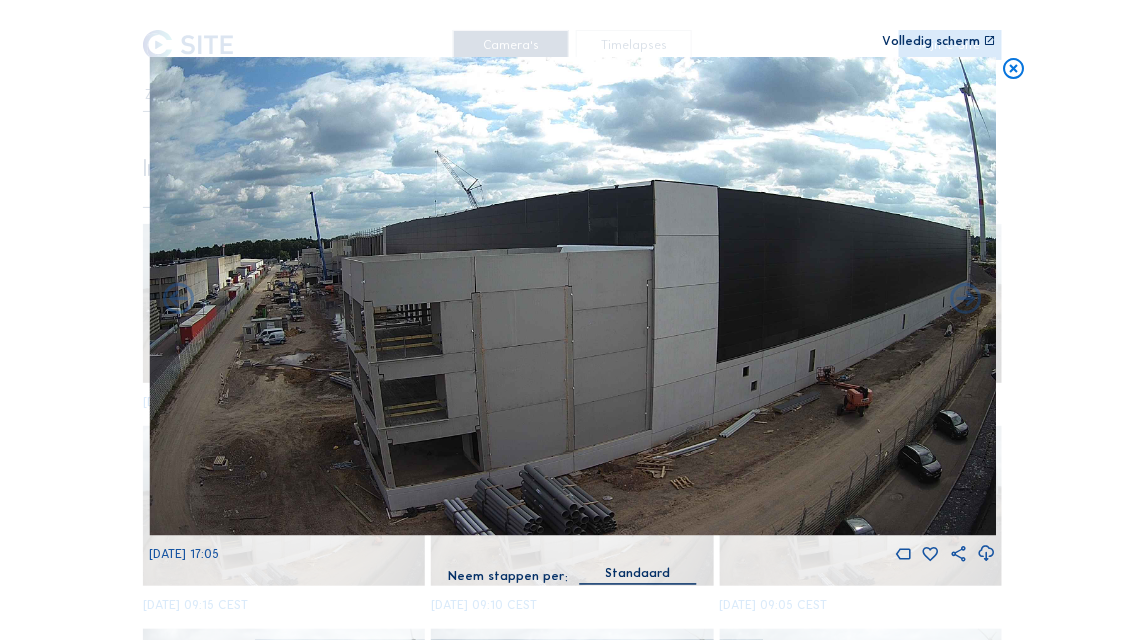 click at bounding box center [966, 299] 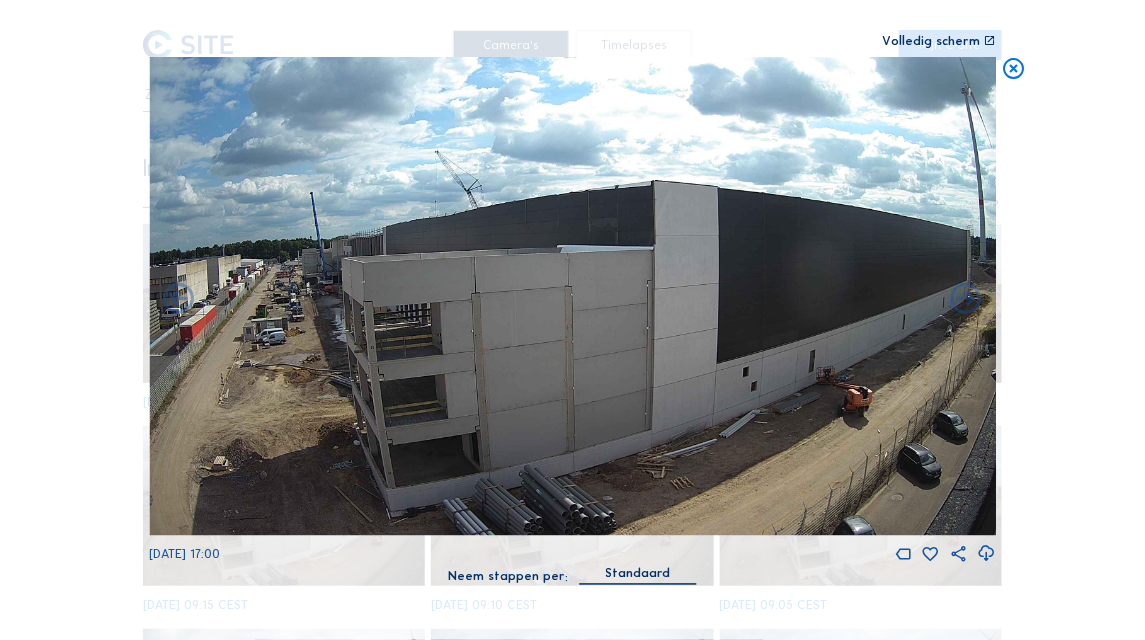 click at bounding box center [966, 299] 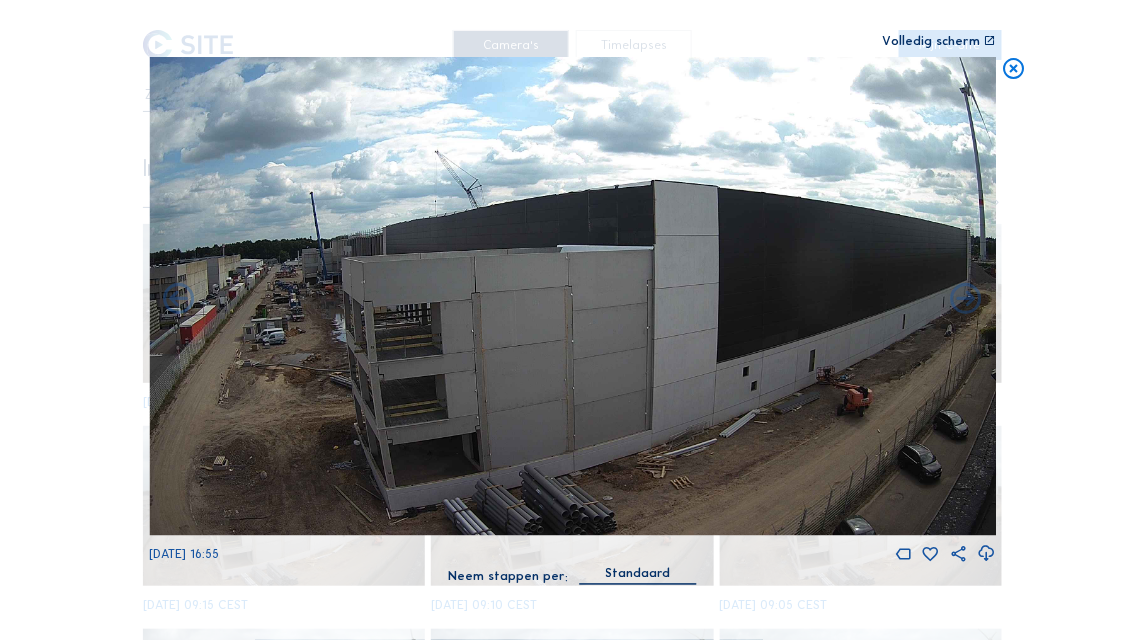 click at bounding box center [966, 299] 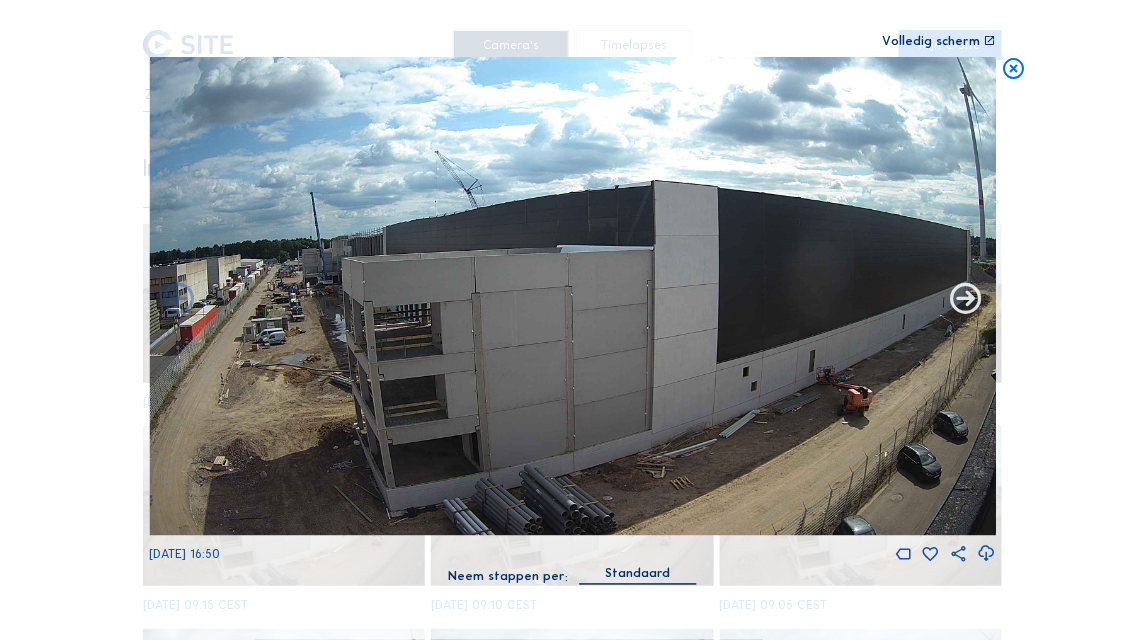 click at bounding box center [966, 299] 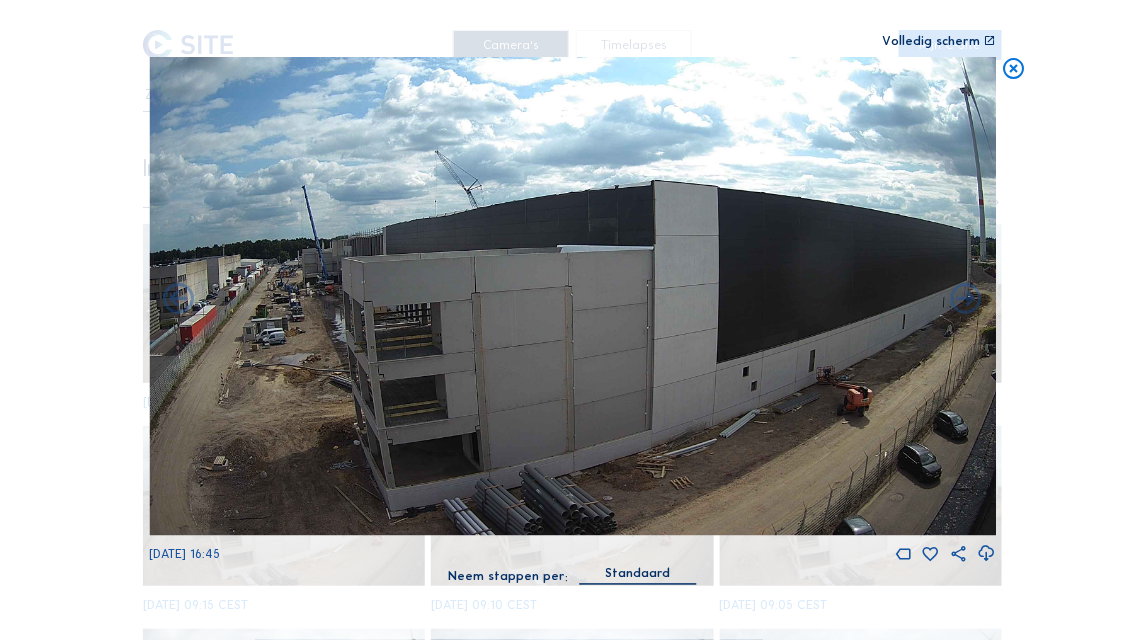 click at bounding box center [966, 299] 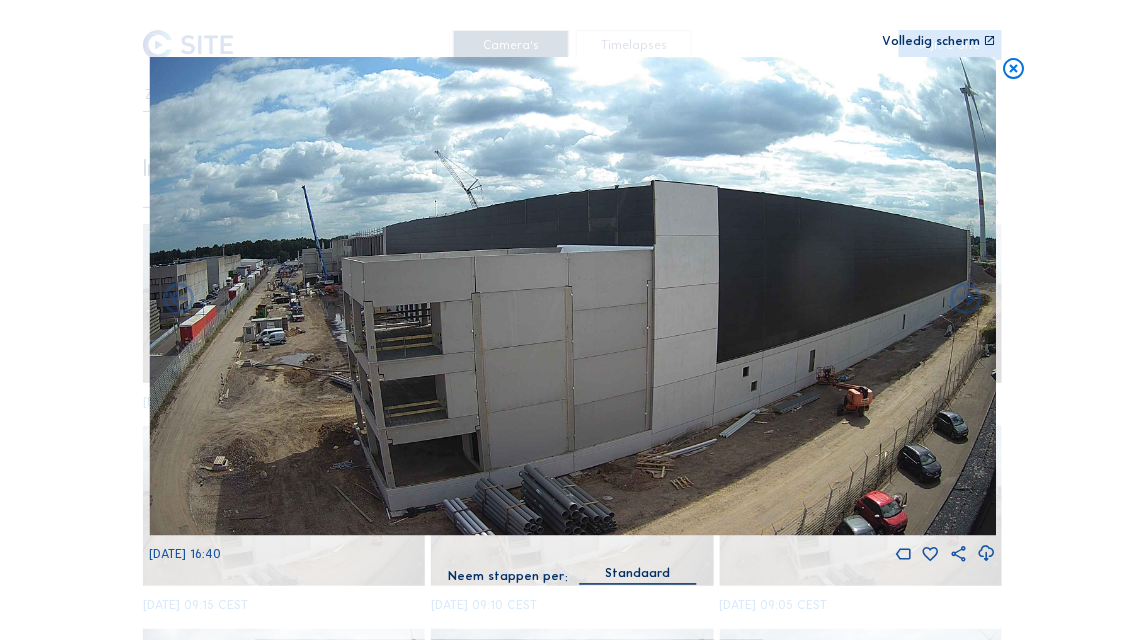 click at bounding box center [966, 299] 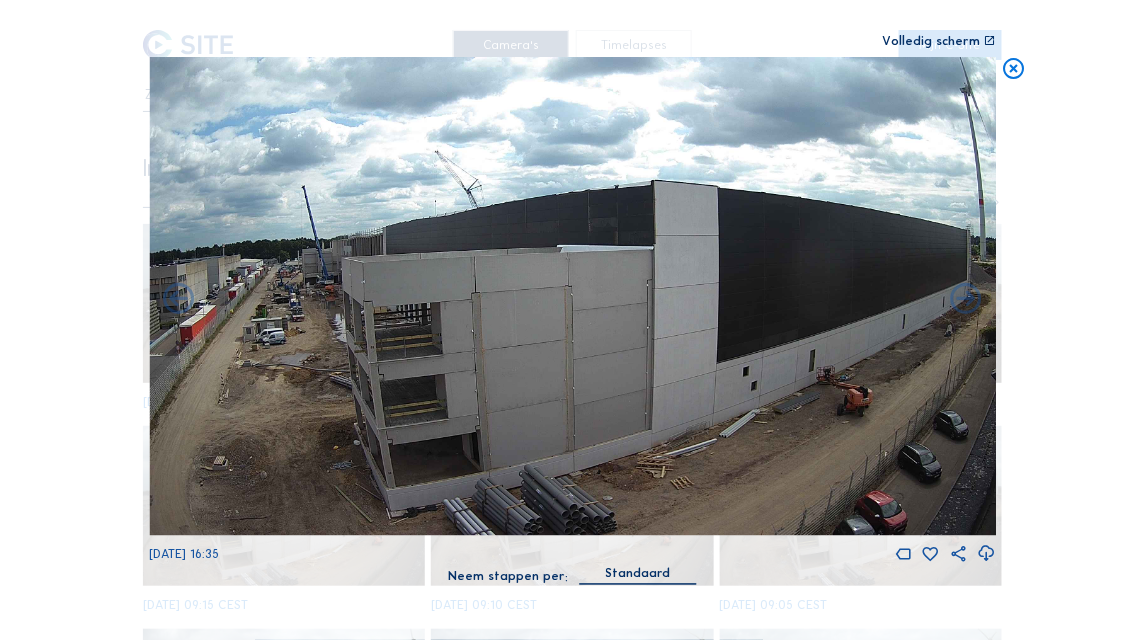 click at bounding box center (966, 299) 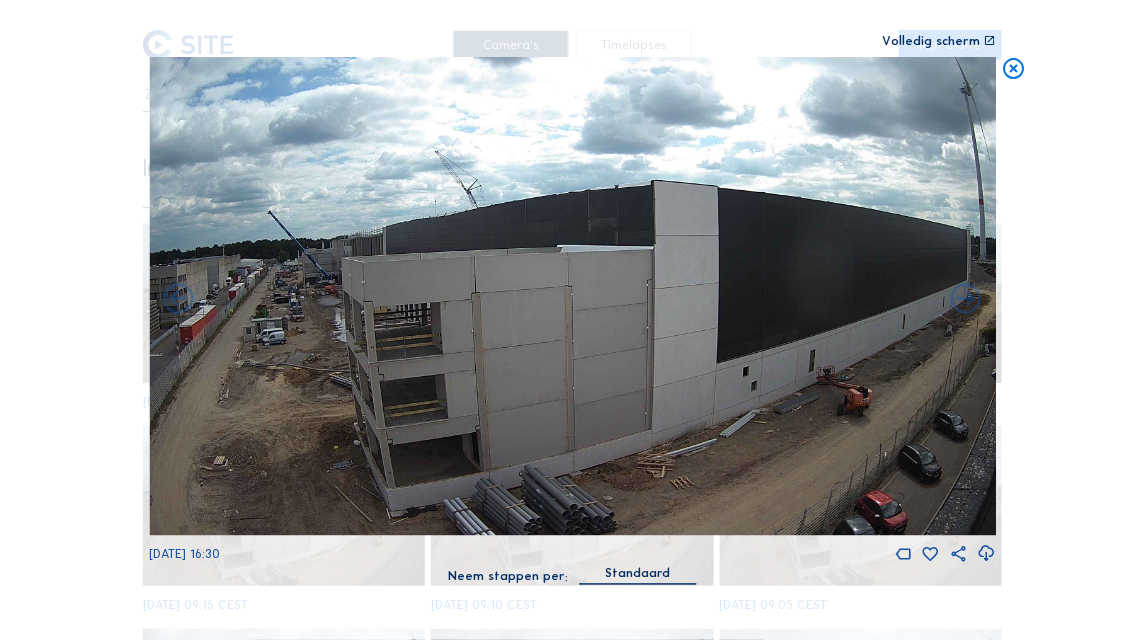 click at bounding box center [966, 299] 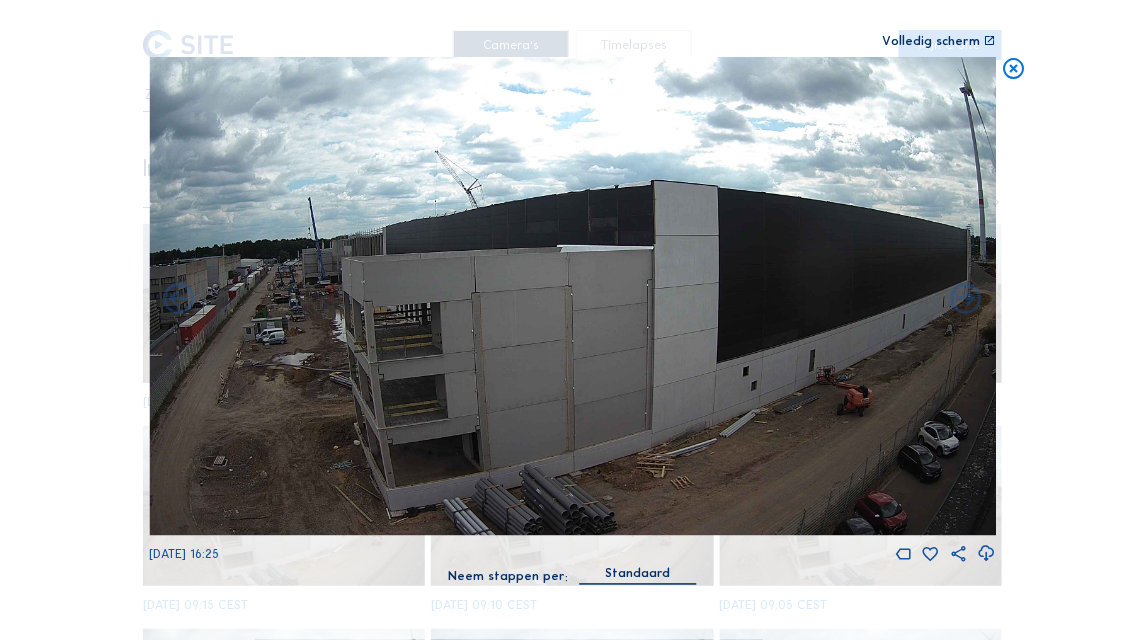 click at bounding box center (966, 299) 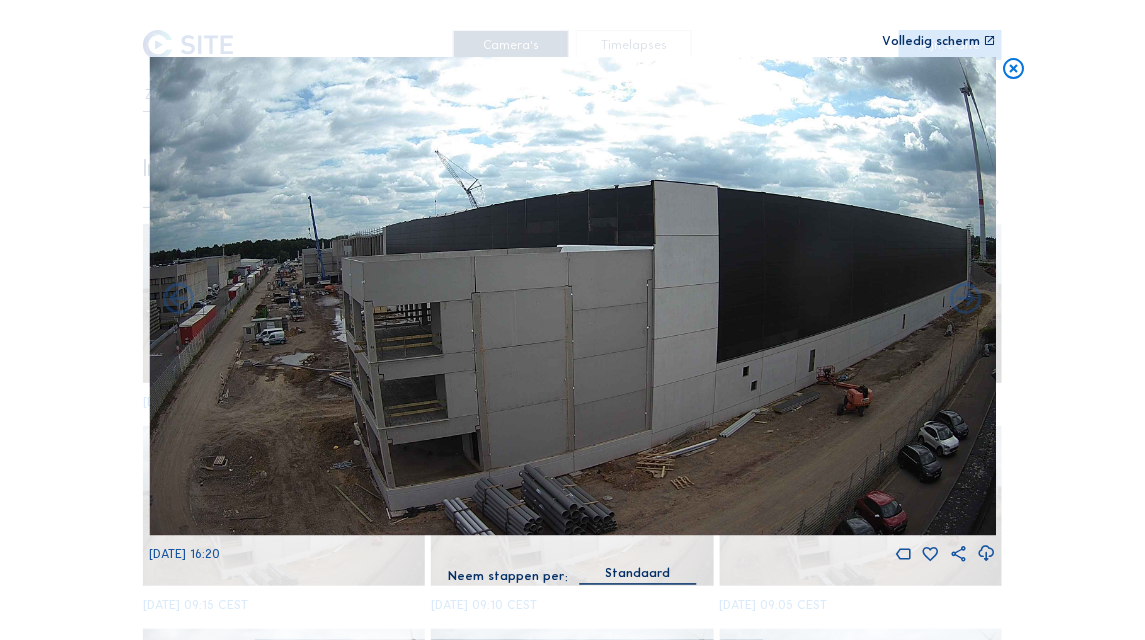 click at bounding box center [966, 299] 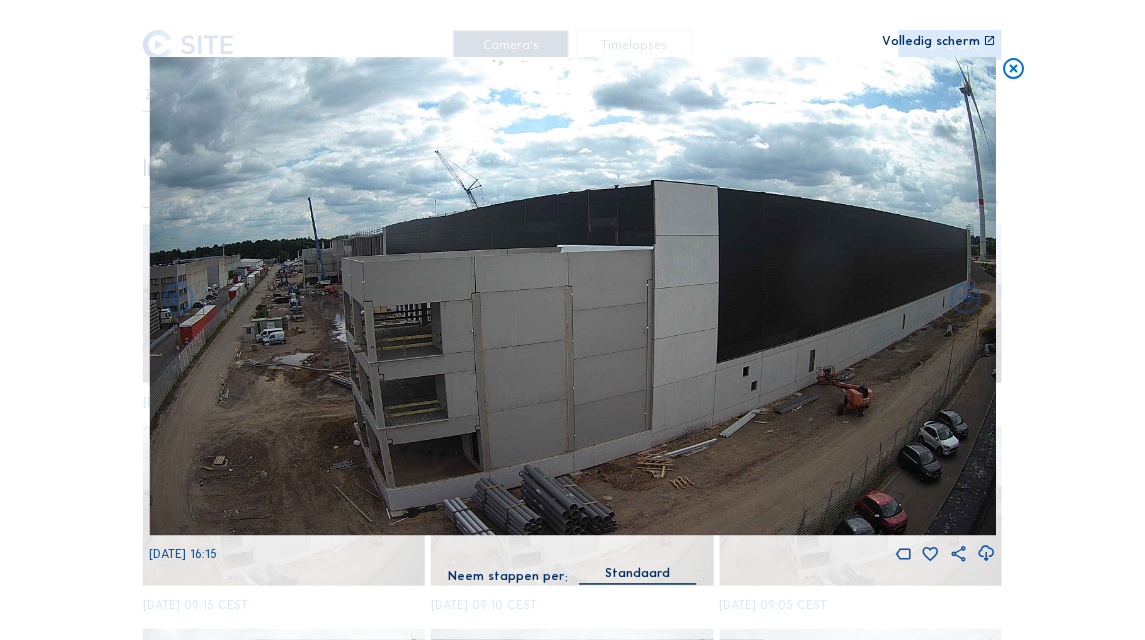 click at bounding box center (966, 299) 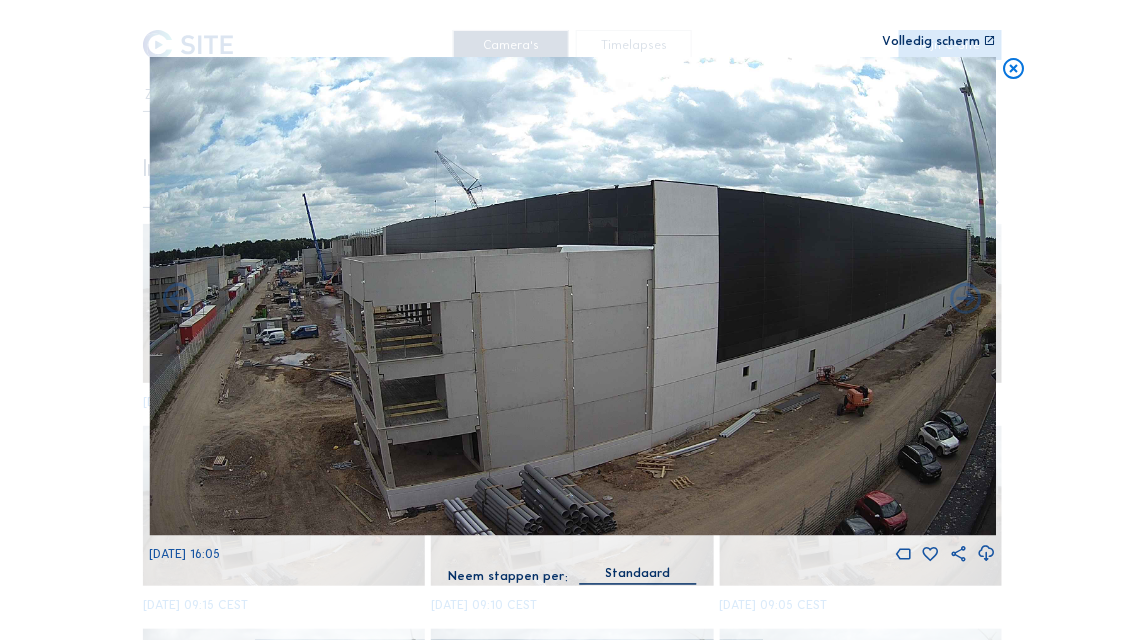 click at bounding box center [966, 299] 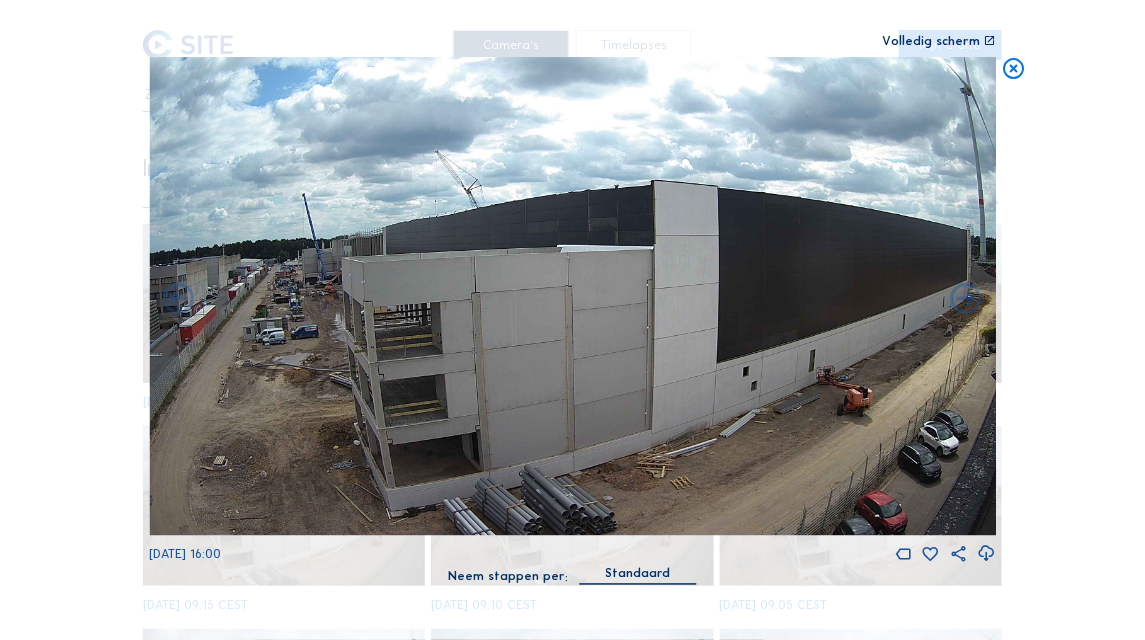click at bounding box center (966, 299) 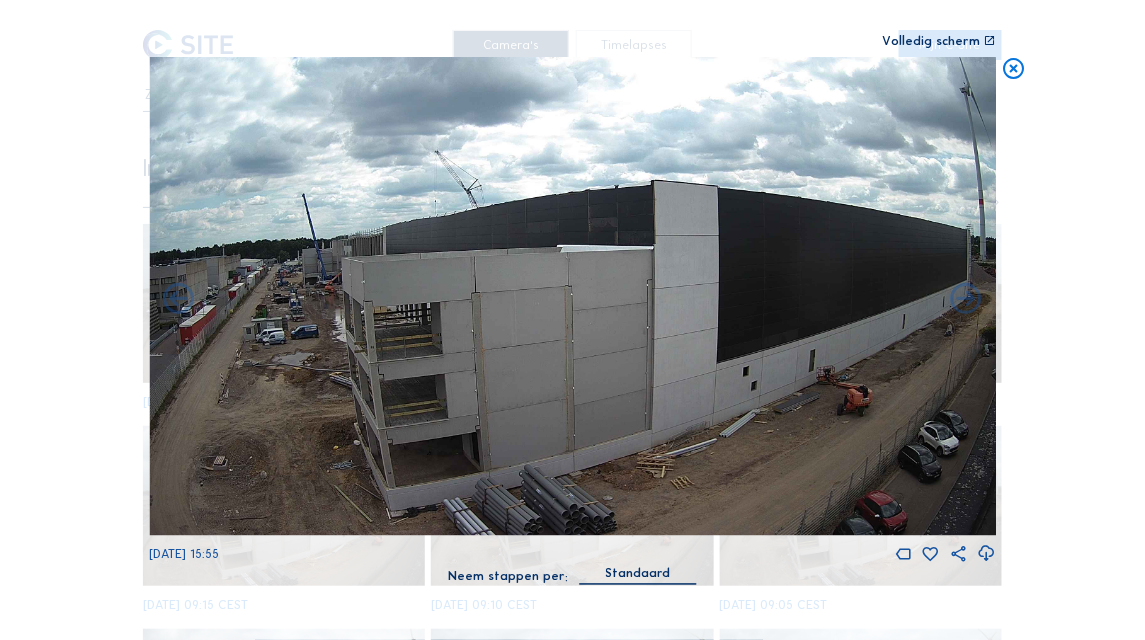 click at bounding box center (966, 299) 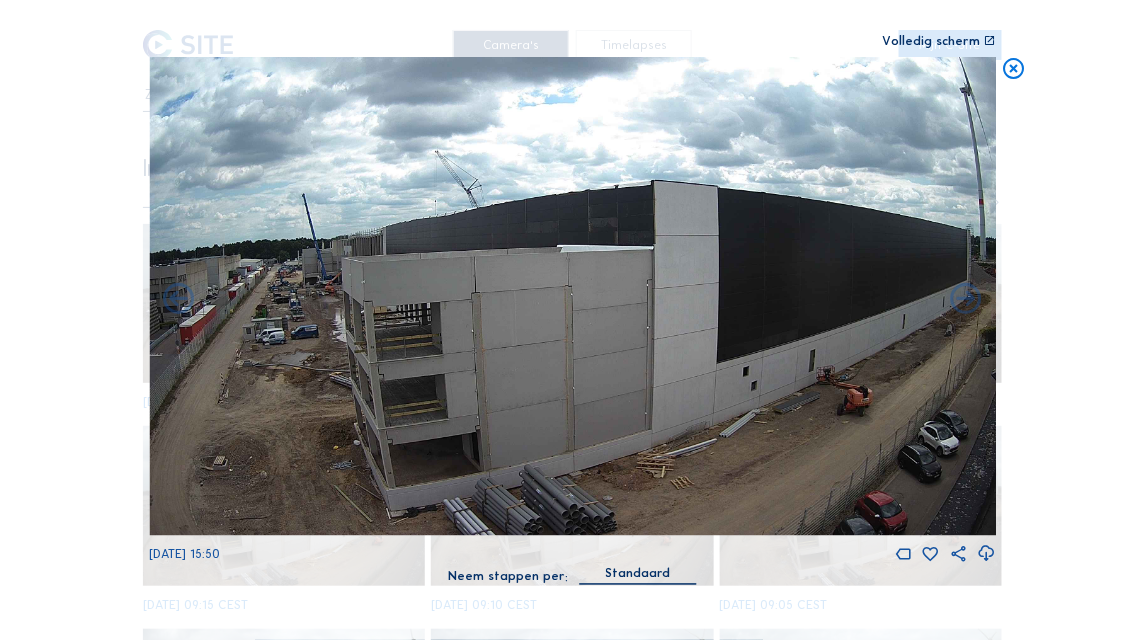 click at bounding box center (966, 299) 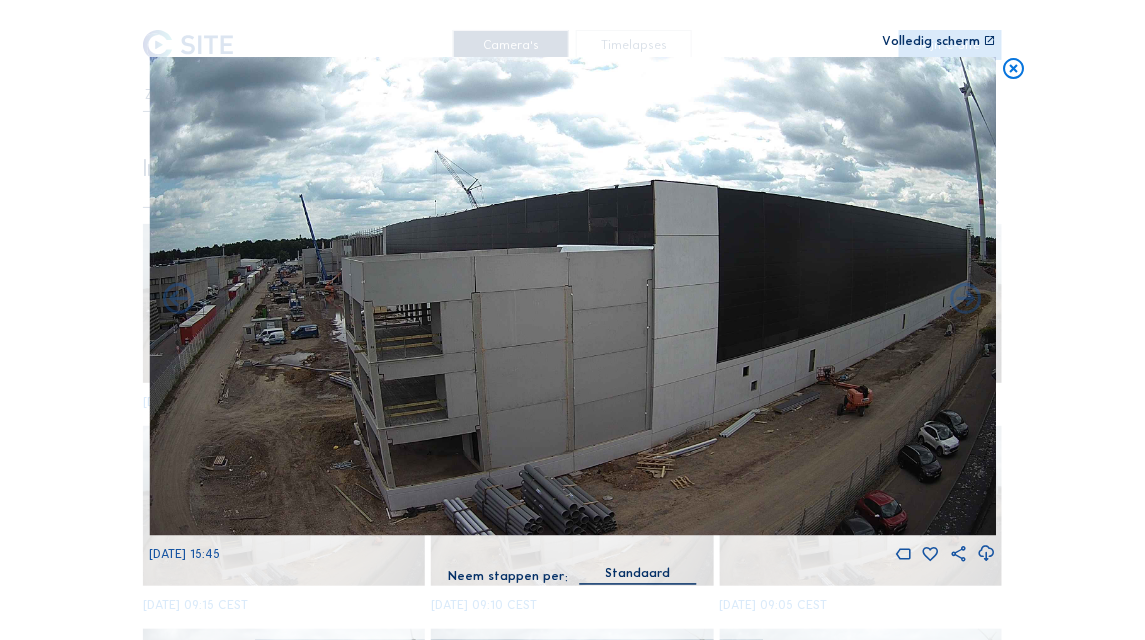 click at bounding box center (966, 299) 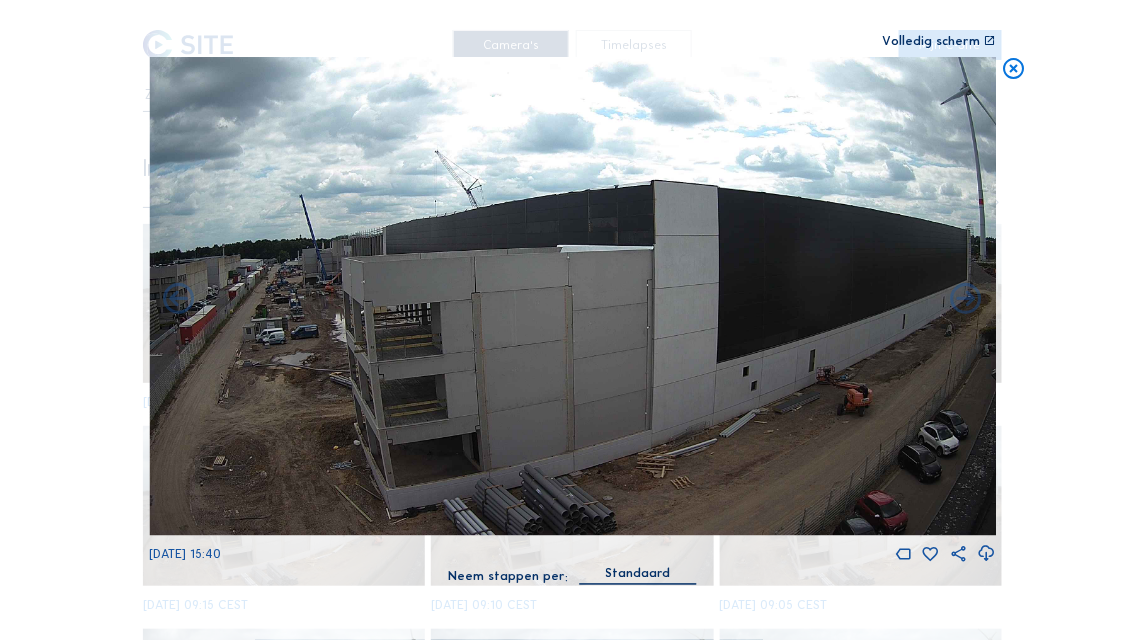 click at bounding box center (966, 299) 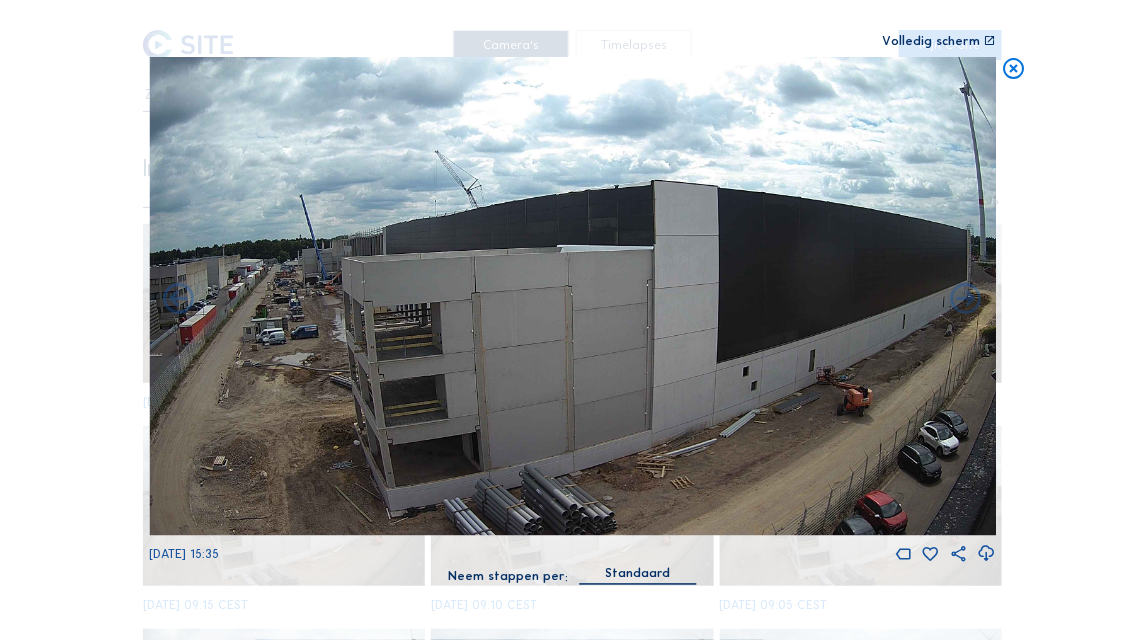 click at bounding box center (966, 299) 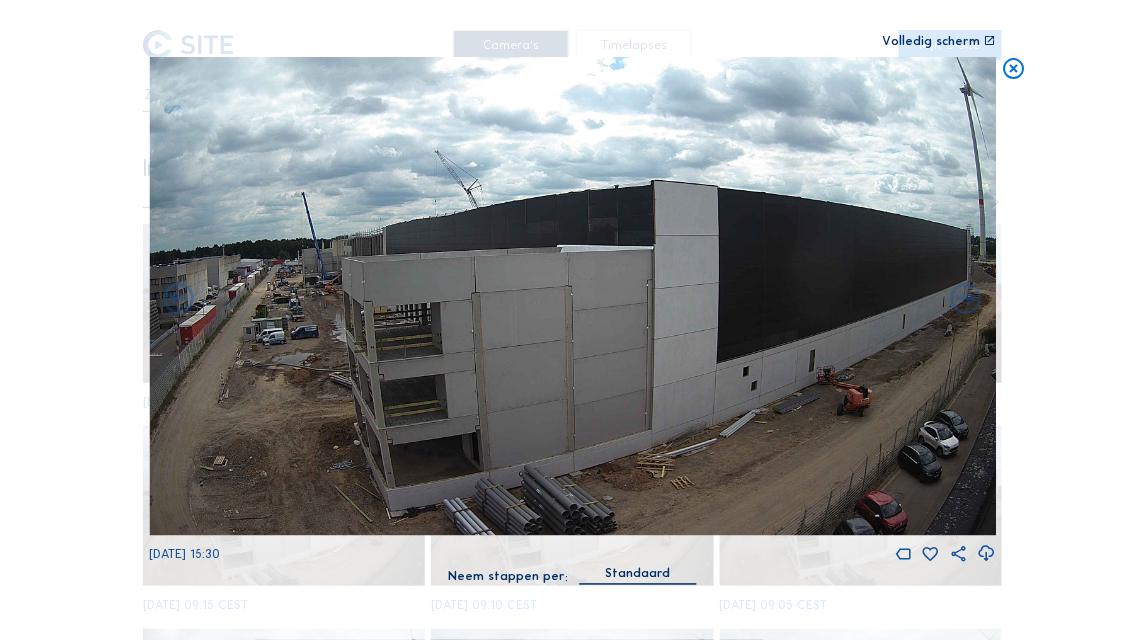 click at bounding box center [966, 299] 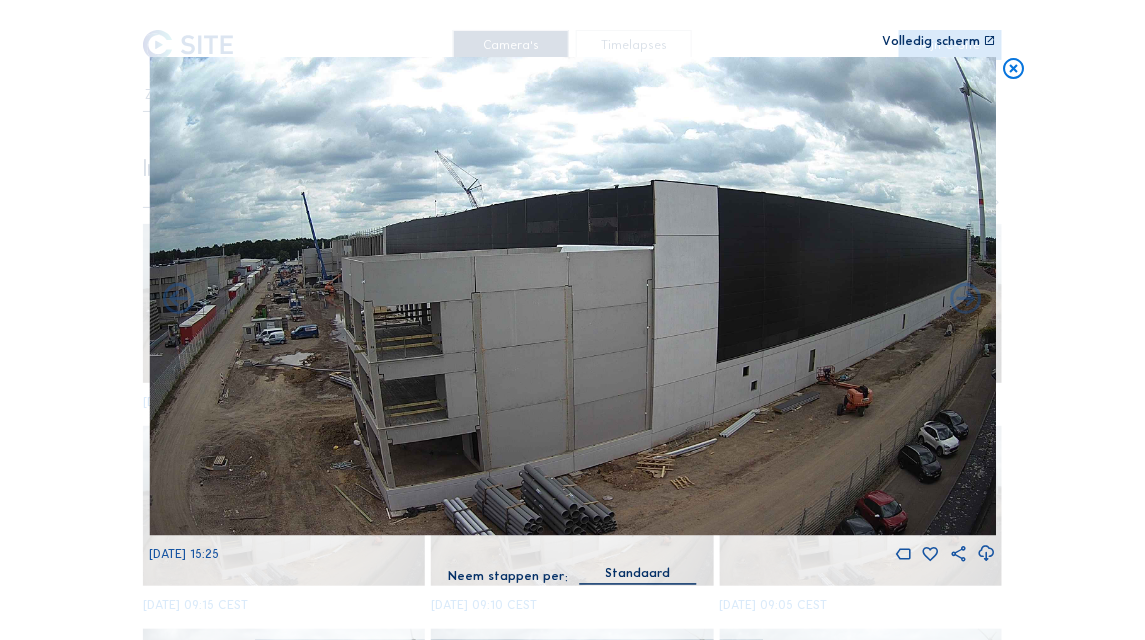 click at bounding box center (966, 299) 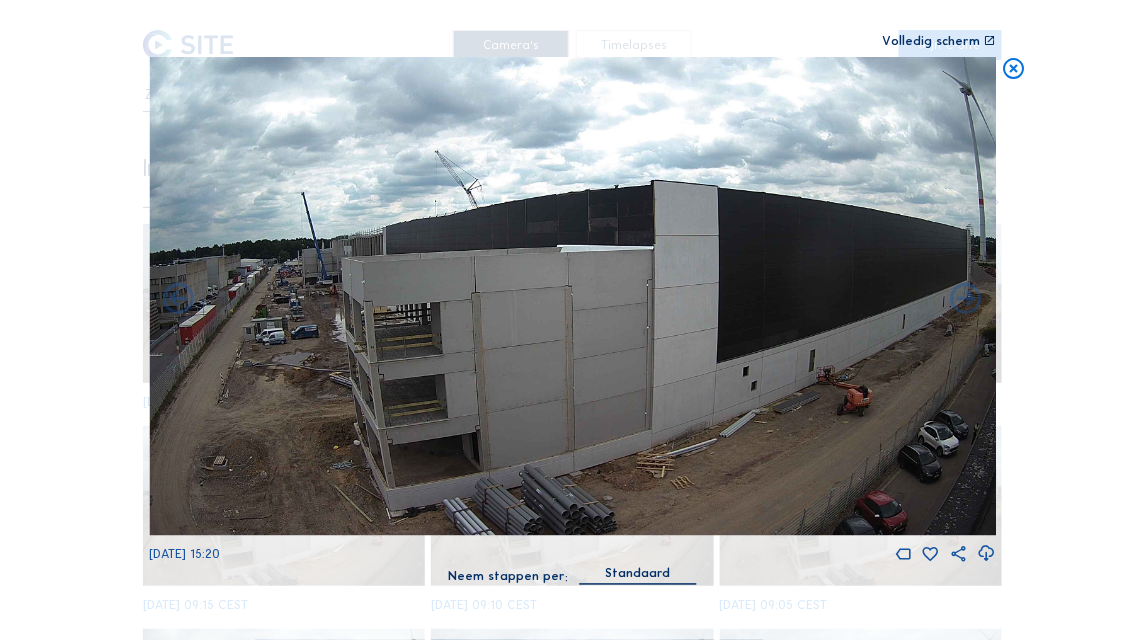 click at bounding box center (966, 299) 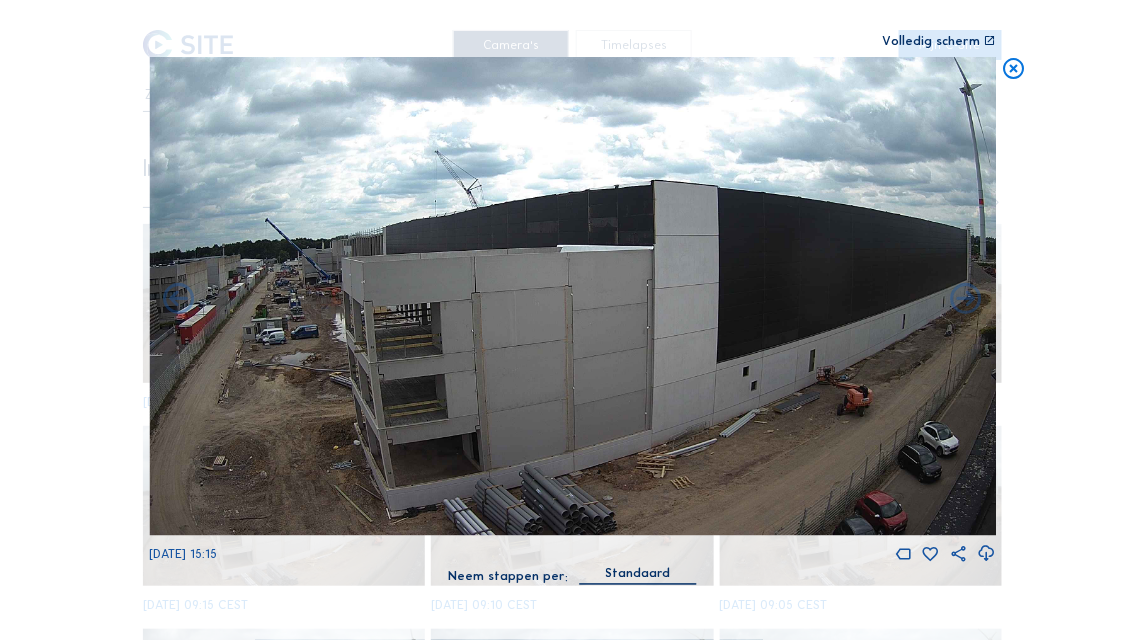 click at bounding box center (966, 299) 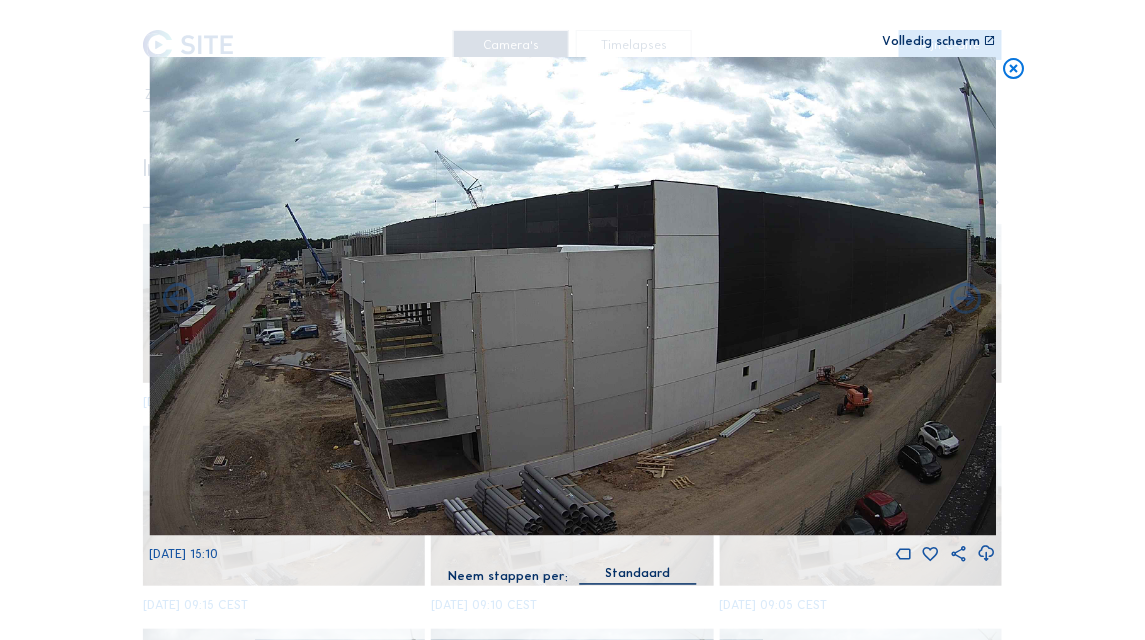 click at bounding box center (966, 299) 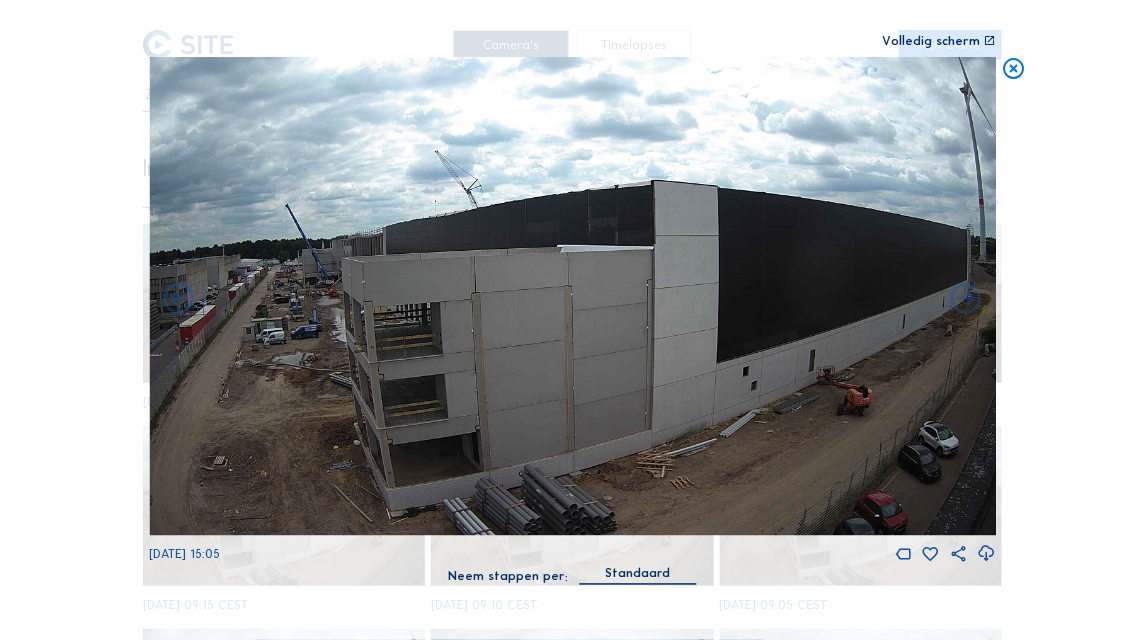 click at bounding box center [966, 299] 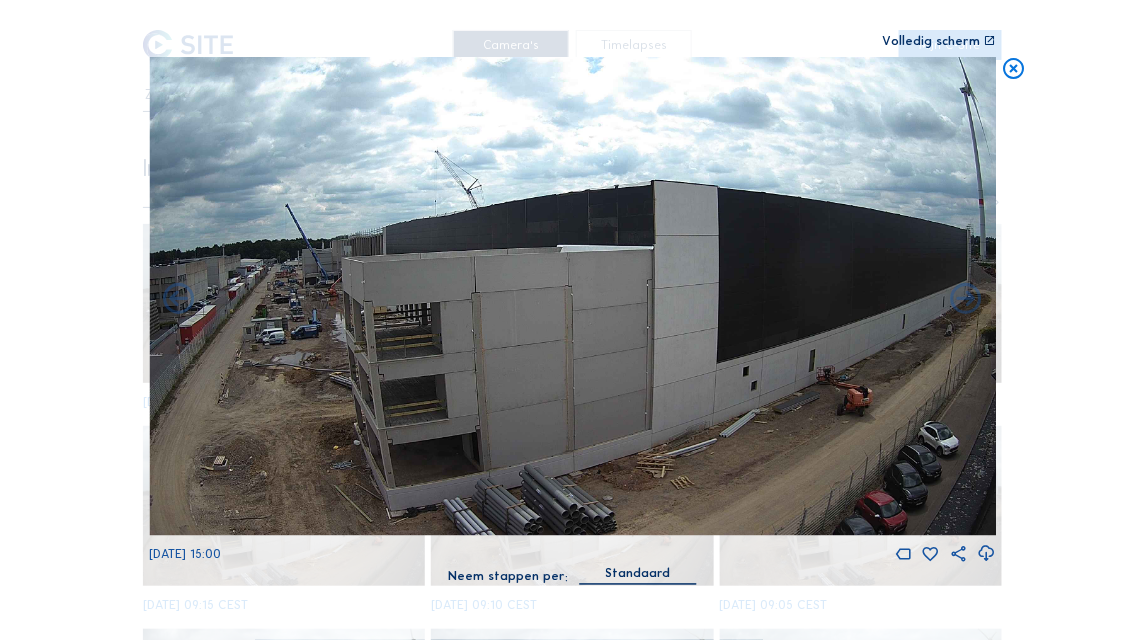 click at bounding box center [966, 299] 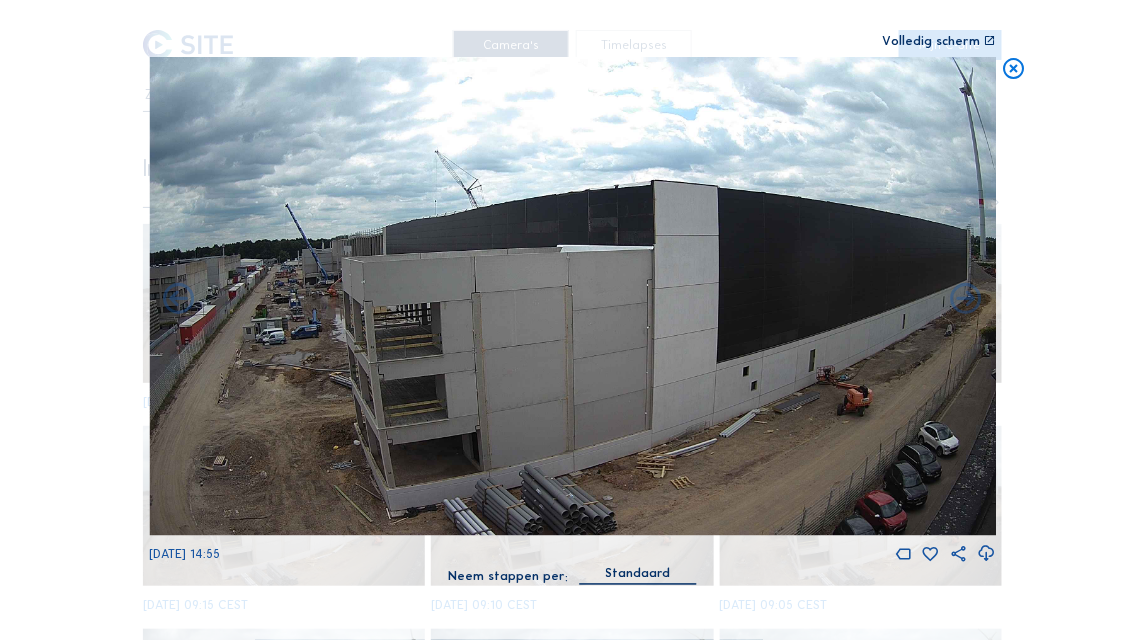 click at bounding box center (966, 299) 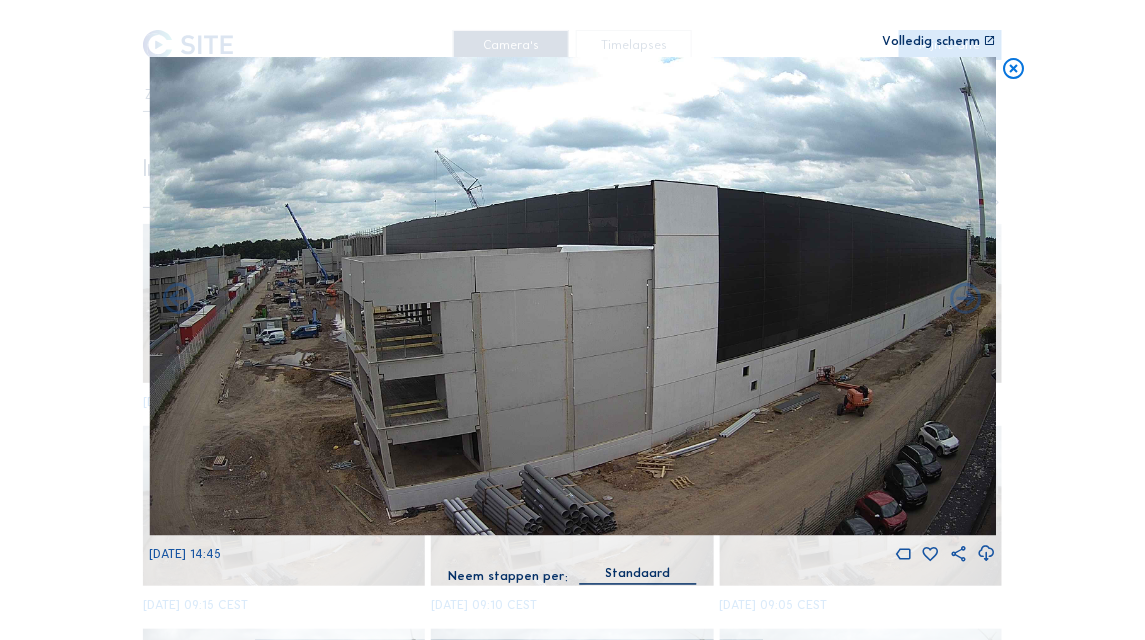 click at bounding box center (966, 299) 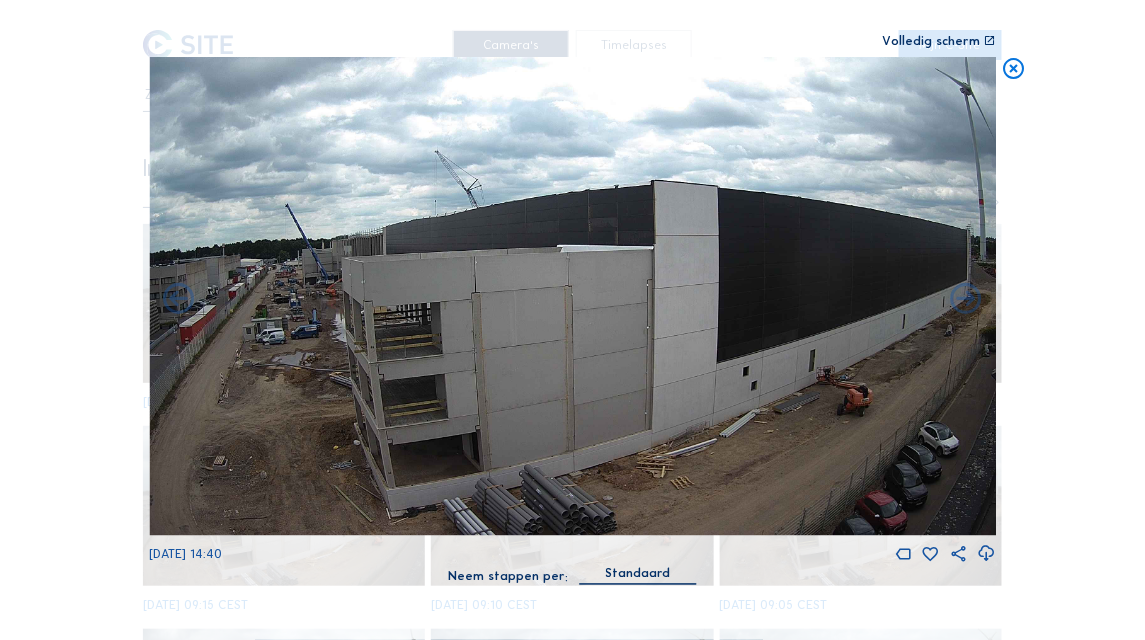 click at bounding box center (966, 299) 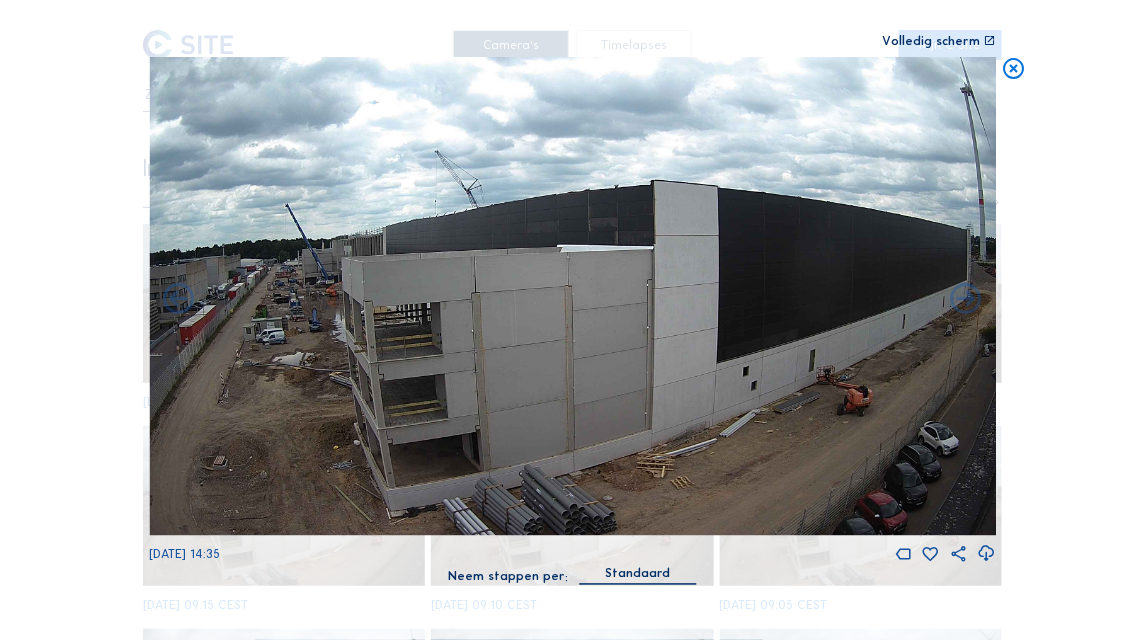 click at bounding box center [966, 299] 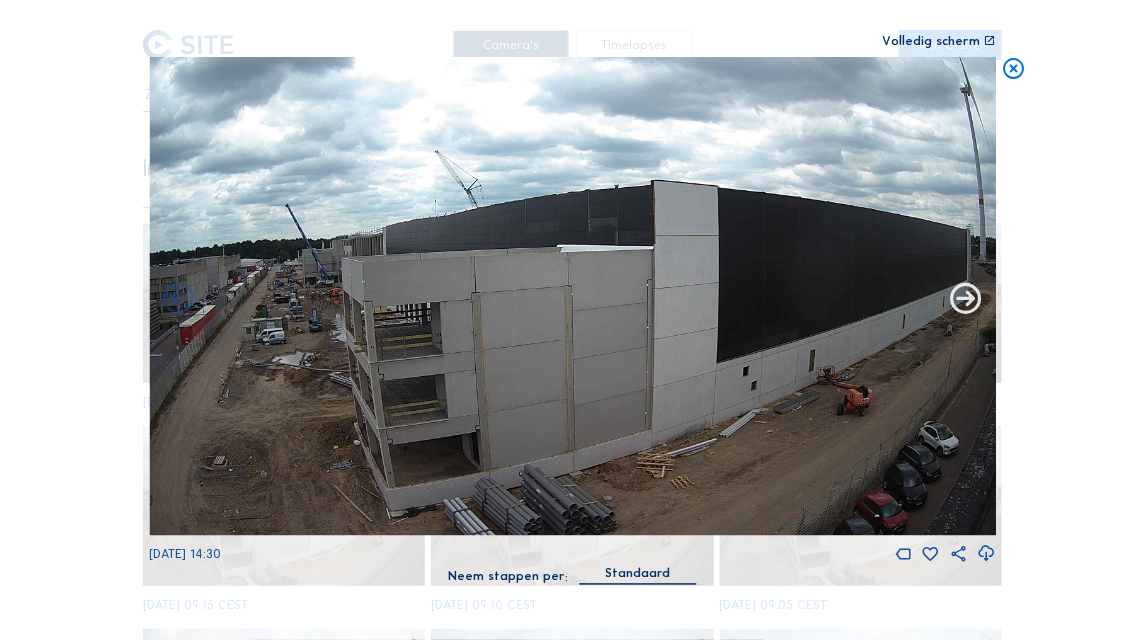 click at bounding box center [966, 299] 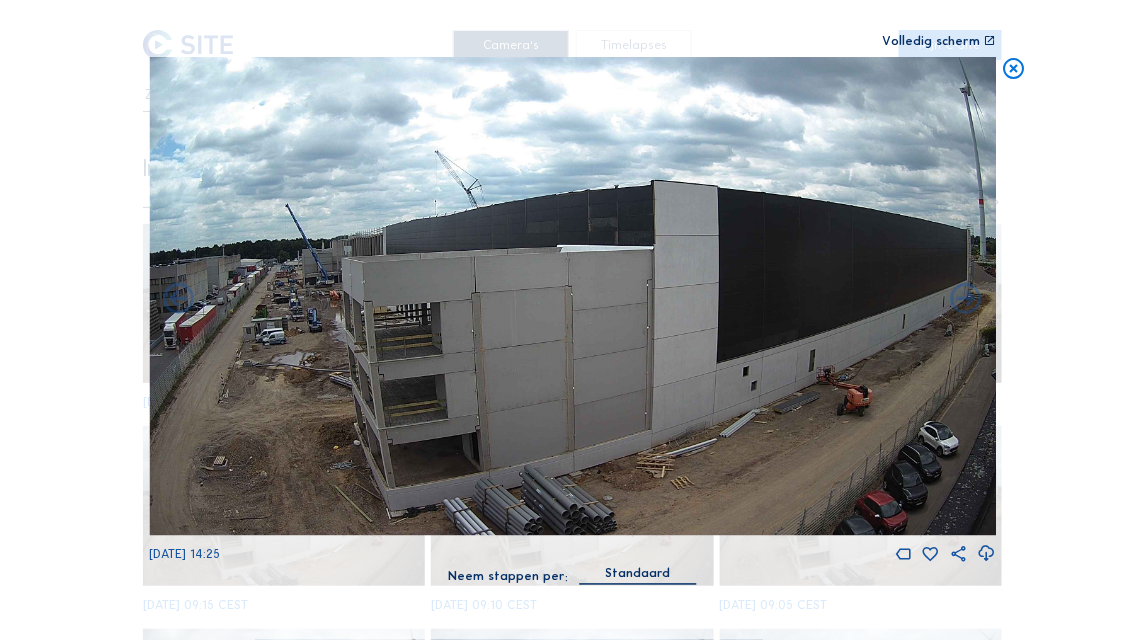 click at bounding box center (966, 299) 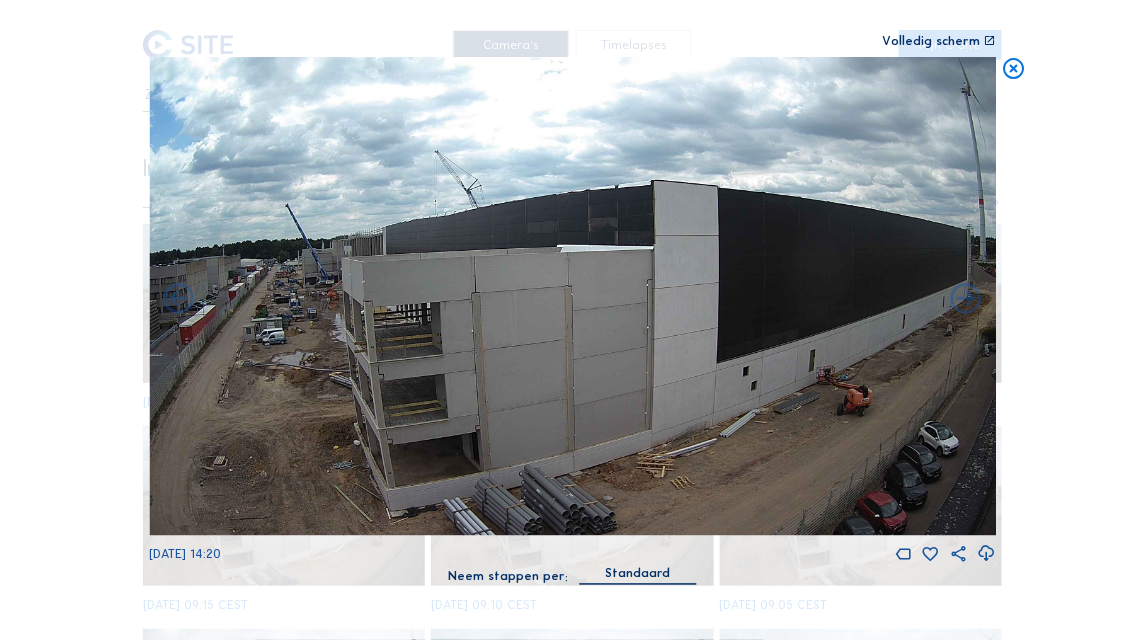 click at bounding box center [966, 299] 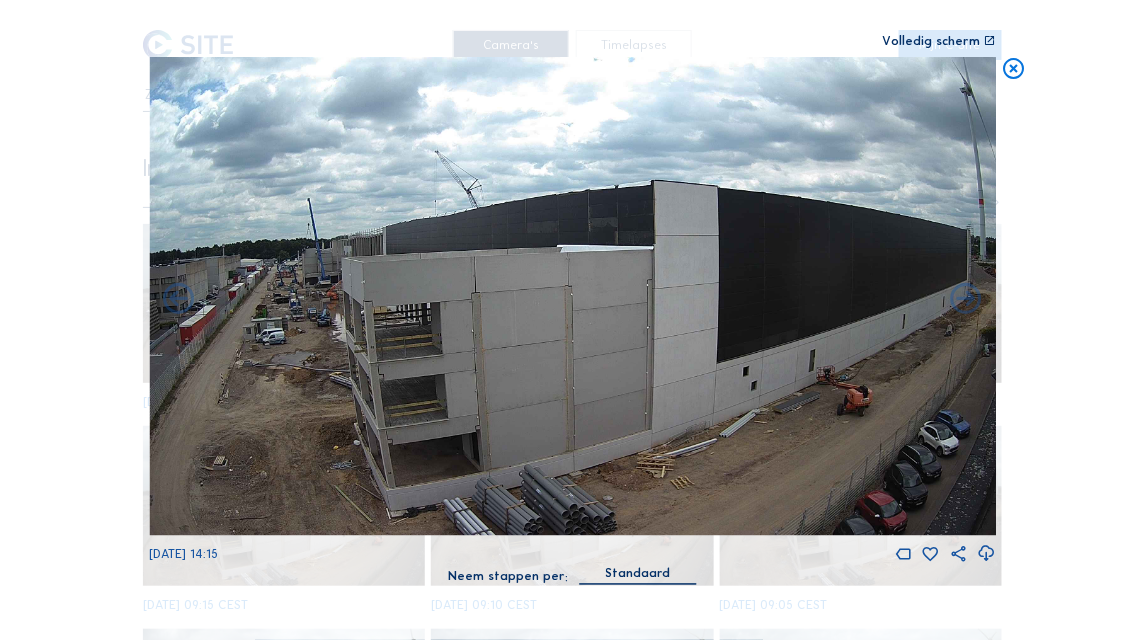 click at bounding box center [966, 299] 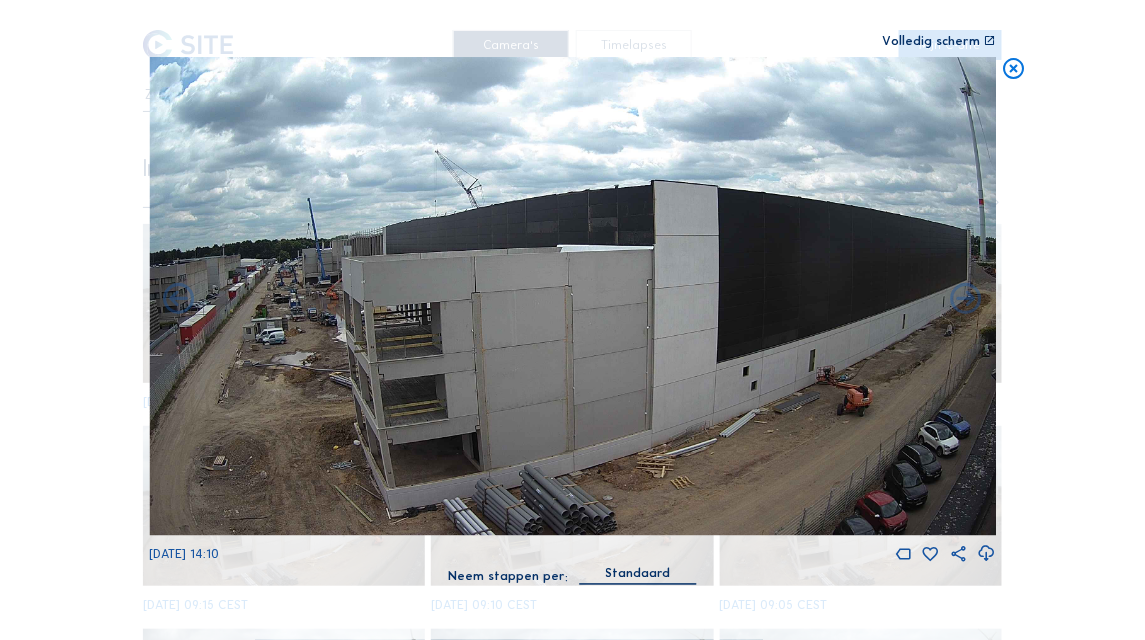 click at bounding box center (966, 299) 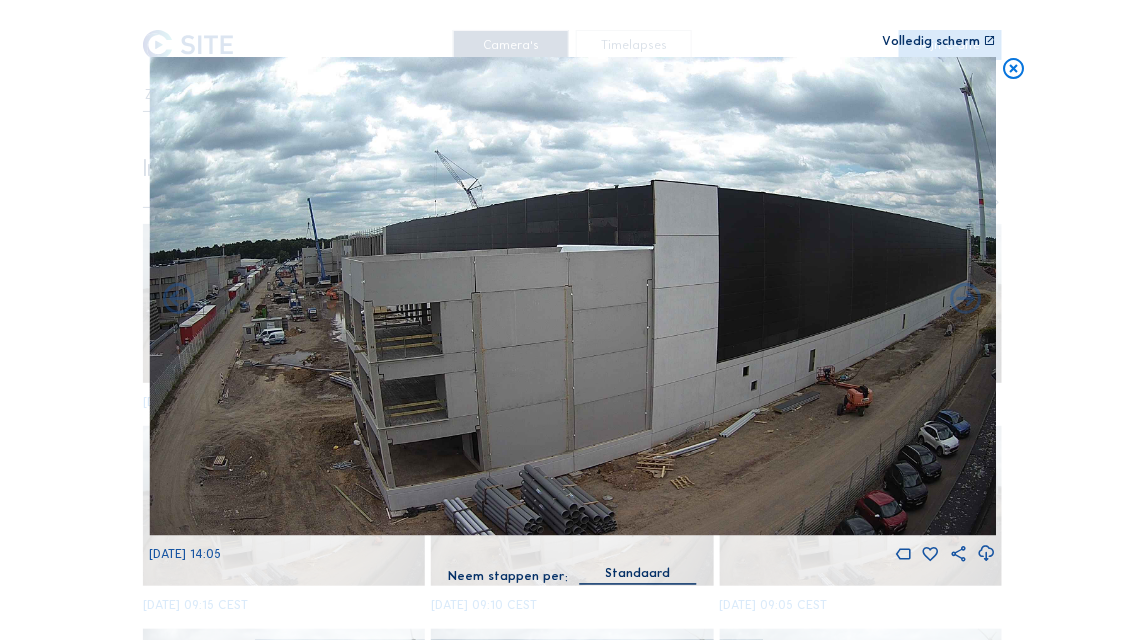 click at bounding box center (966, 299) 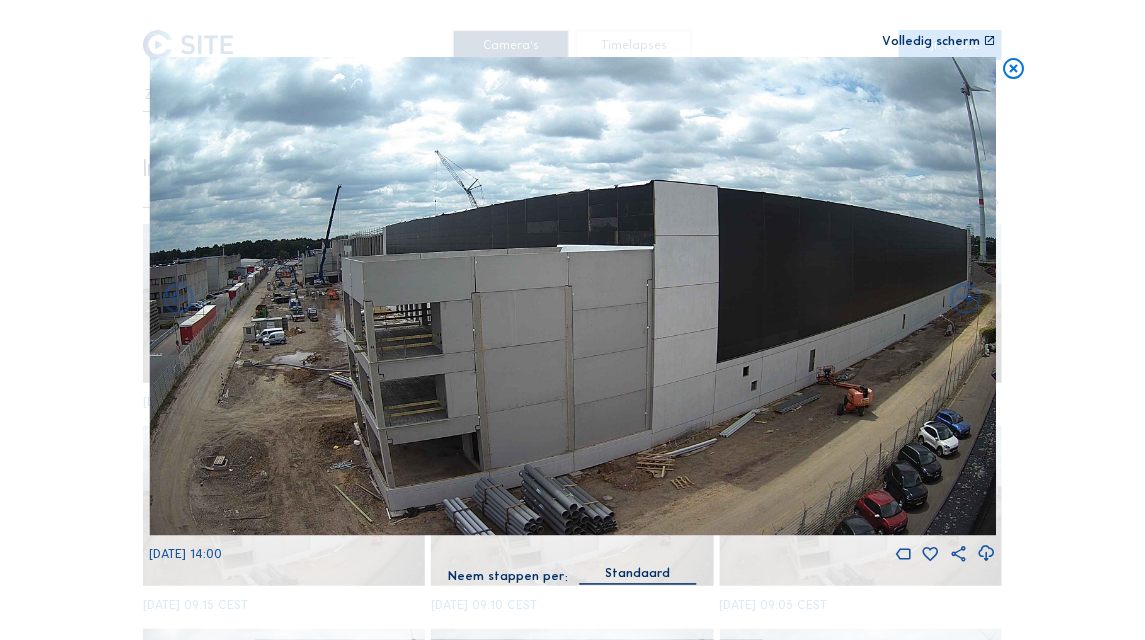 click at bounding box center [966, 299] 